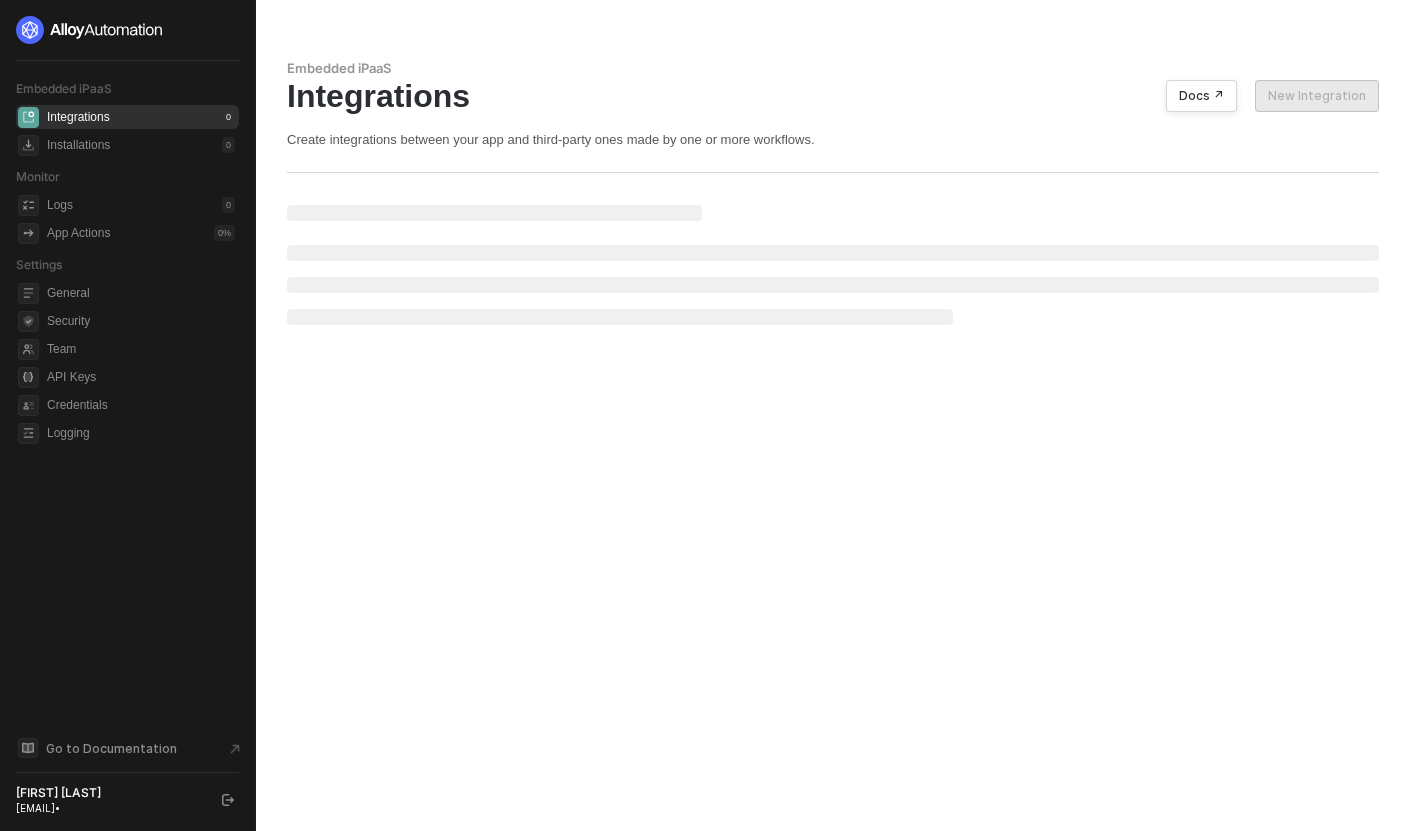 scroll, scrollTop: 0, scrollLeft: 0, axis: both 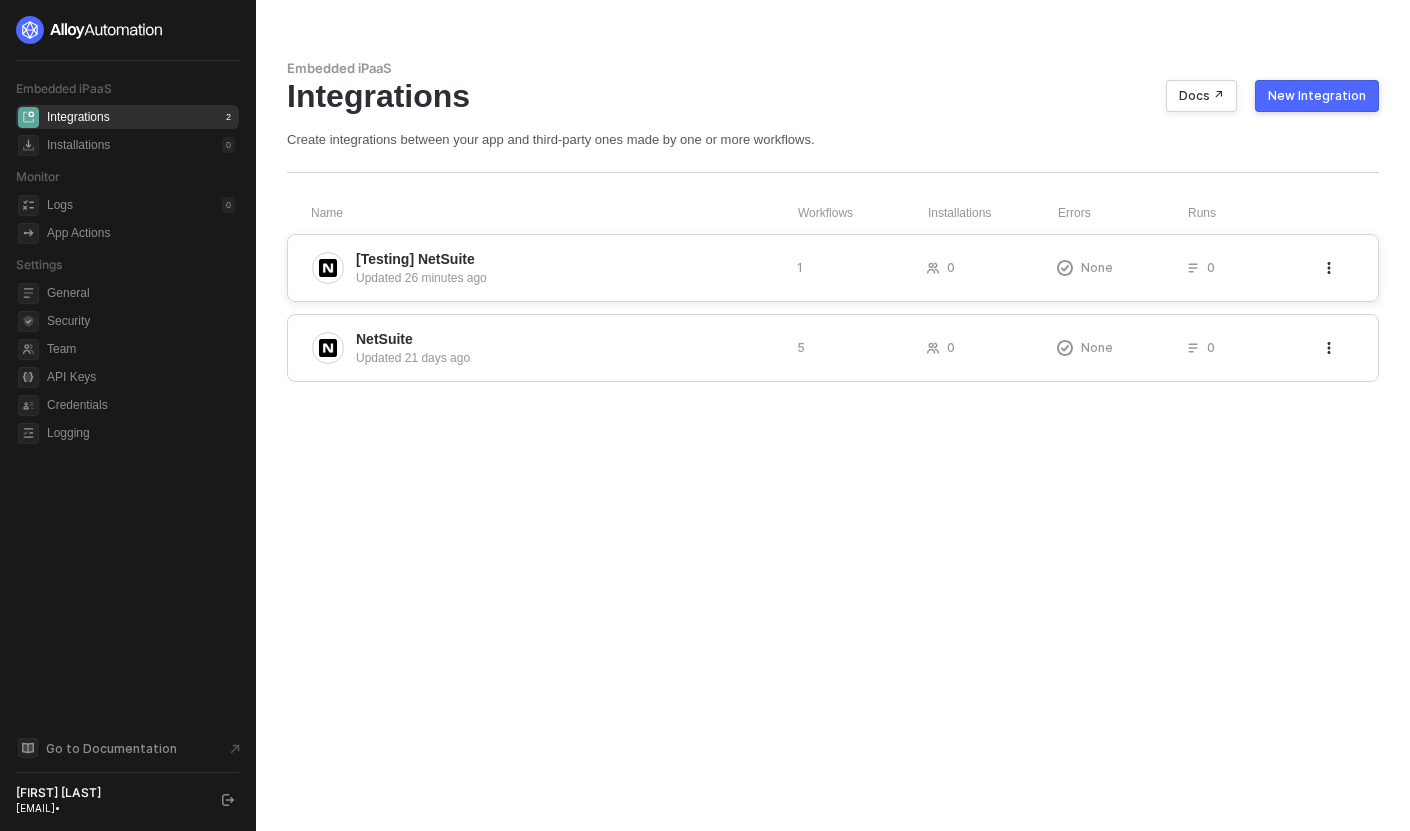 click on "[Testing] NetSuite" at bounding box center (568, 259) 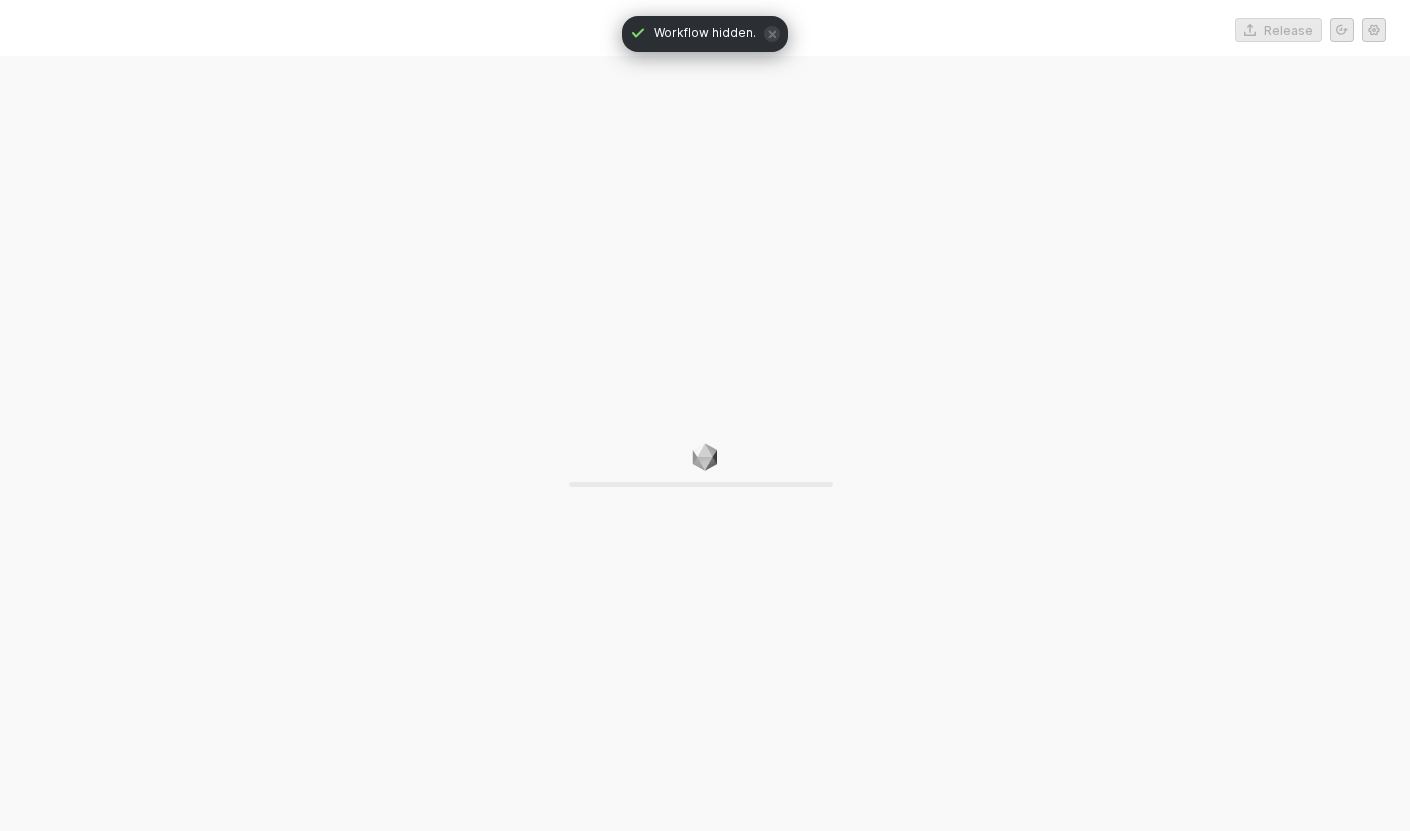 scroll, scrollTop: 0, scrollLeft: 0, axis: both 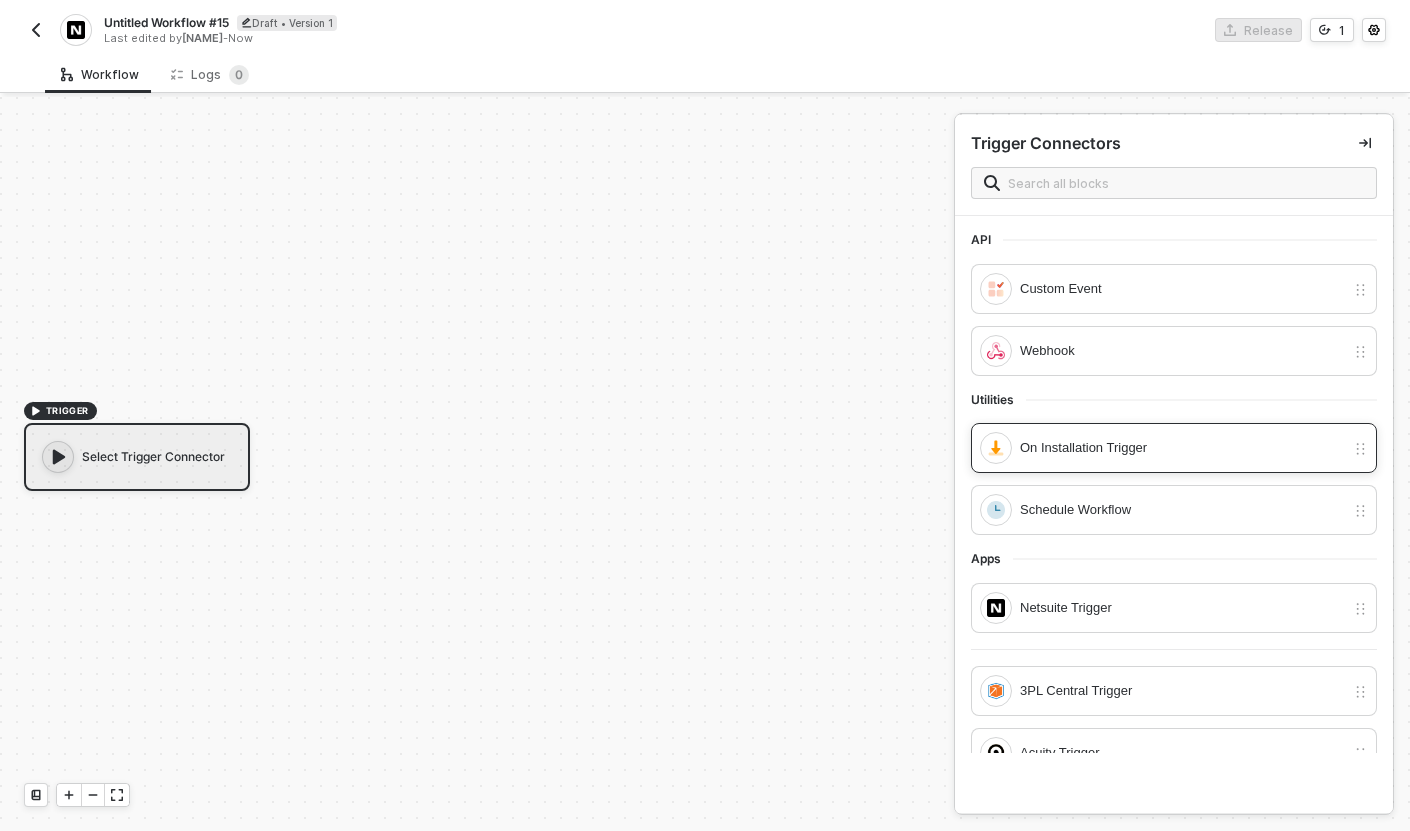 click on "On Installation Trigger" at bounding box center [1182, 289] 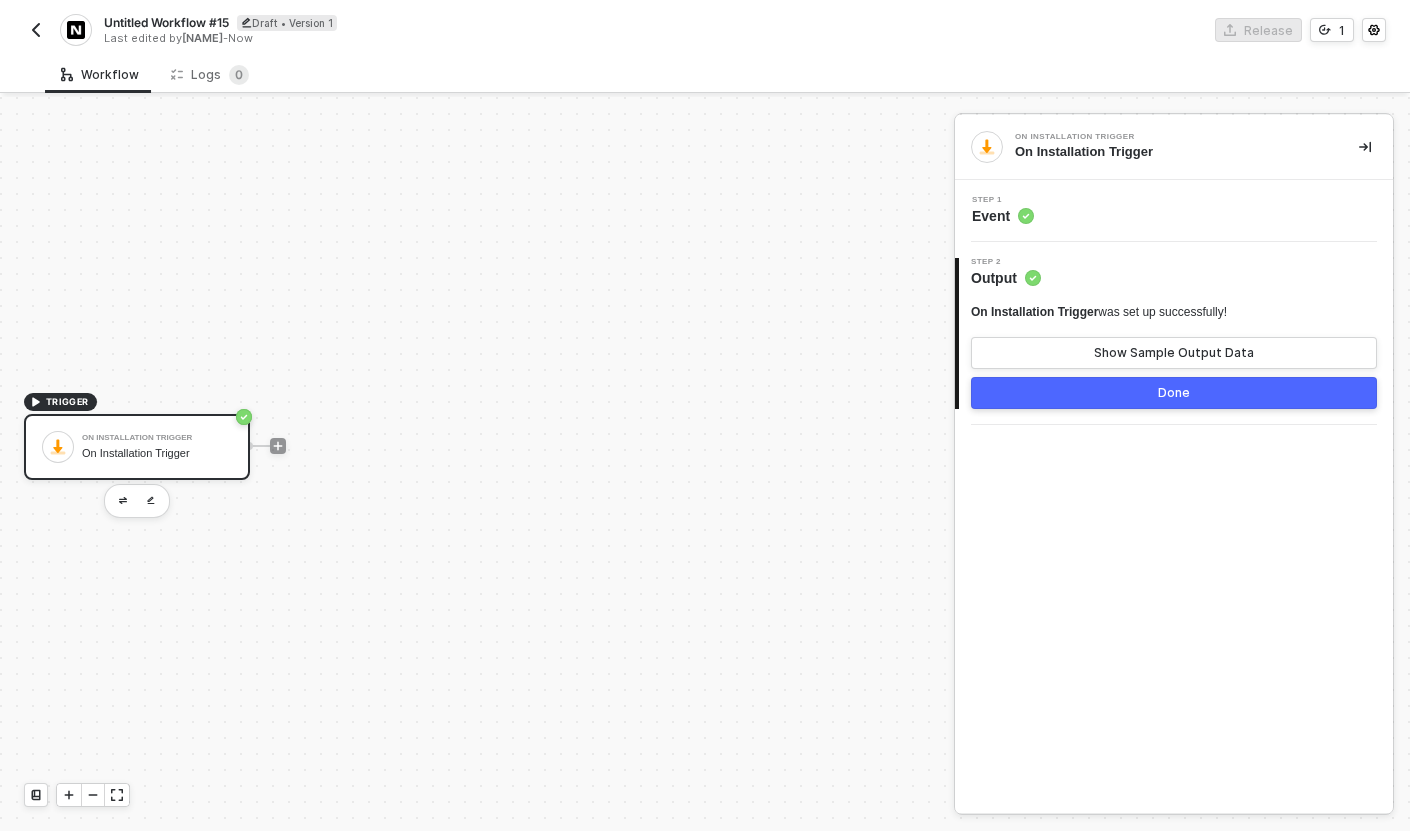 click on "Done" at bounding box center [1174, 393] 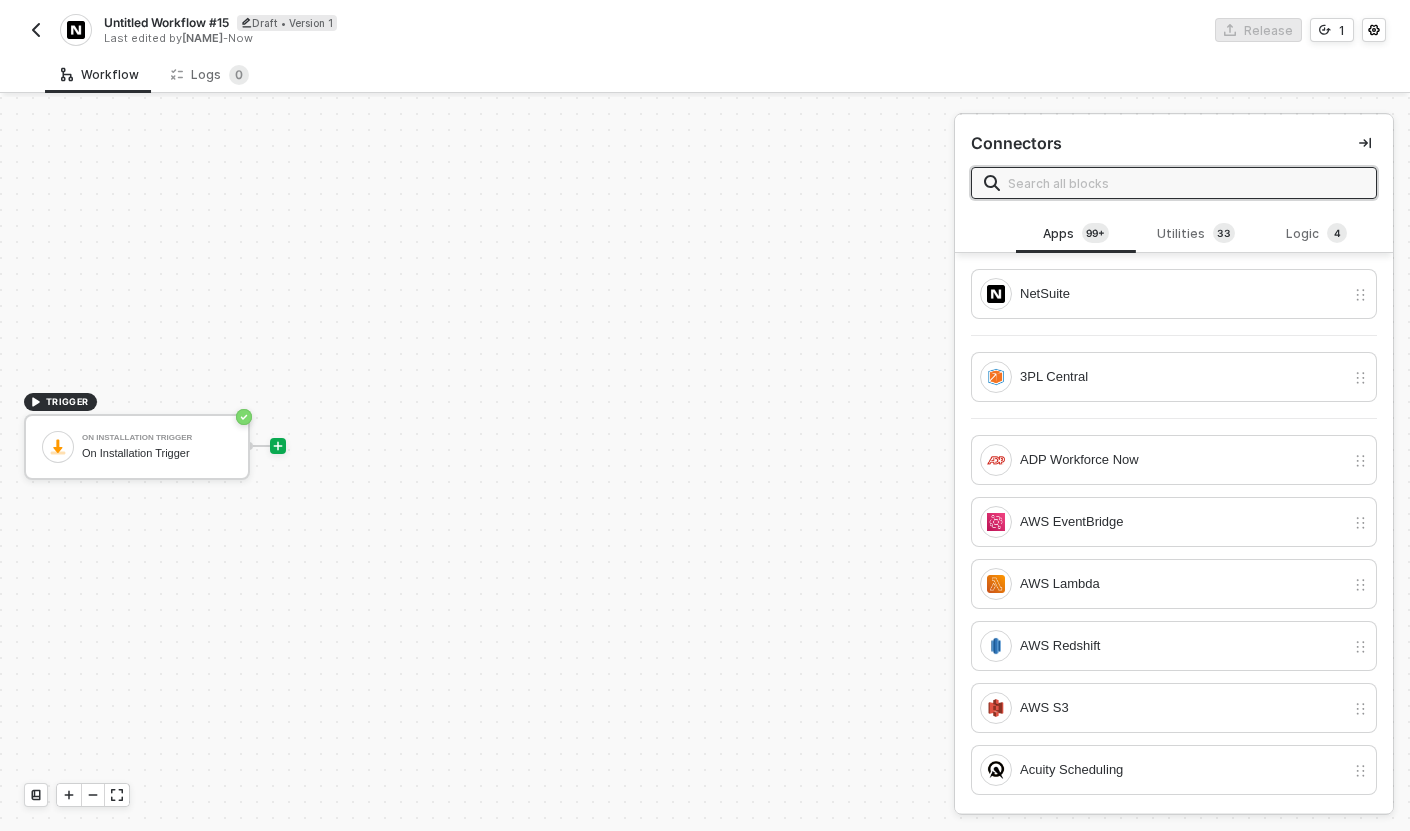 click at bounding box center (278, 446) 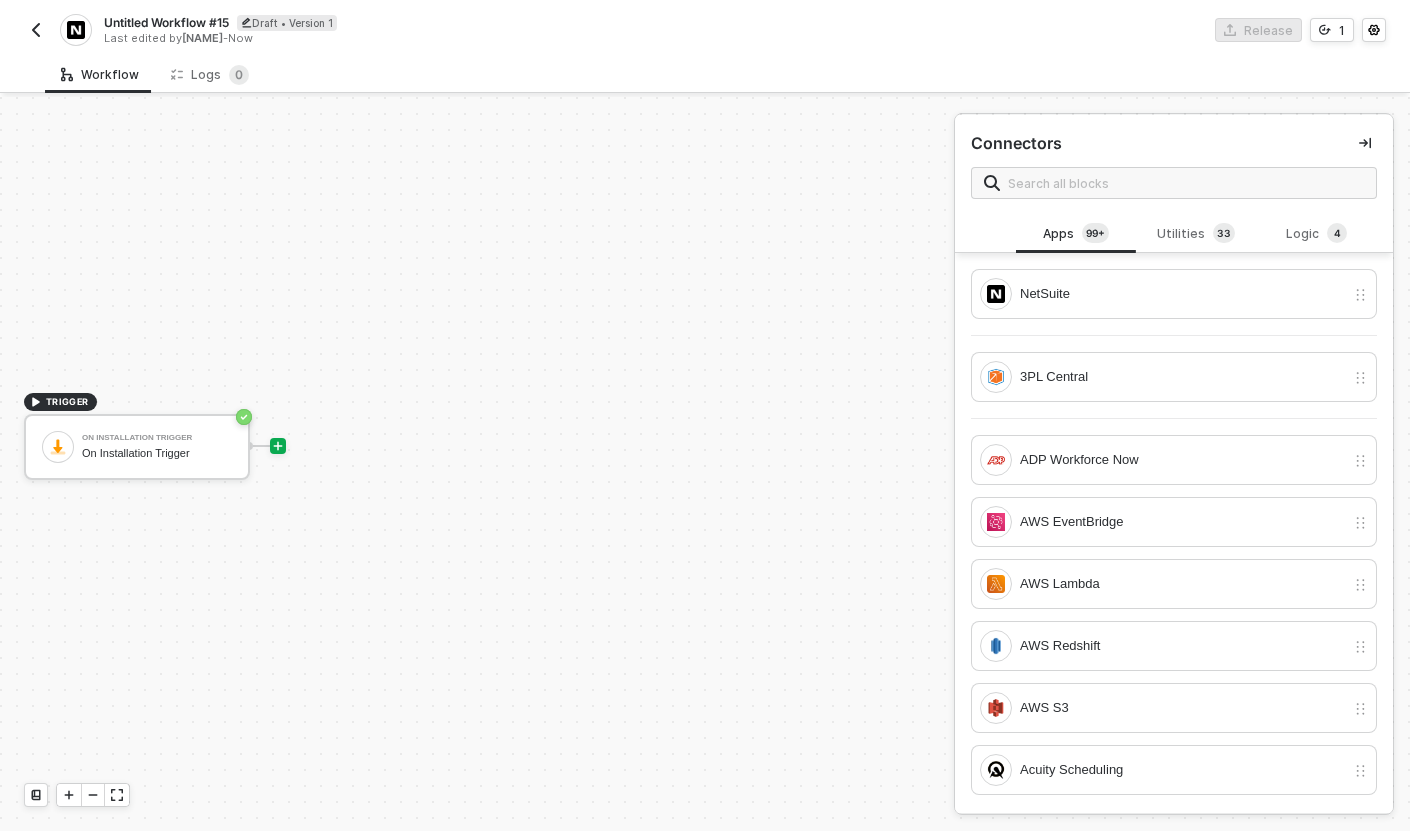 click on "Connectors" at bounding box center [1174, 165] 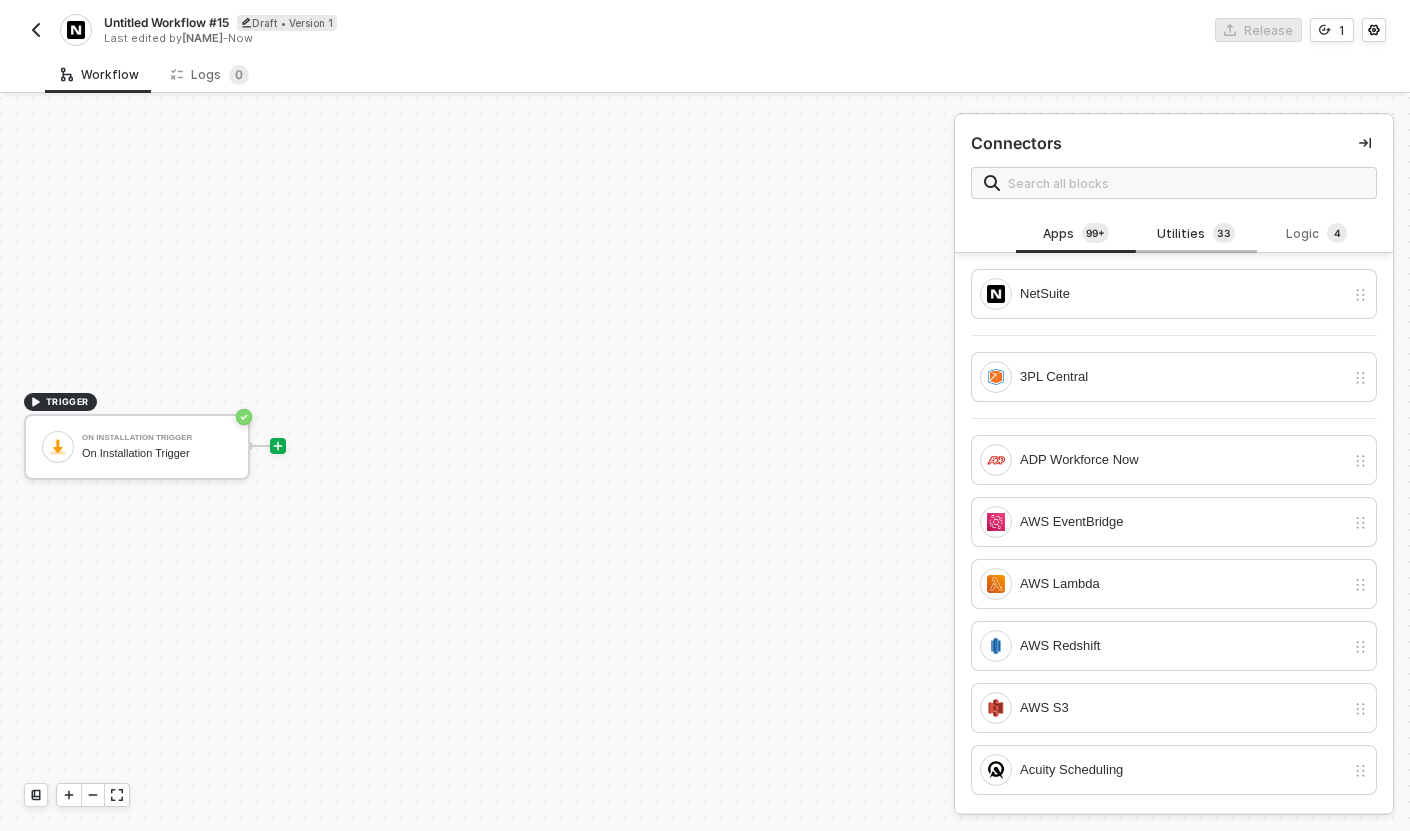 click on "Utilities 3 3" at bounding box center (1196, 234) 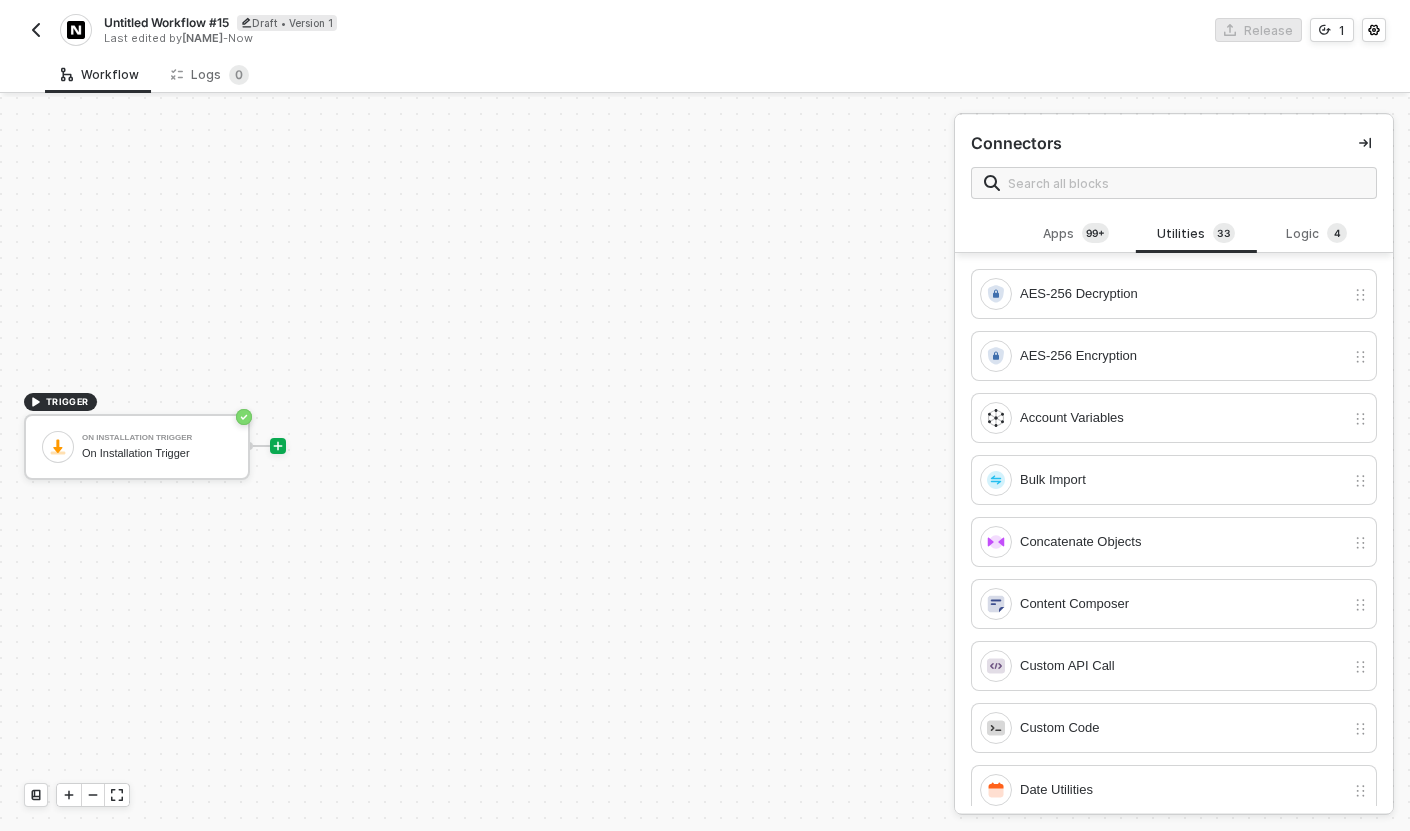 click at bounding box center [1186, 183] 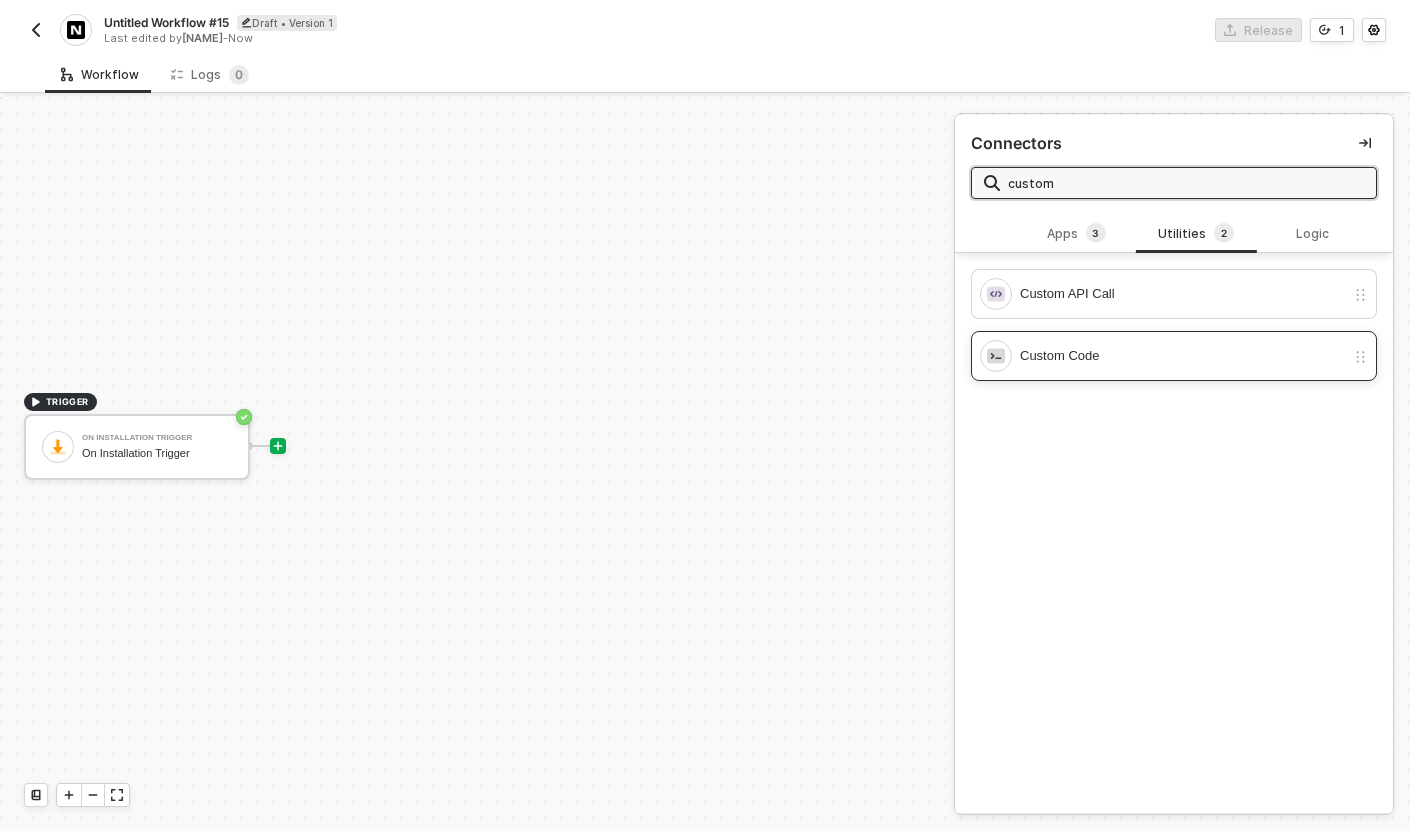 type on "custom" 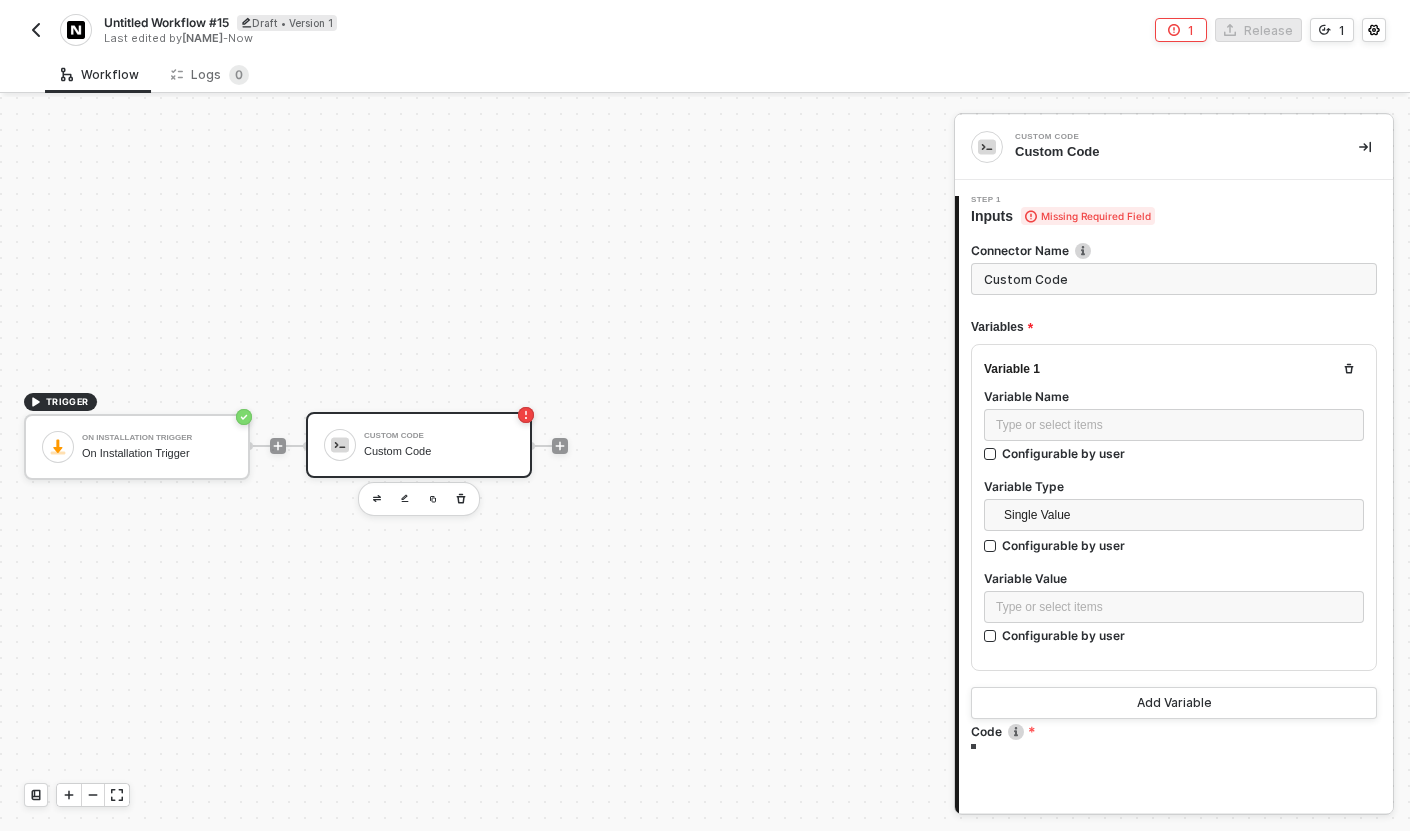 scroll, scrollTop: 126, scrollLeft: 0, axis: vertical 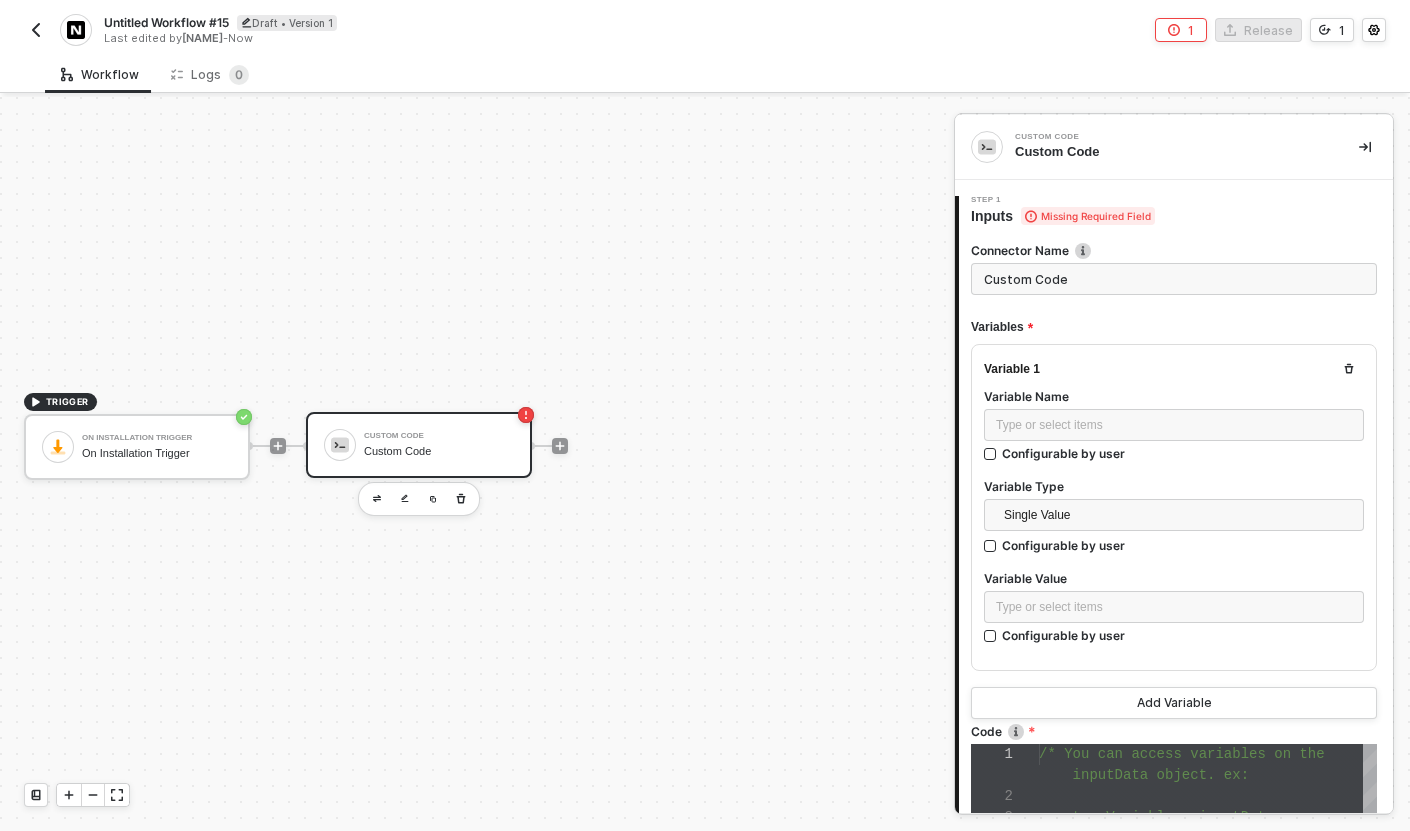 click on "TRIGGER On Installation Trigger On Installation Trigger Custom Code Custom Code" at bounding box center [472, 445] 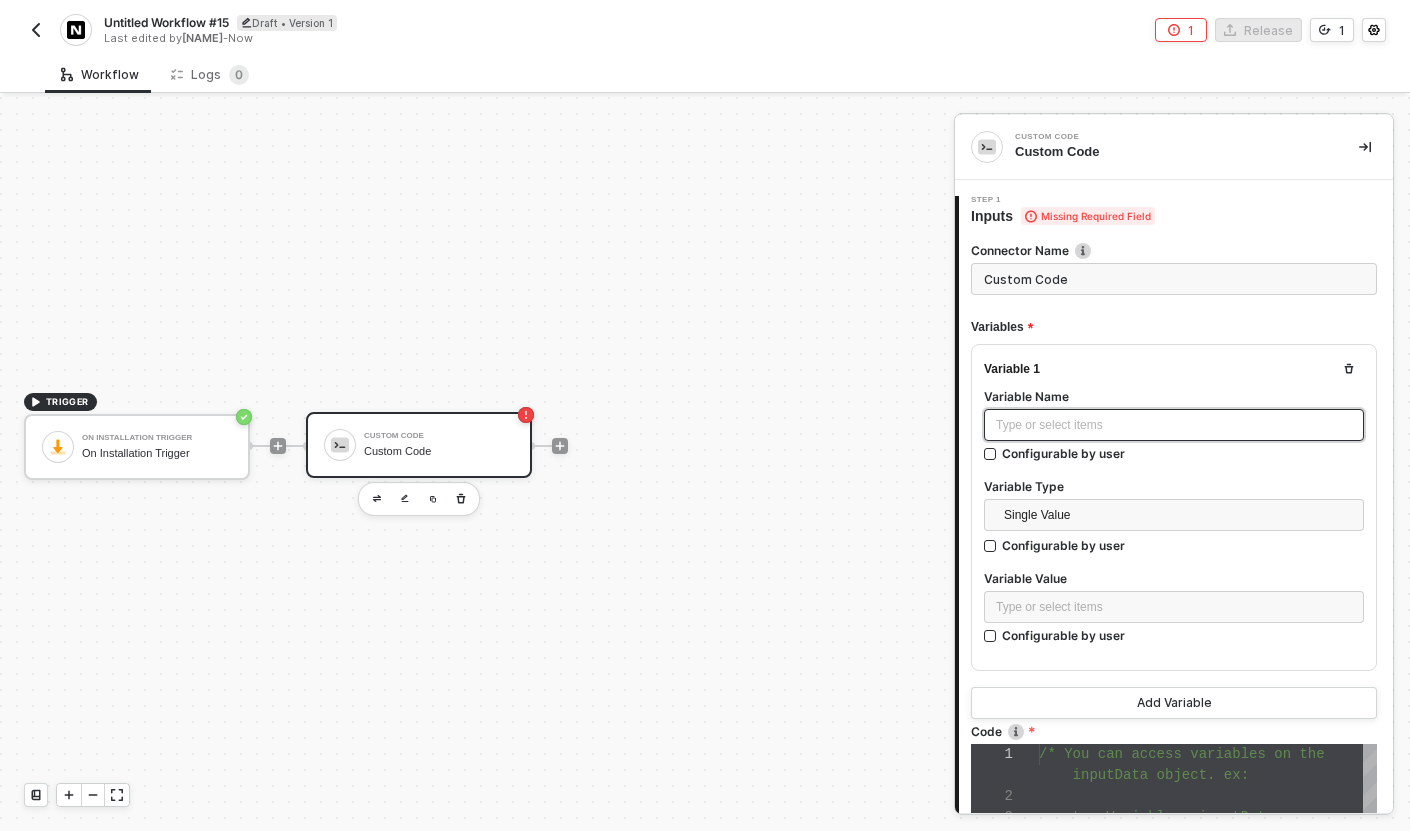 click on "Type or select items ﻿" at bounding box center (1174, 425) 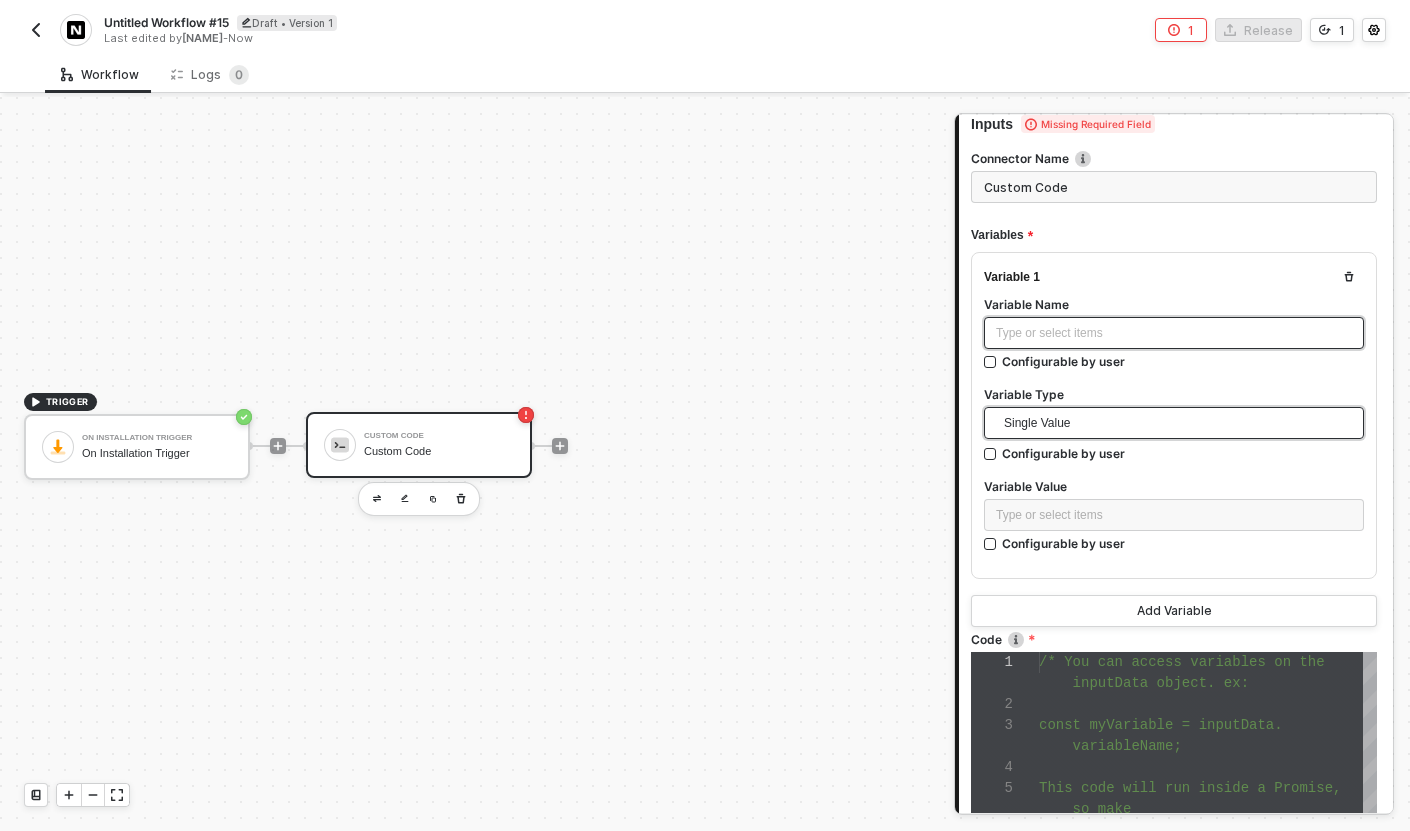 scroll, scrollTop: 109, scrollLeft: 0, axis: vertical 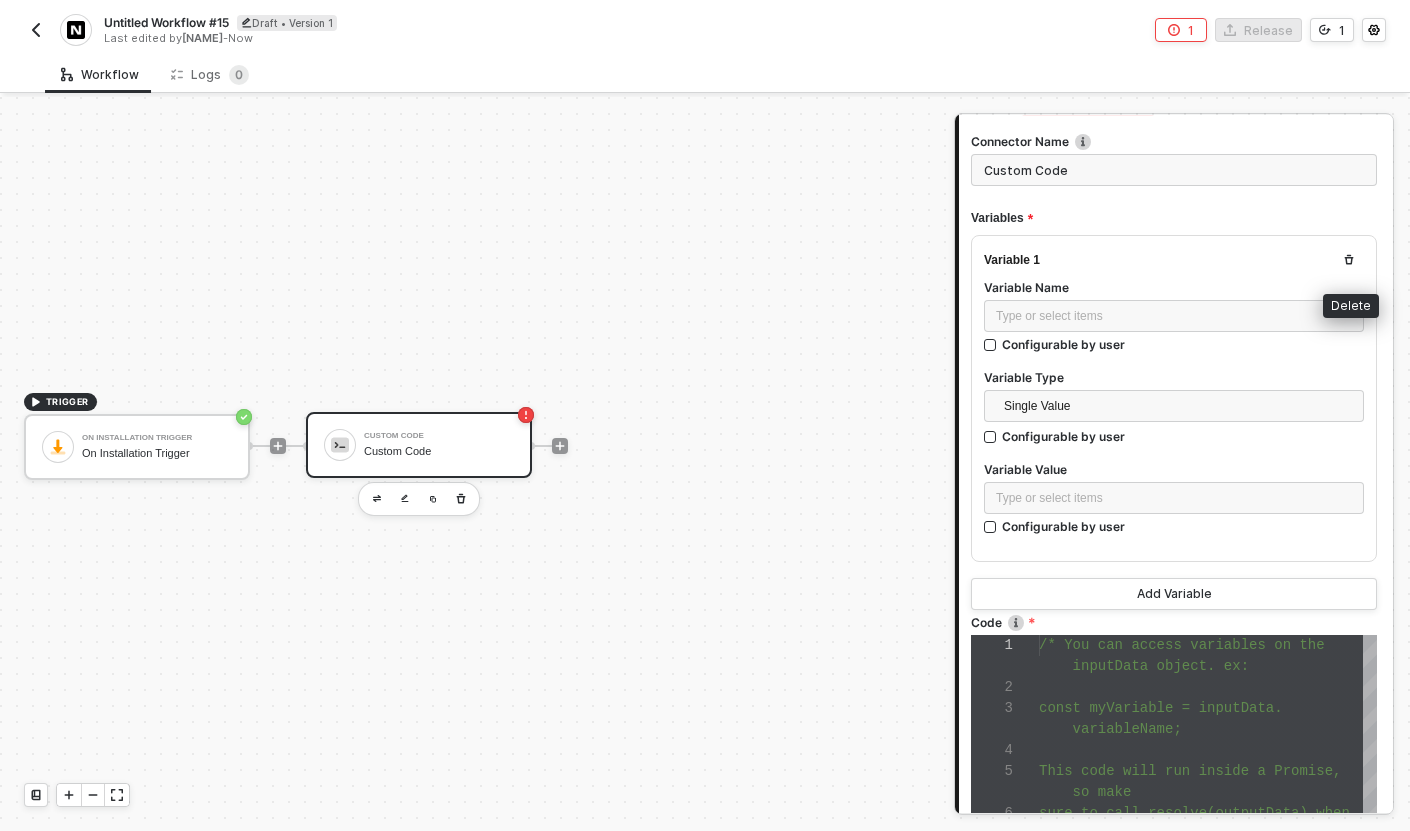 click at bounding box center (1349, 260) 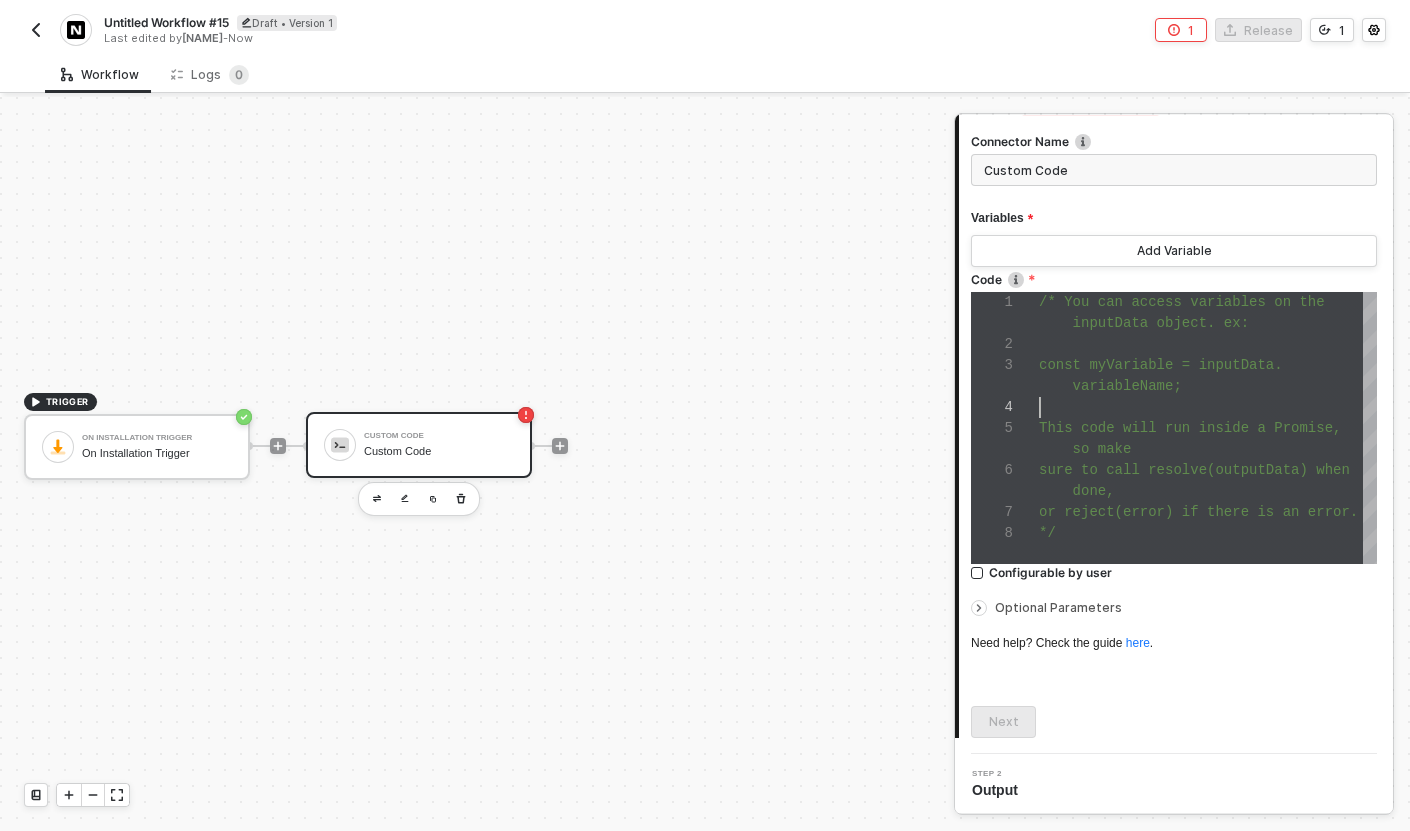 click at bounding box center (1208, 407) 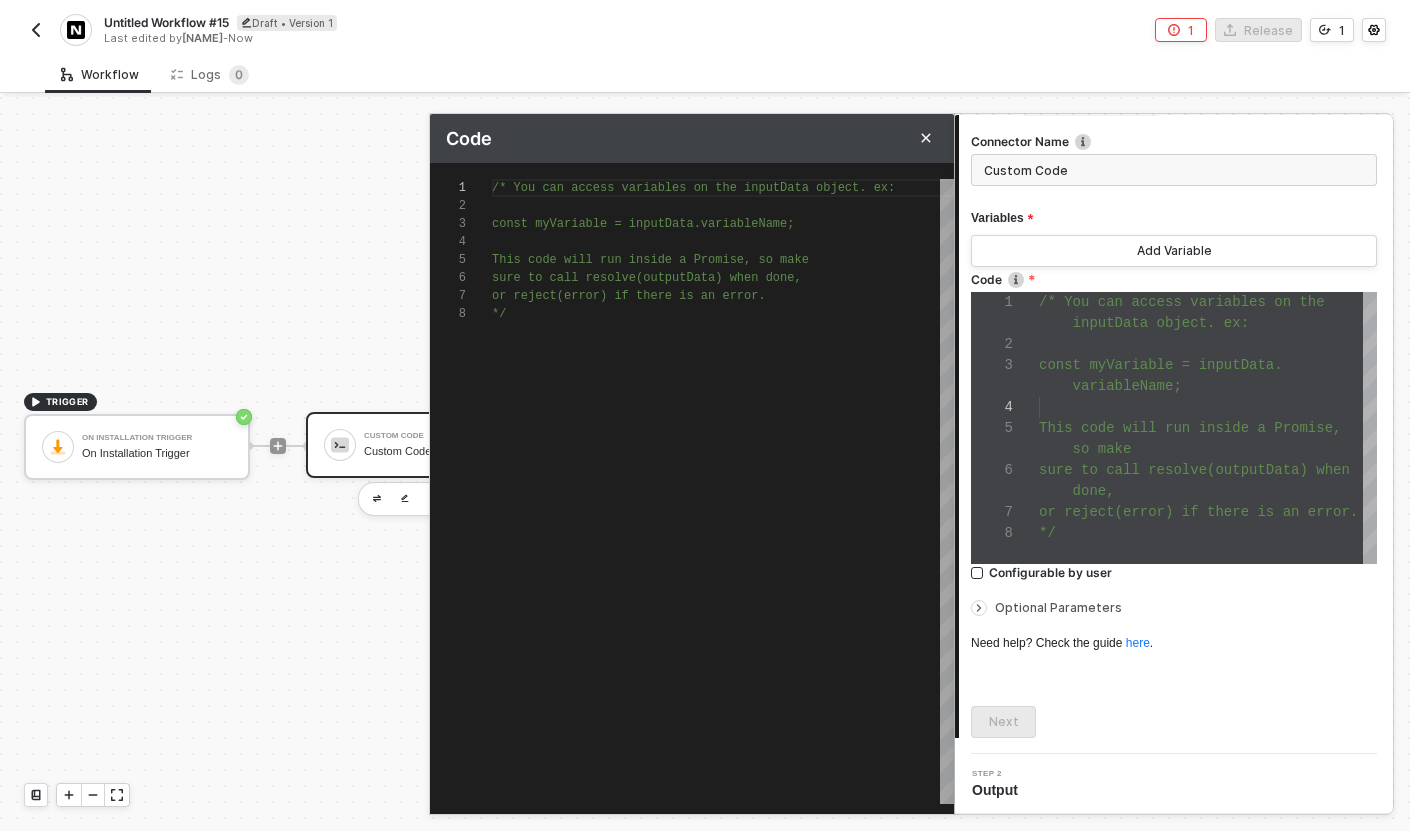 scroll, scrollTop: 126, scrollLeft: 0, axis: vertical 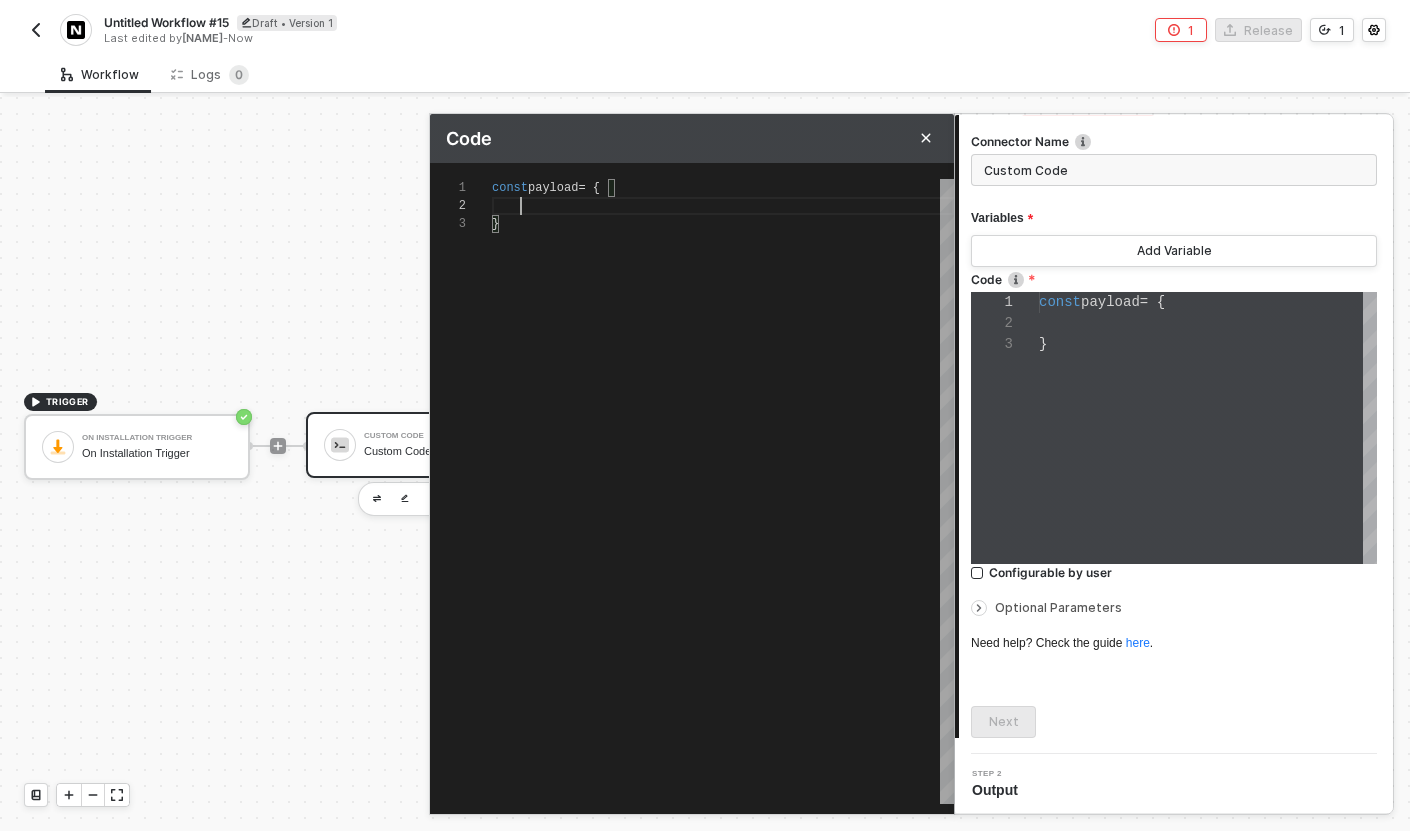 type on "const payload = {
}" 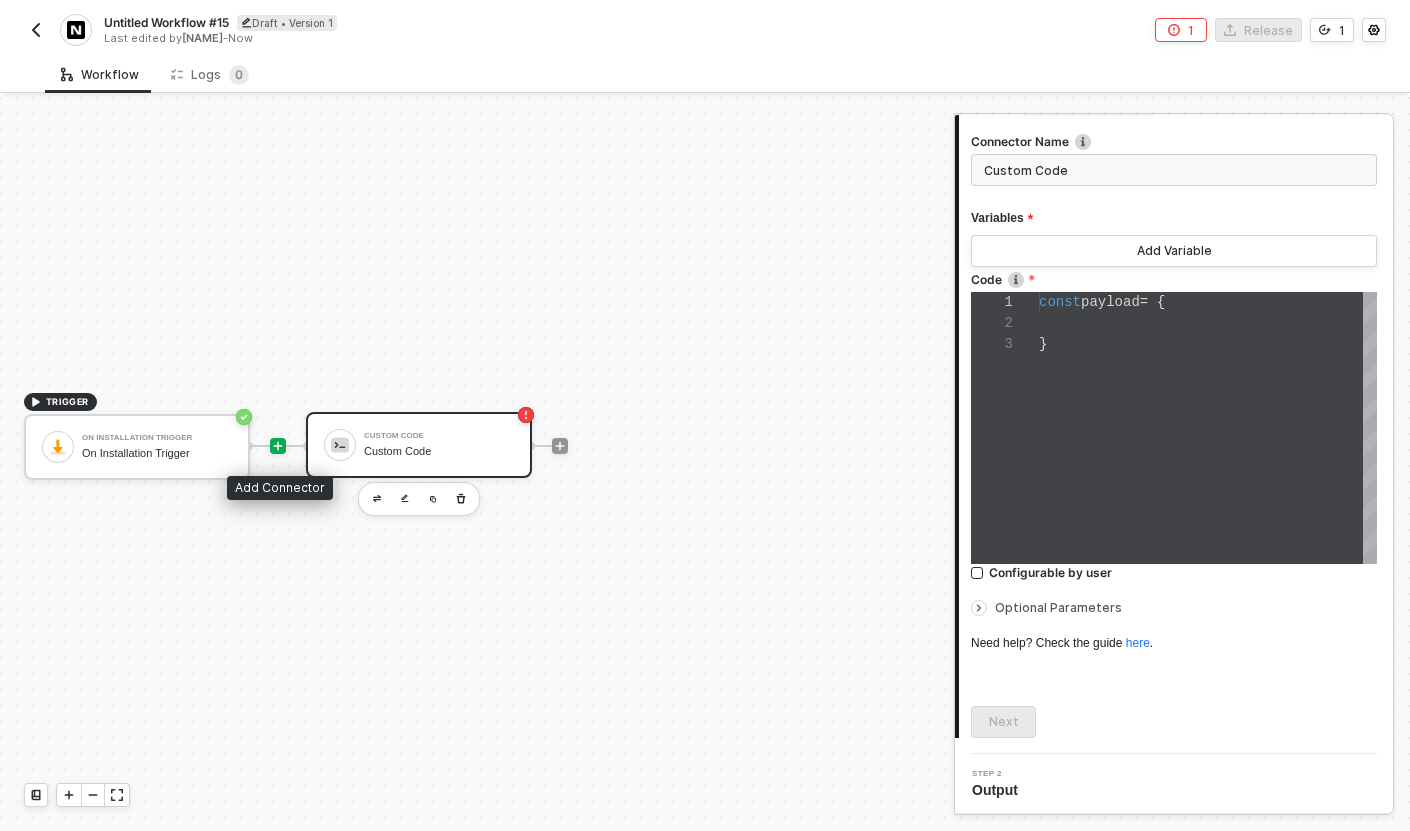 click at bounding box center (278, 446) 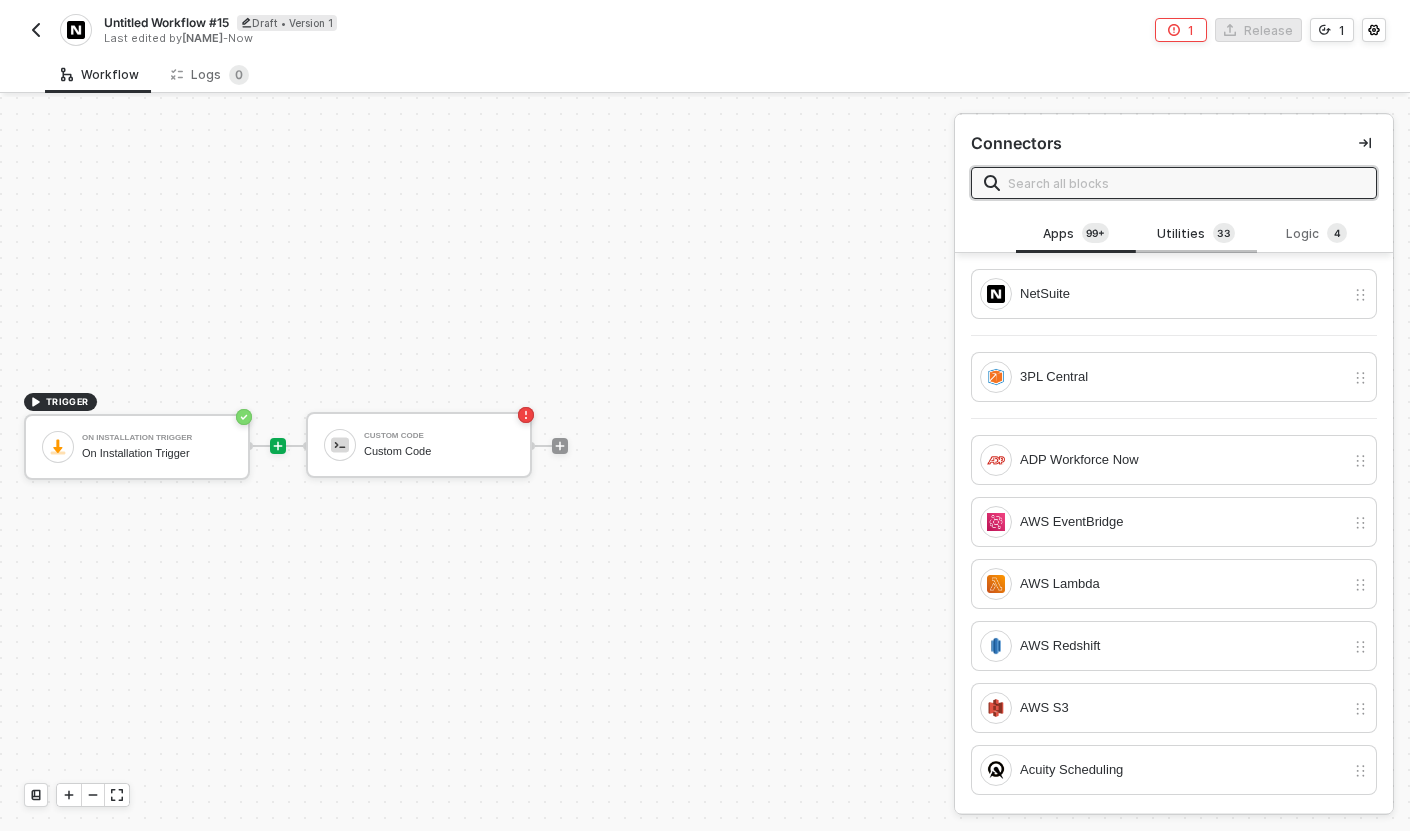 click on "3" at bounding box center (1220, 233) 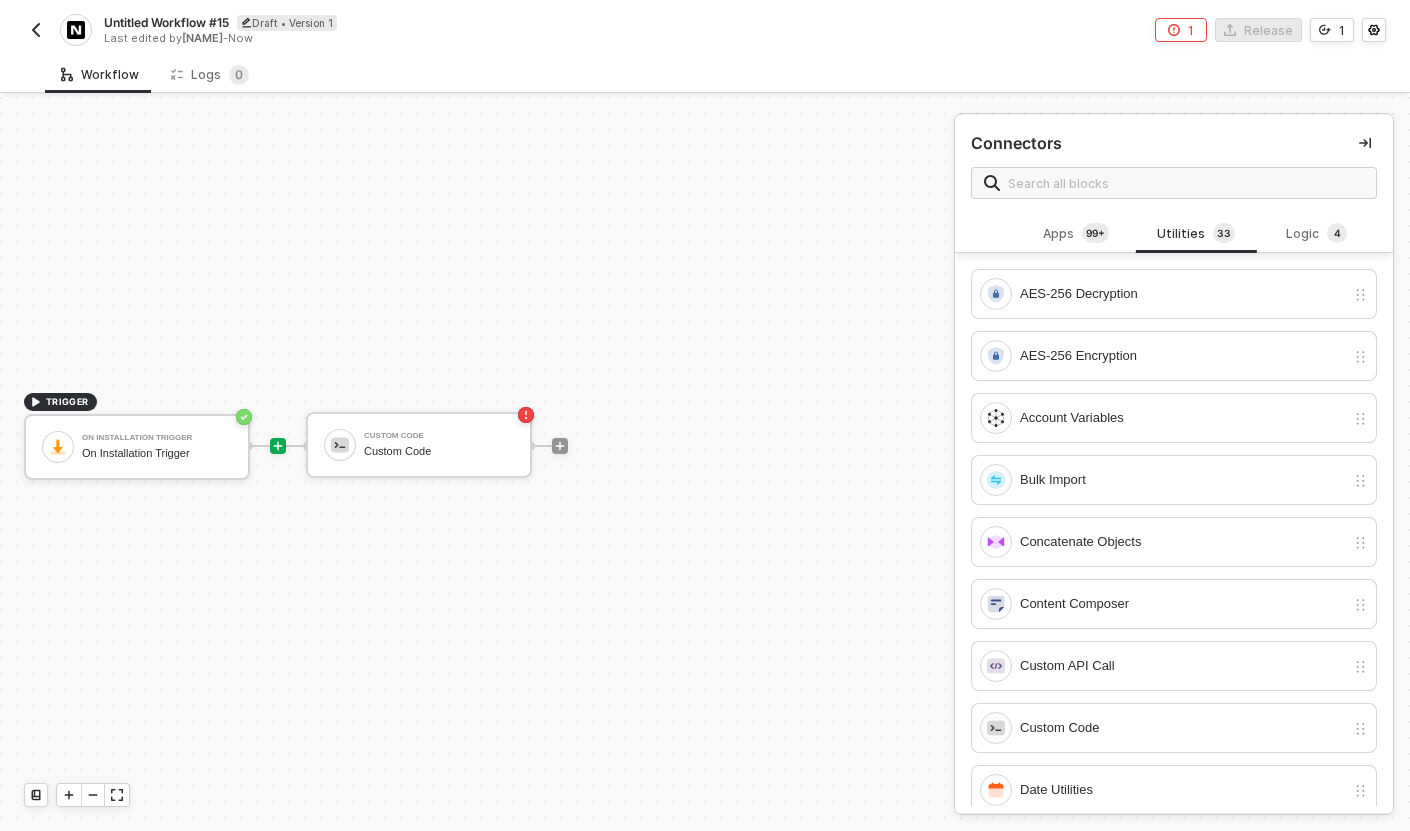 click at bounding box center (1174, 183) 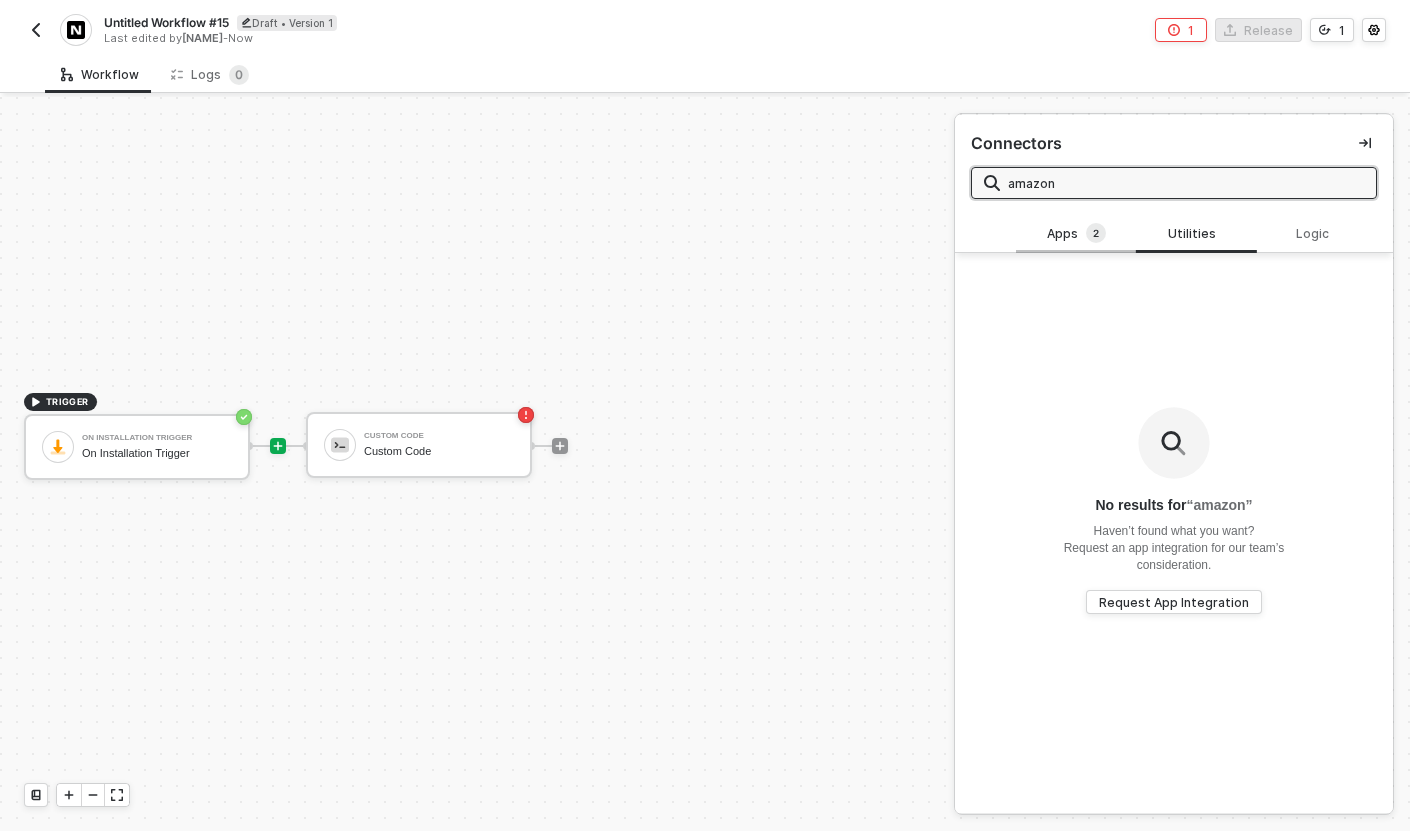 type on "amazon" 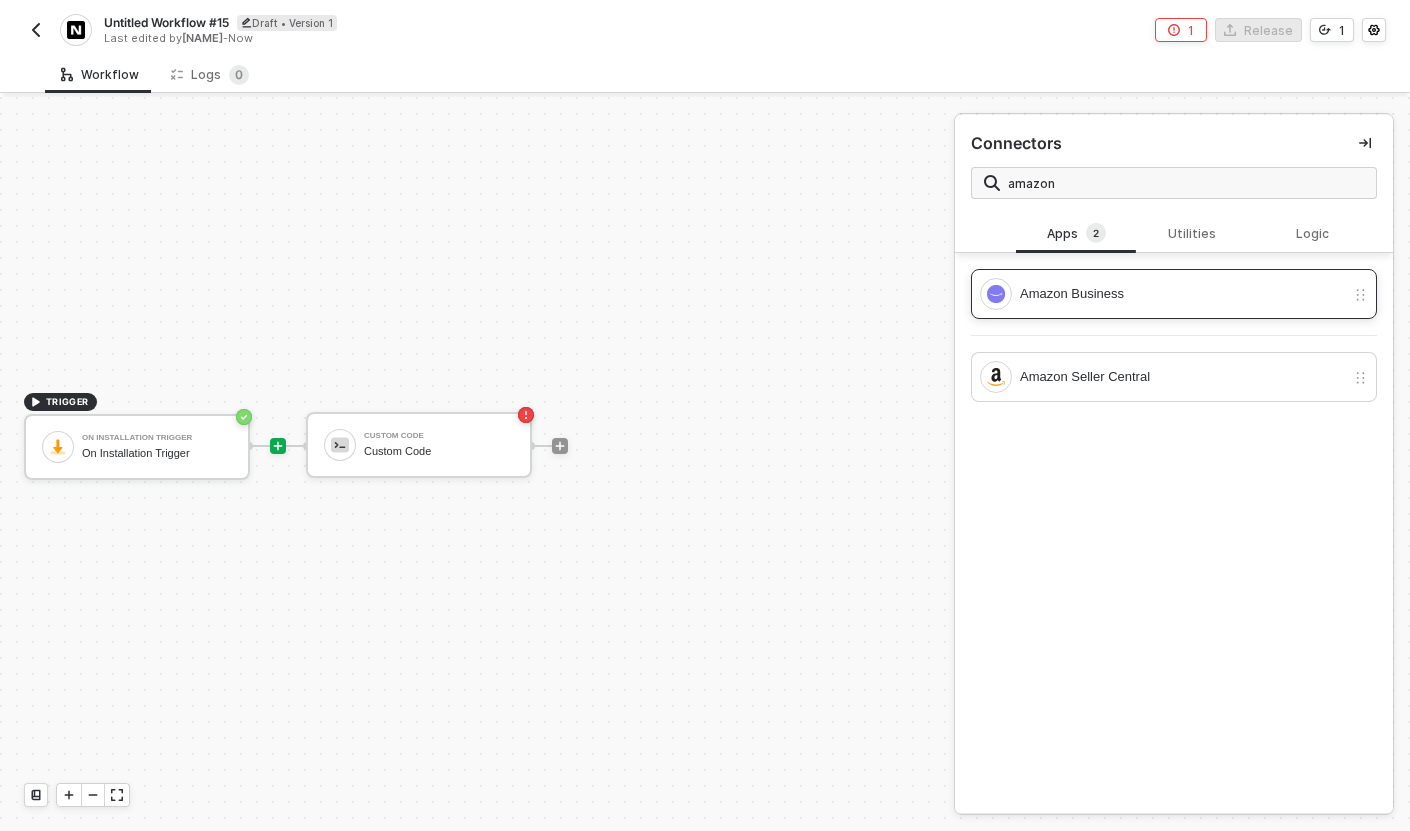 click on "Amazon Business" at bounding box center [1174, 294] 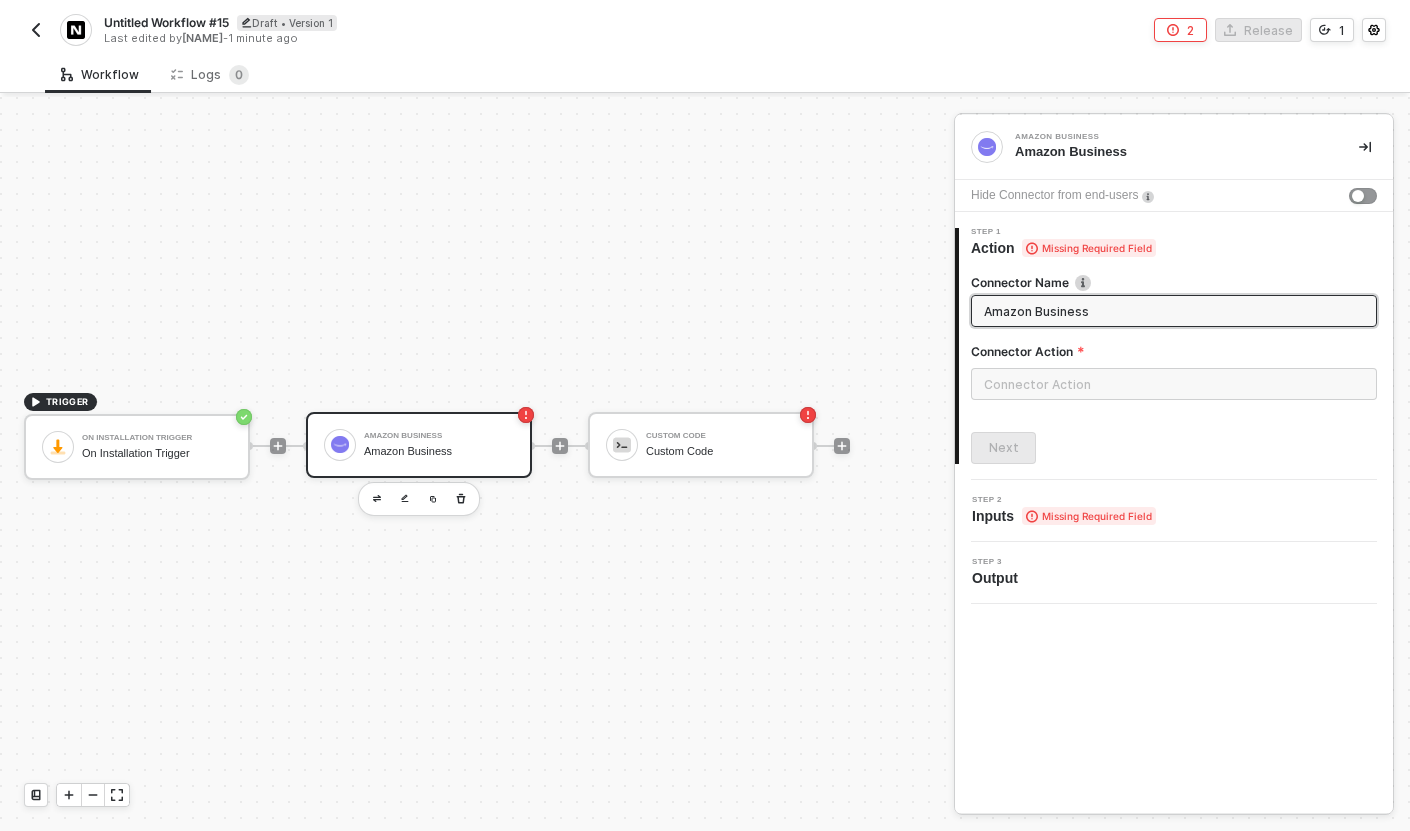 click at bounding box center [1174, 392] 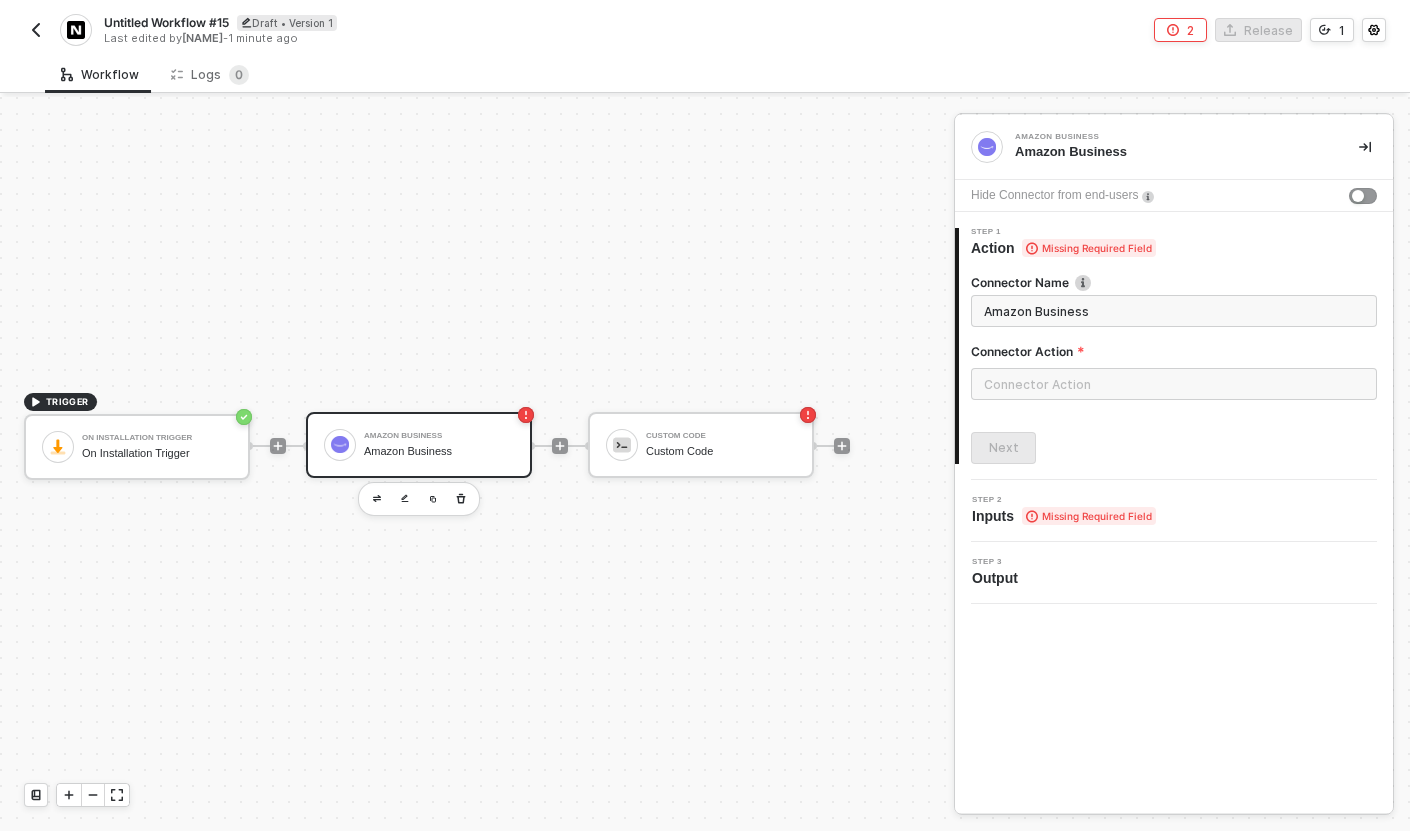 click at bounding box center [1174, 384] 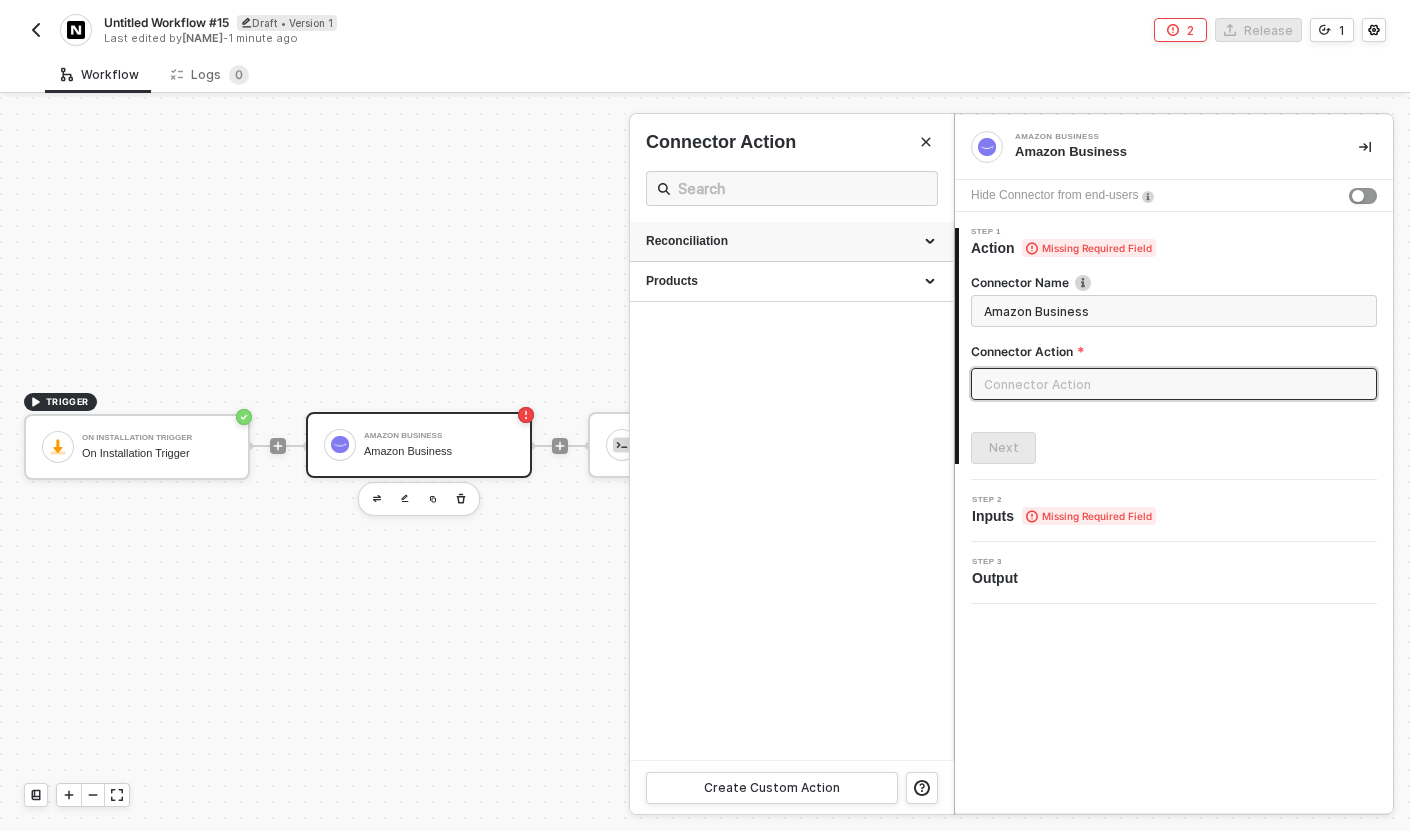 click on "Reconciliation" at bounding box center (791, 241) 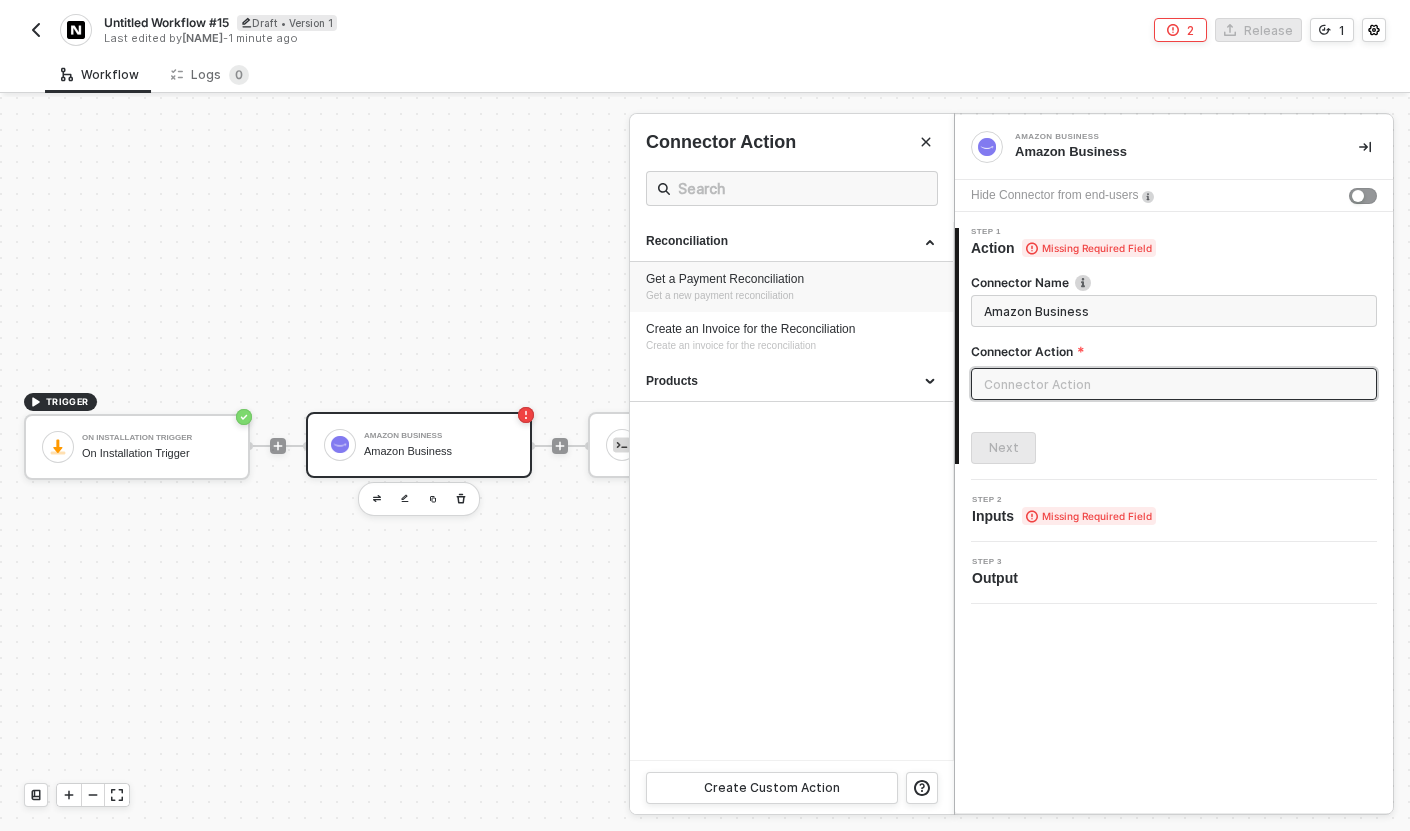 click on "Get a Payment Reconciliation" at bounding box center (791, 279) 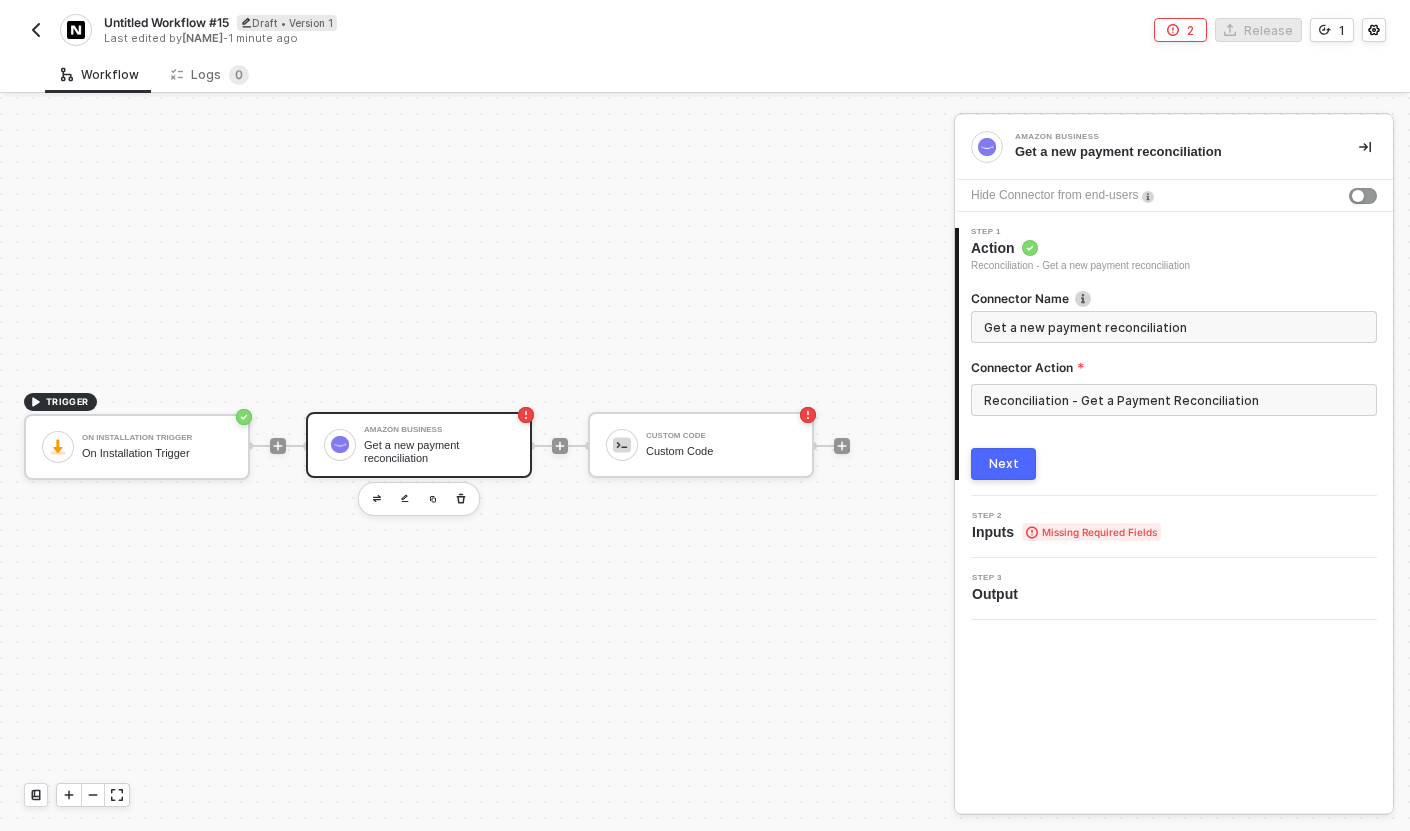 click on "Next" at bounding box center [1004, 464] 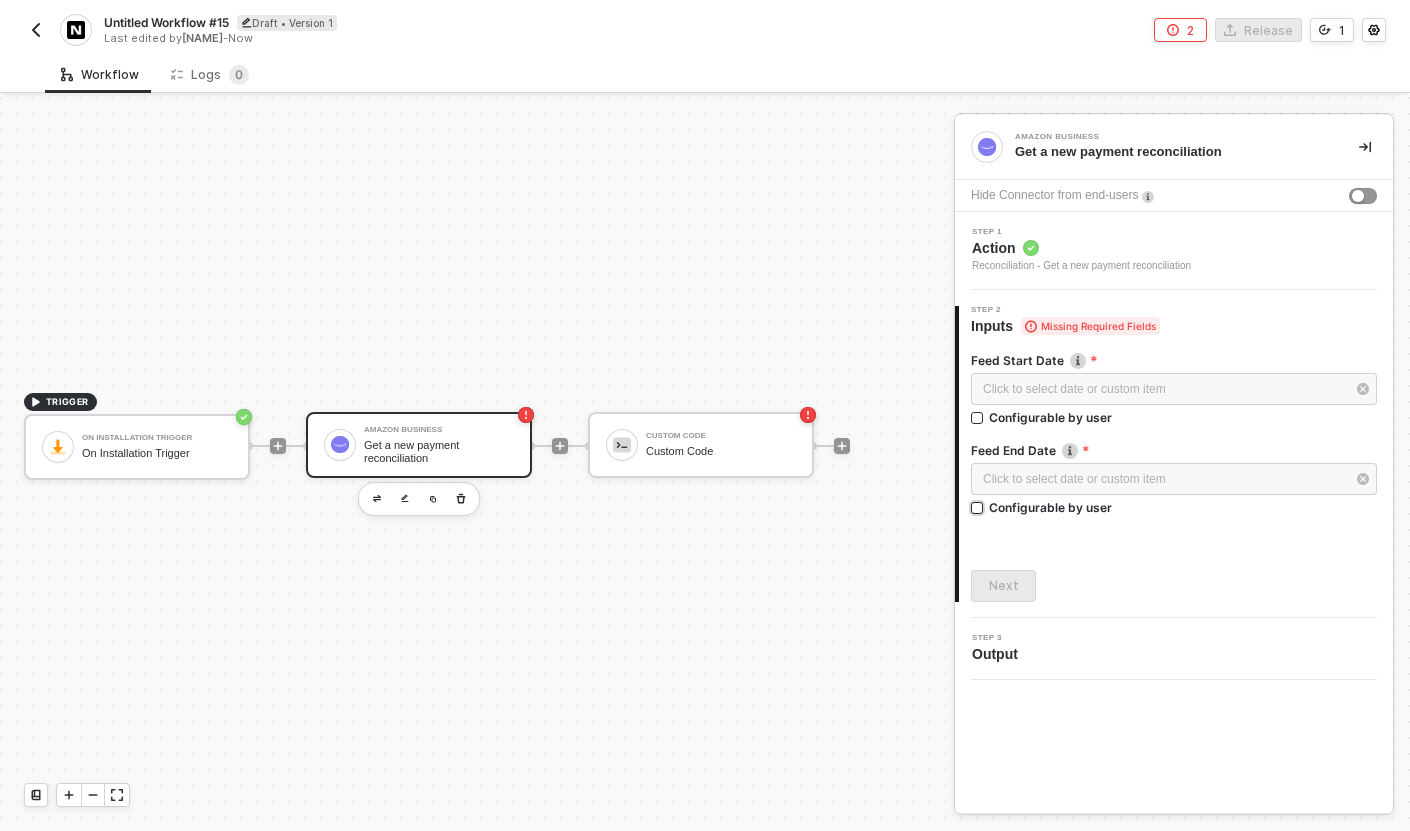 click on "Configurable by user" at bounding box center [1050, 417] 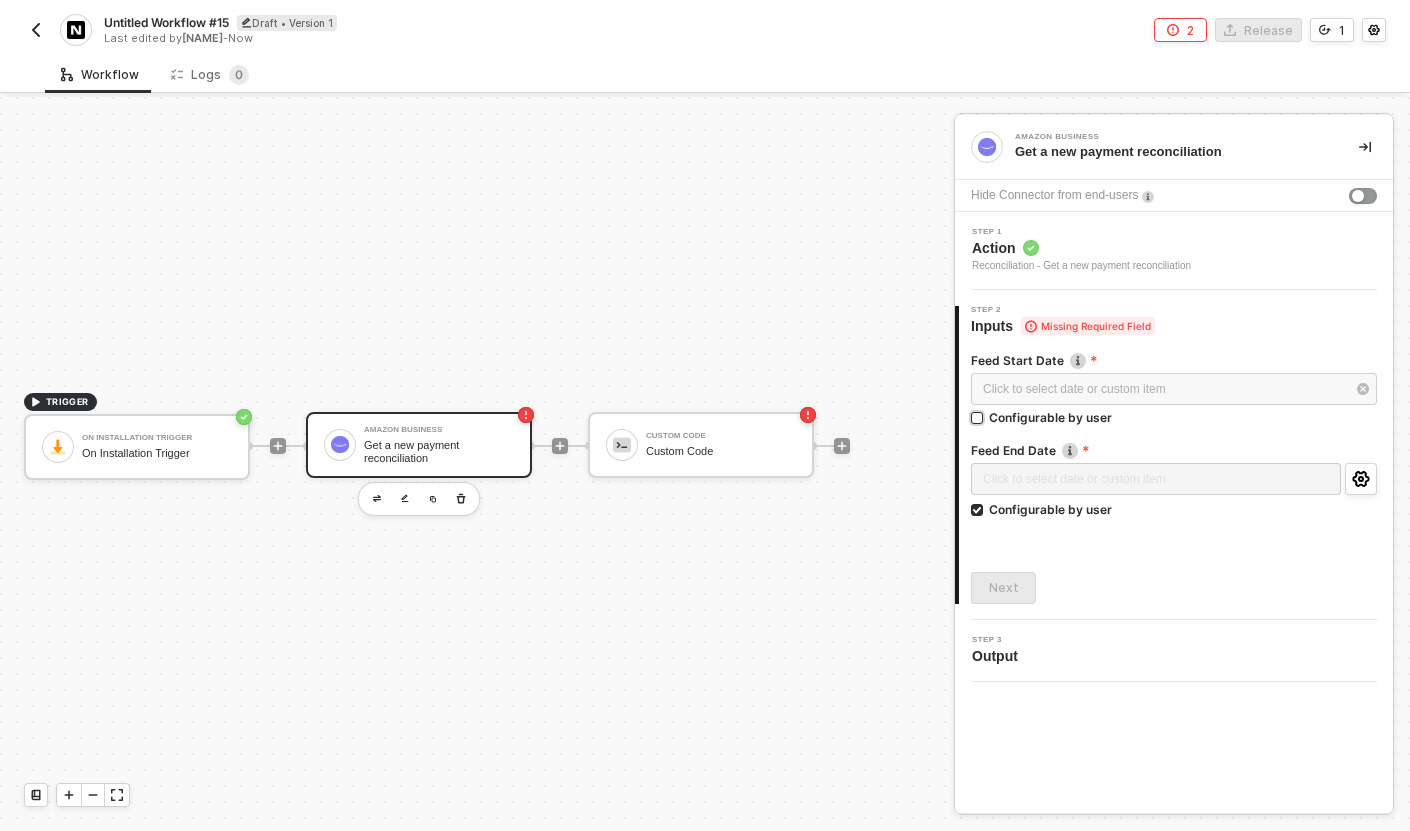 click on "Configurable by user" at bounding box center [1050, 417] 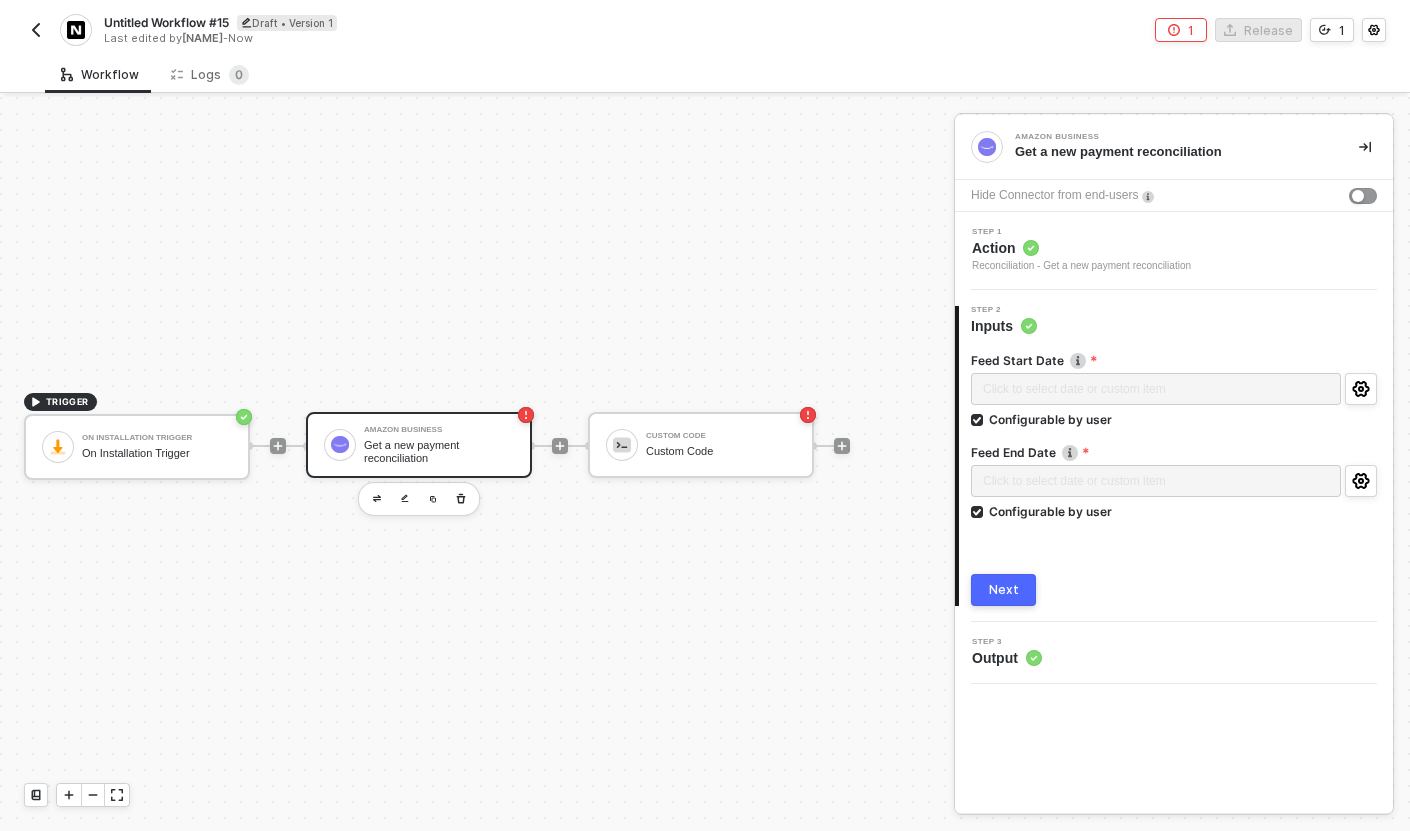 click on "Next" at bounding box center (1003, 590) 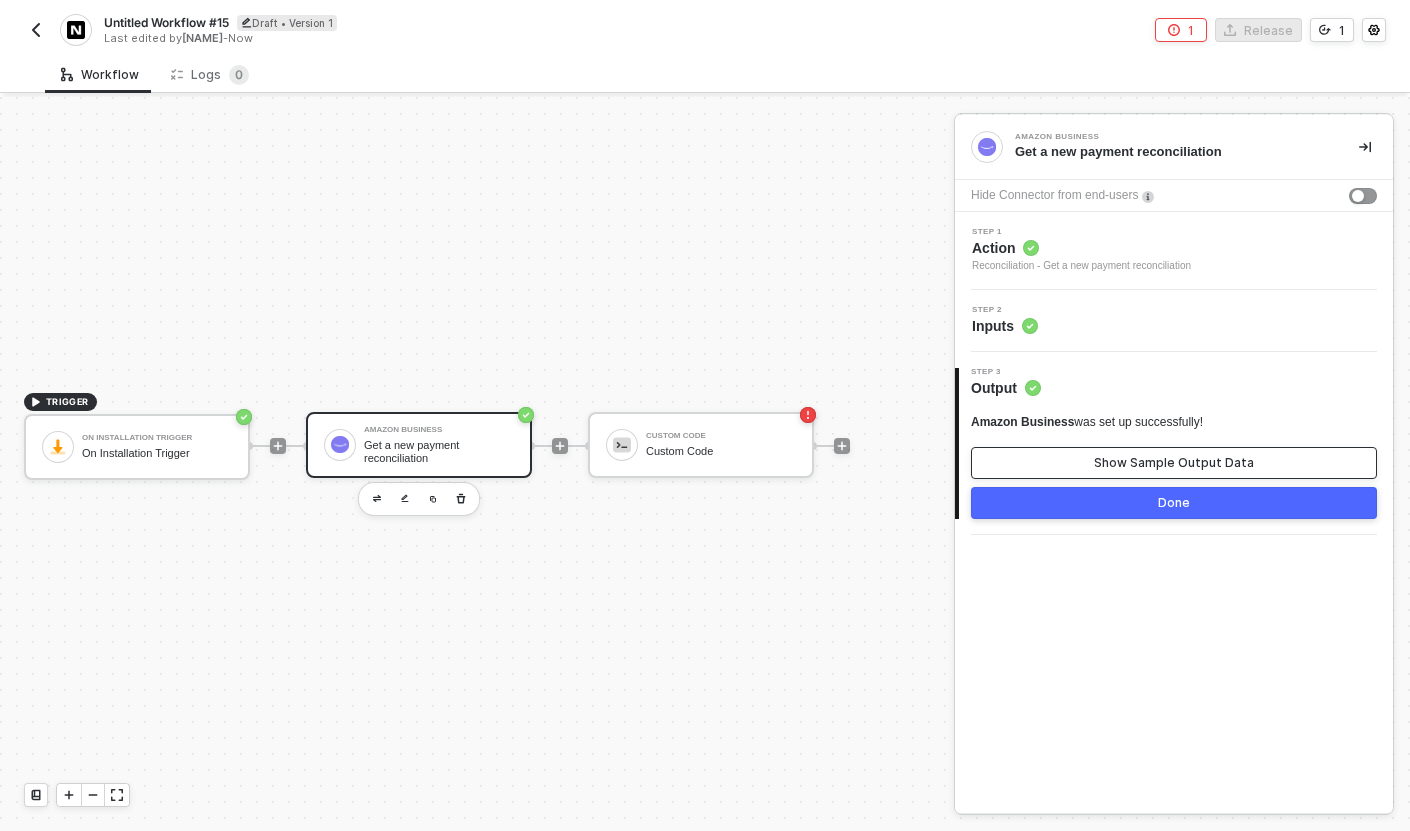click on "Show Sample Output Data" at bounding box center [1174, 463] 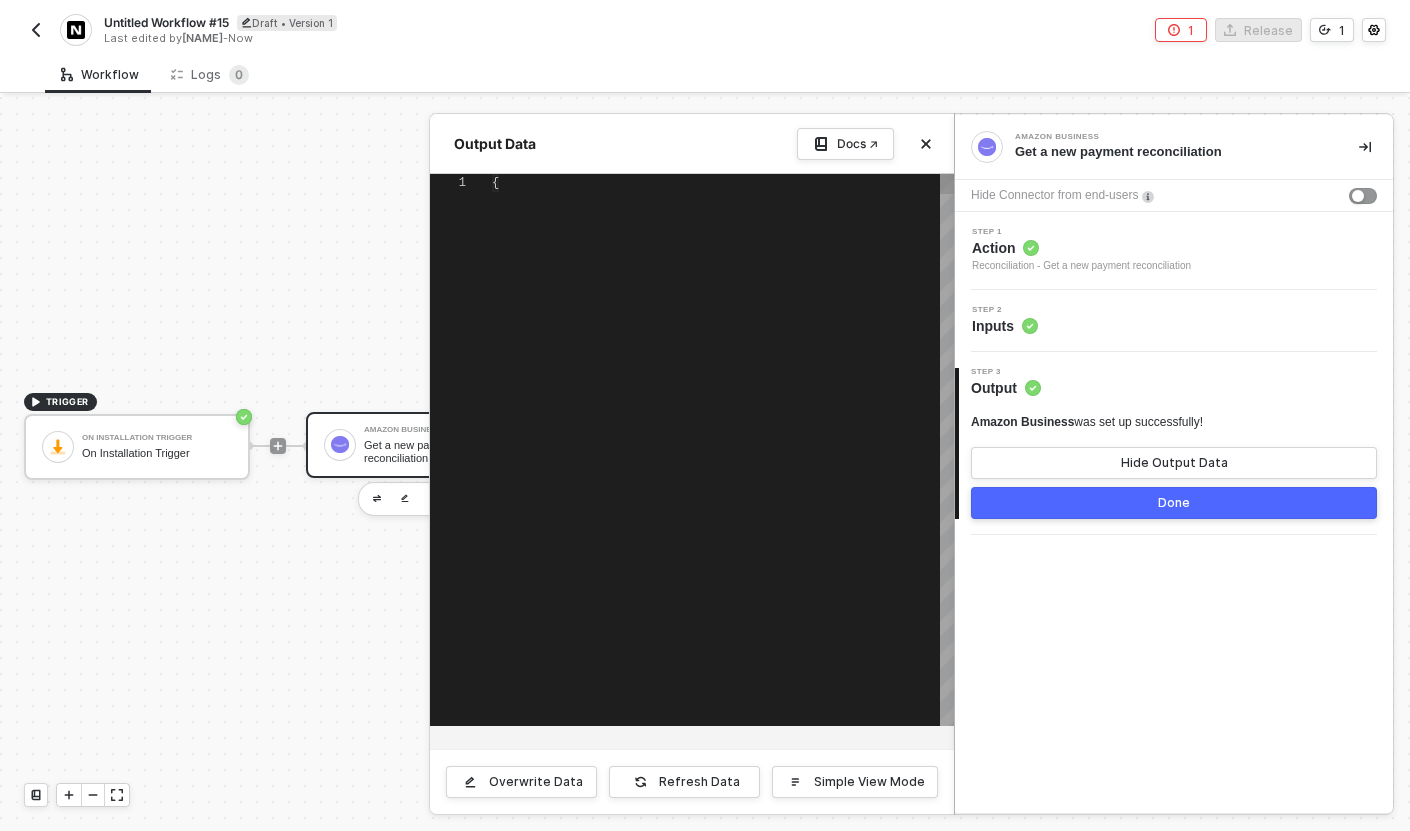 scroll, scrollTop: 180, scrollLeft: 0, axis: vertical 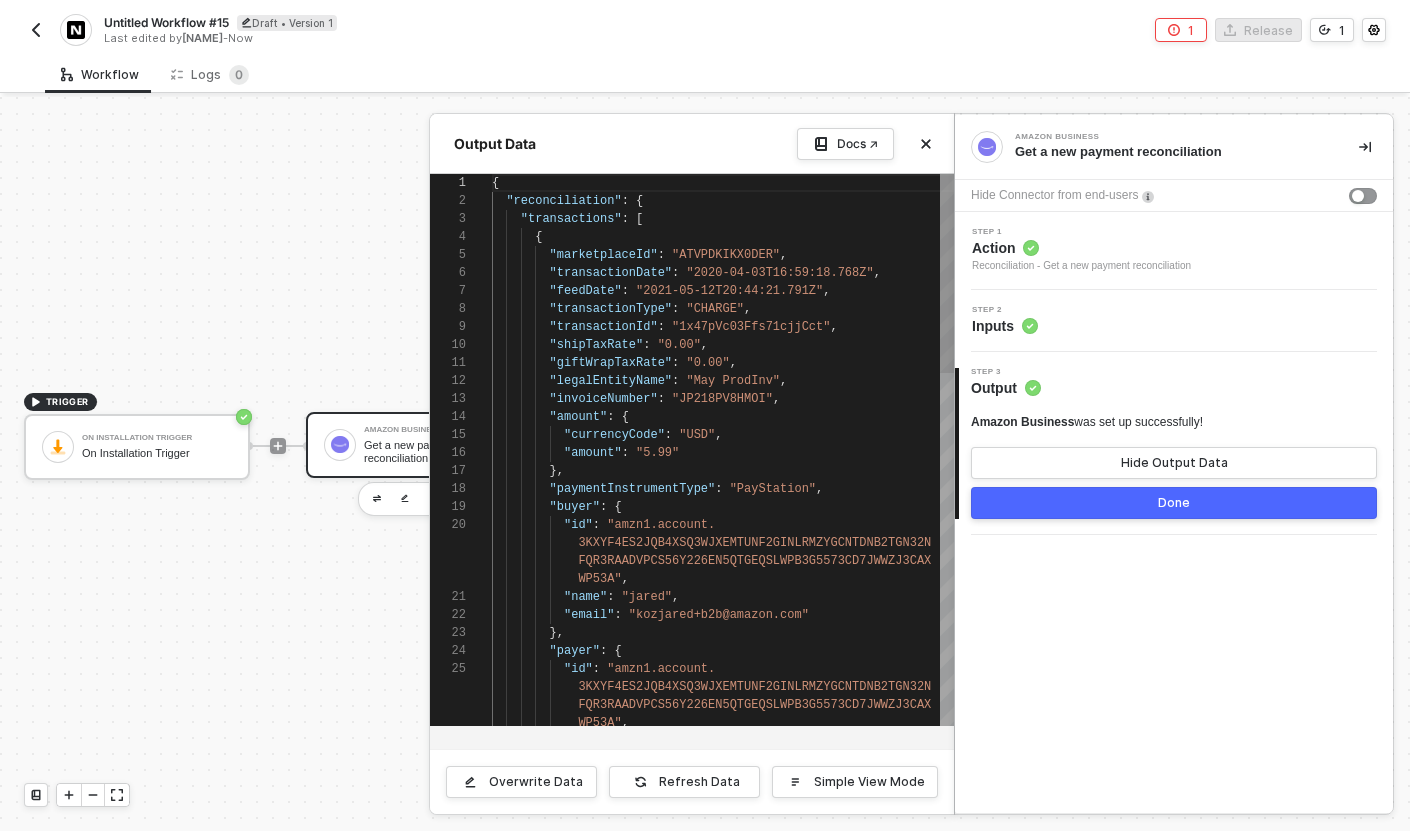 click on ""invoiceNumber" :   "JP218PV8HMOI" ," at bounding box center (723, 399) 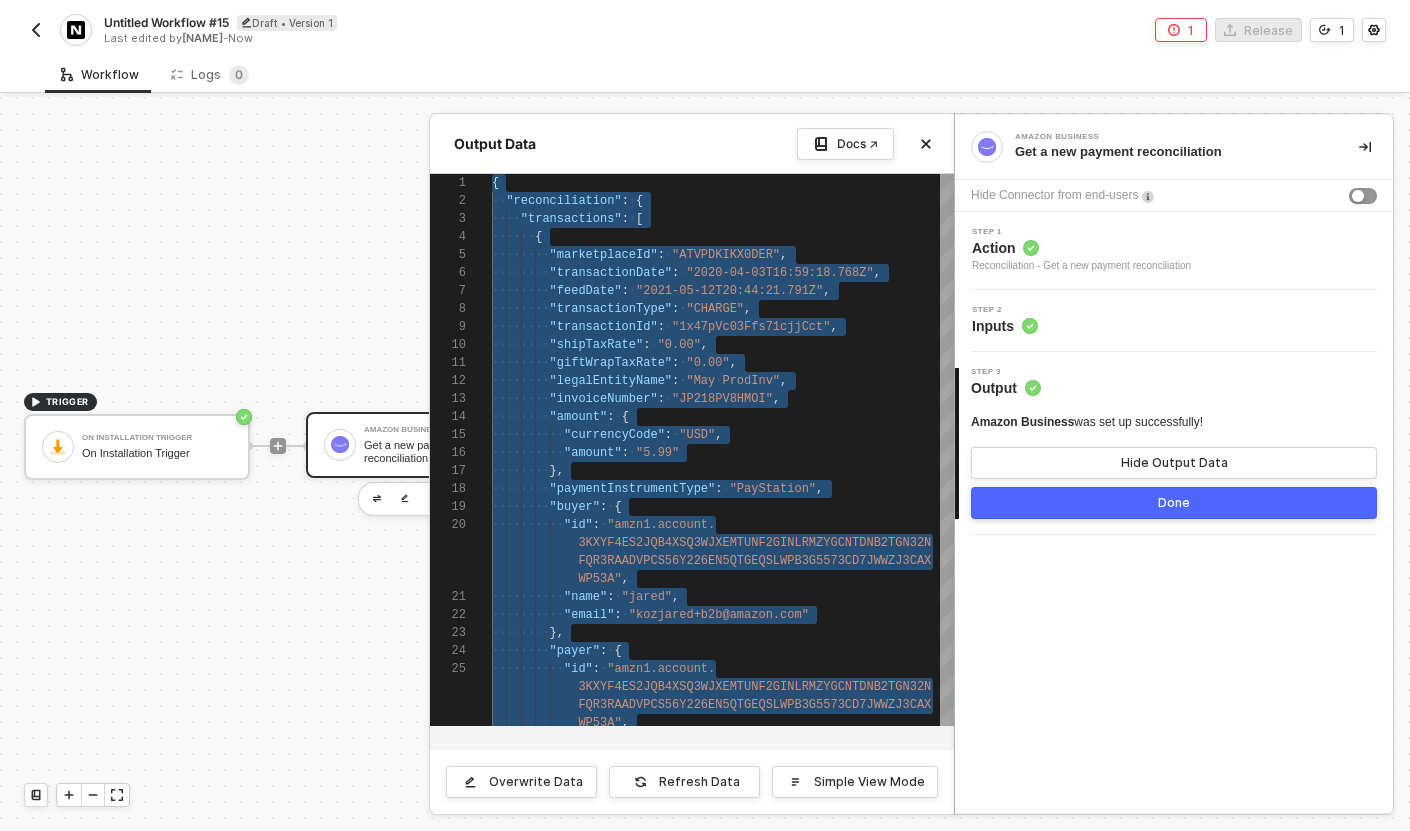 click at bounding box center [705, 464] 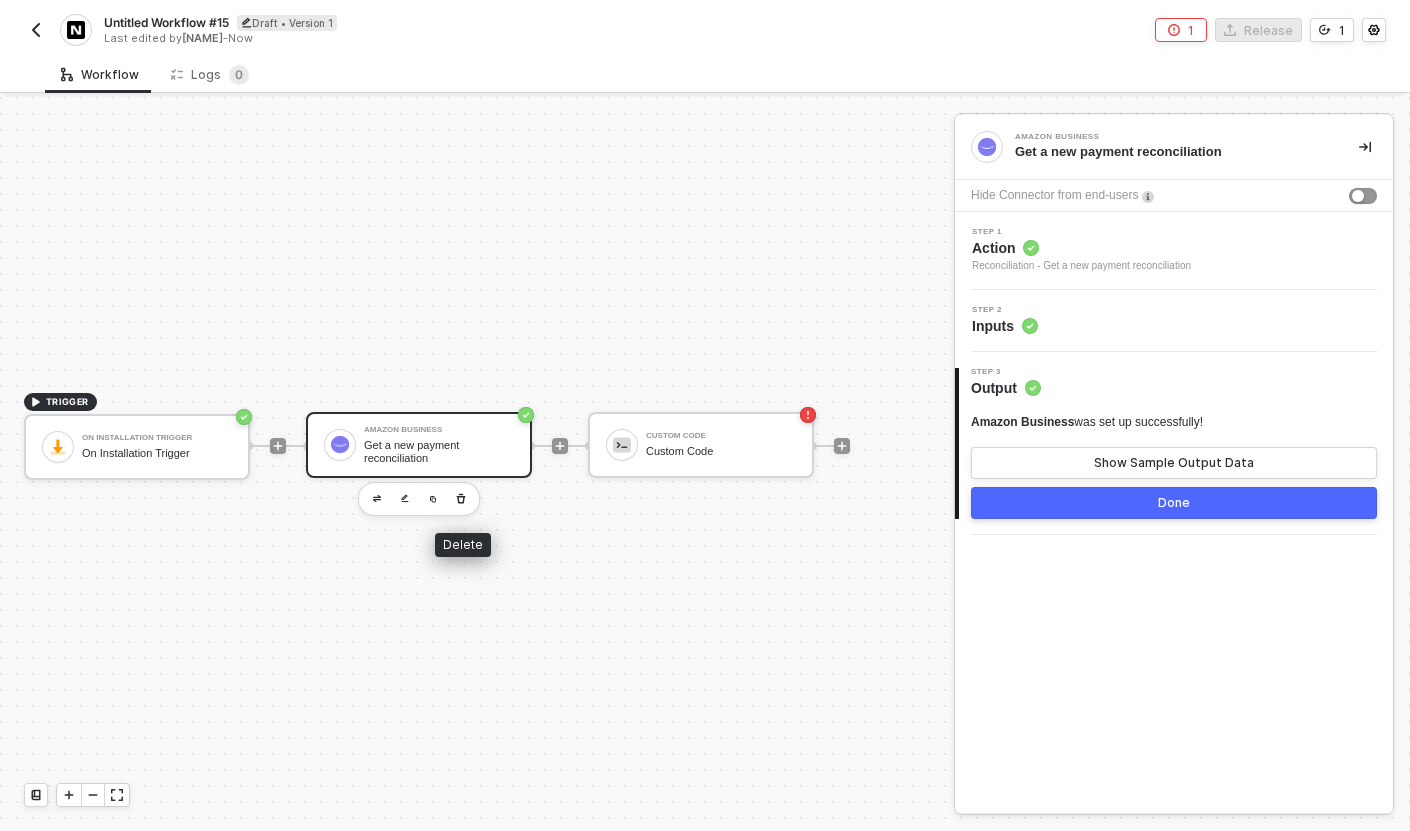 click at bounding box center (461, 499) 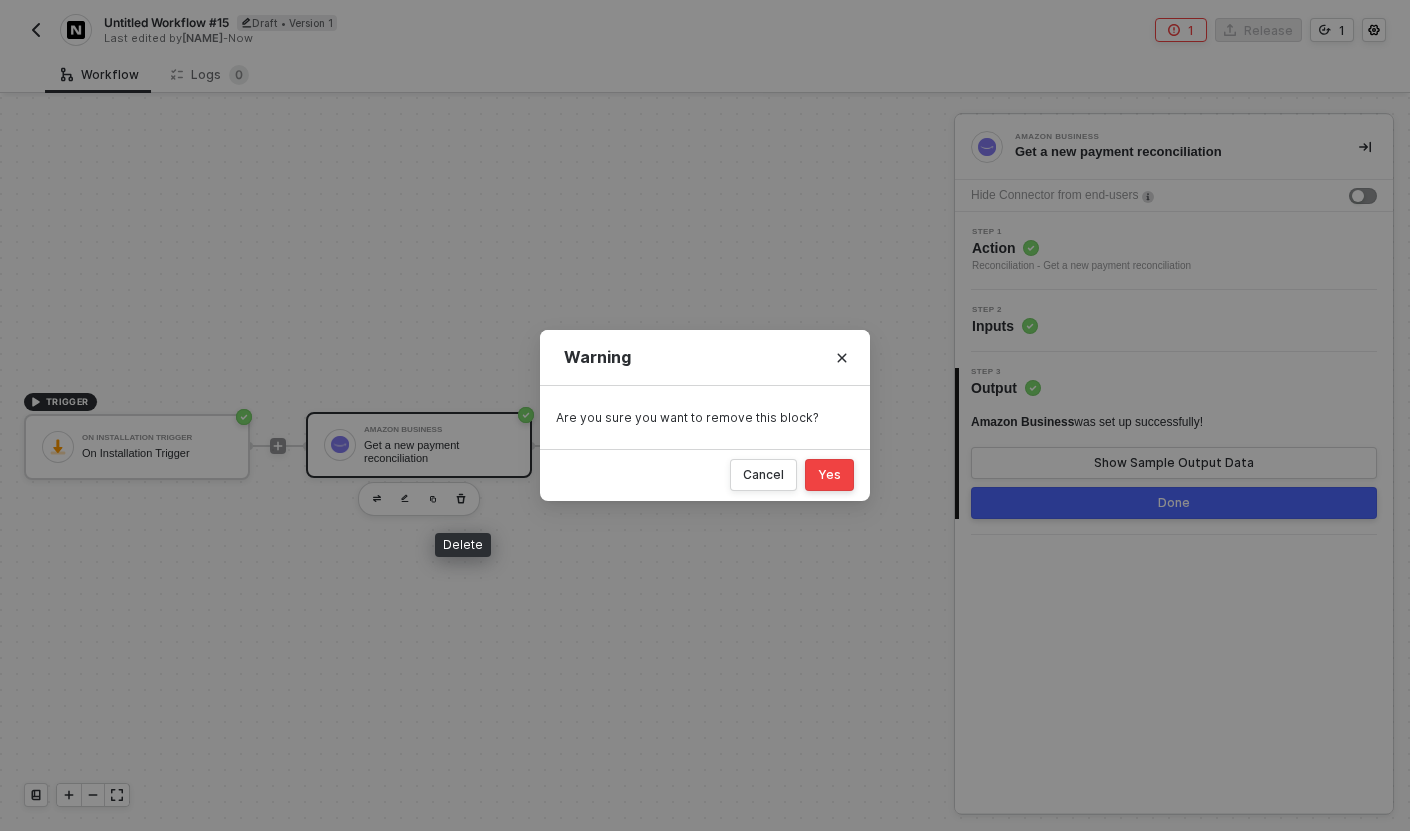 click on "Warning Are you sure you want to remove this block?  Cancel Yes" at bounding box center (705, 415) 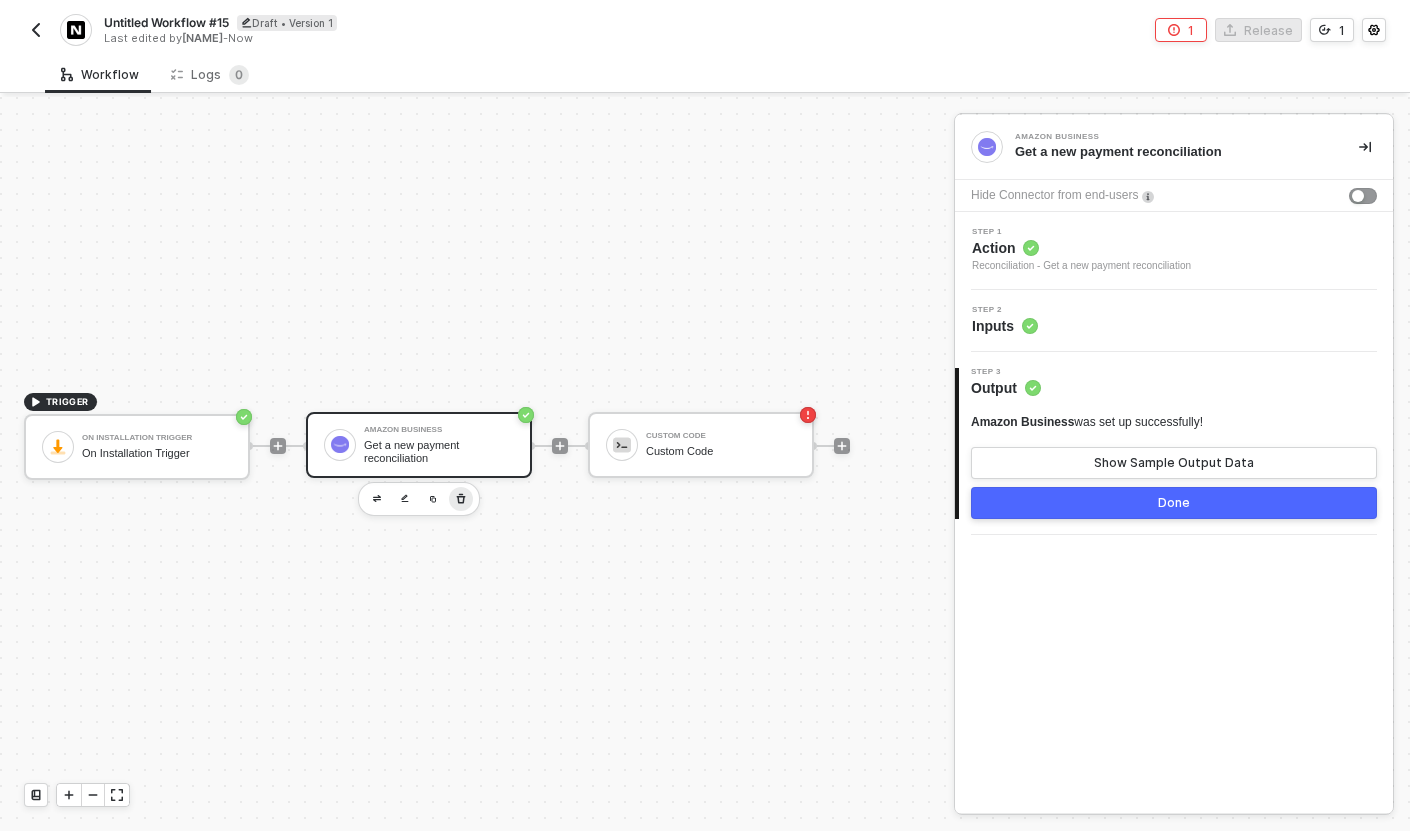click at bounding box center [461, 498] 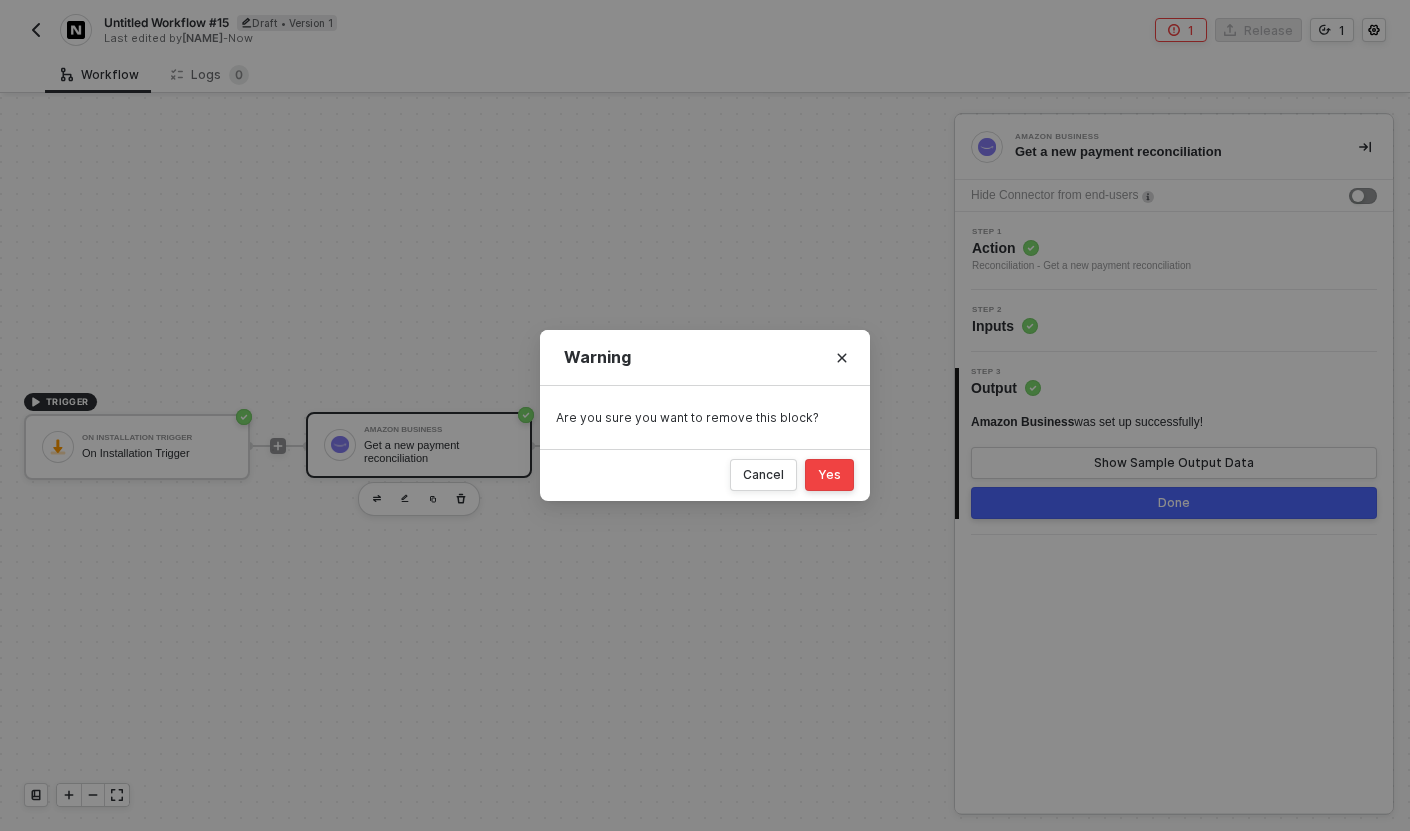 click on "Yes" at bounding box center (829, 475) 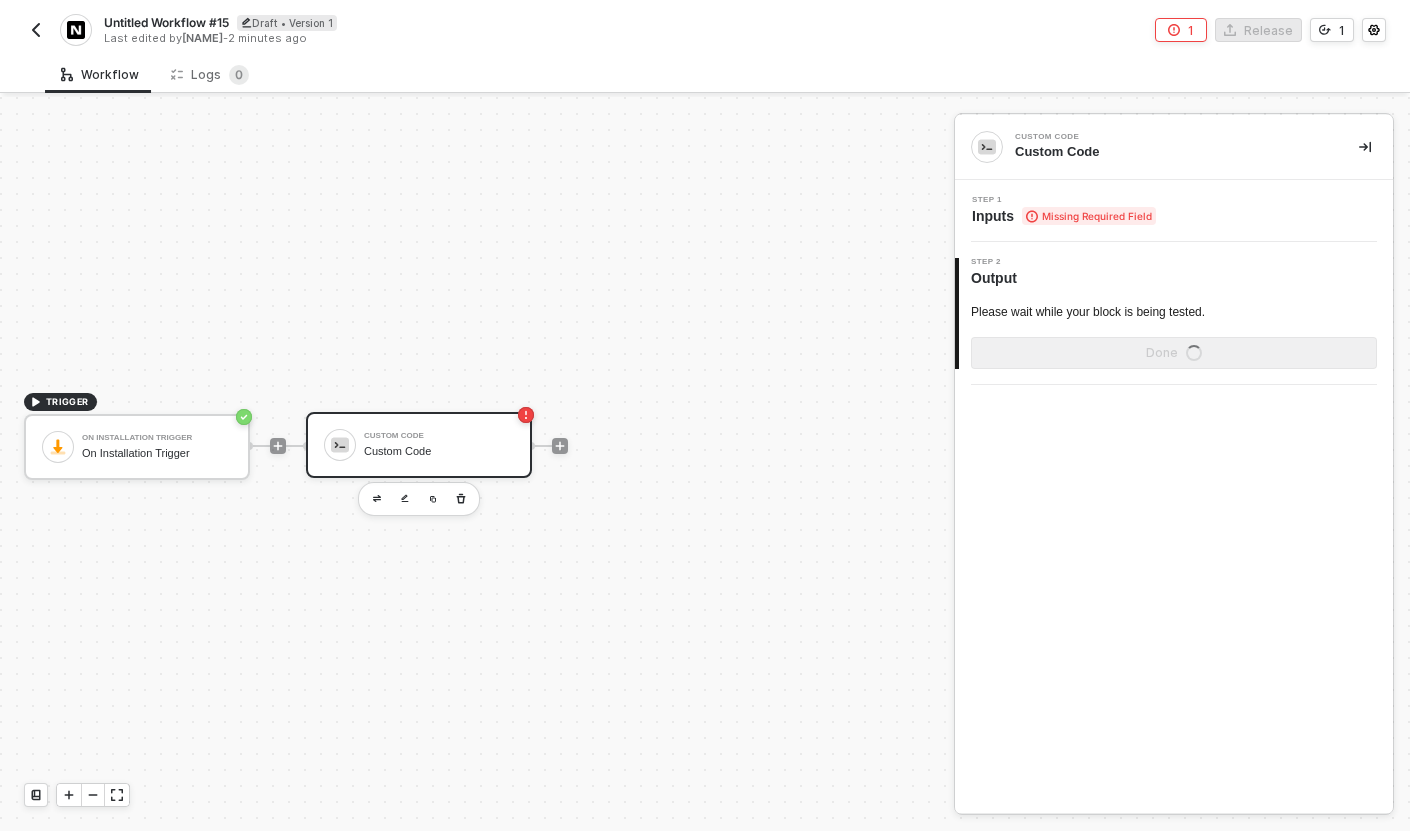 click on "Custom Code" at bounding box center [439, 451] 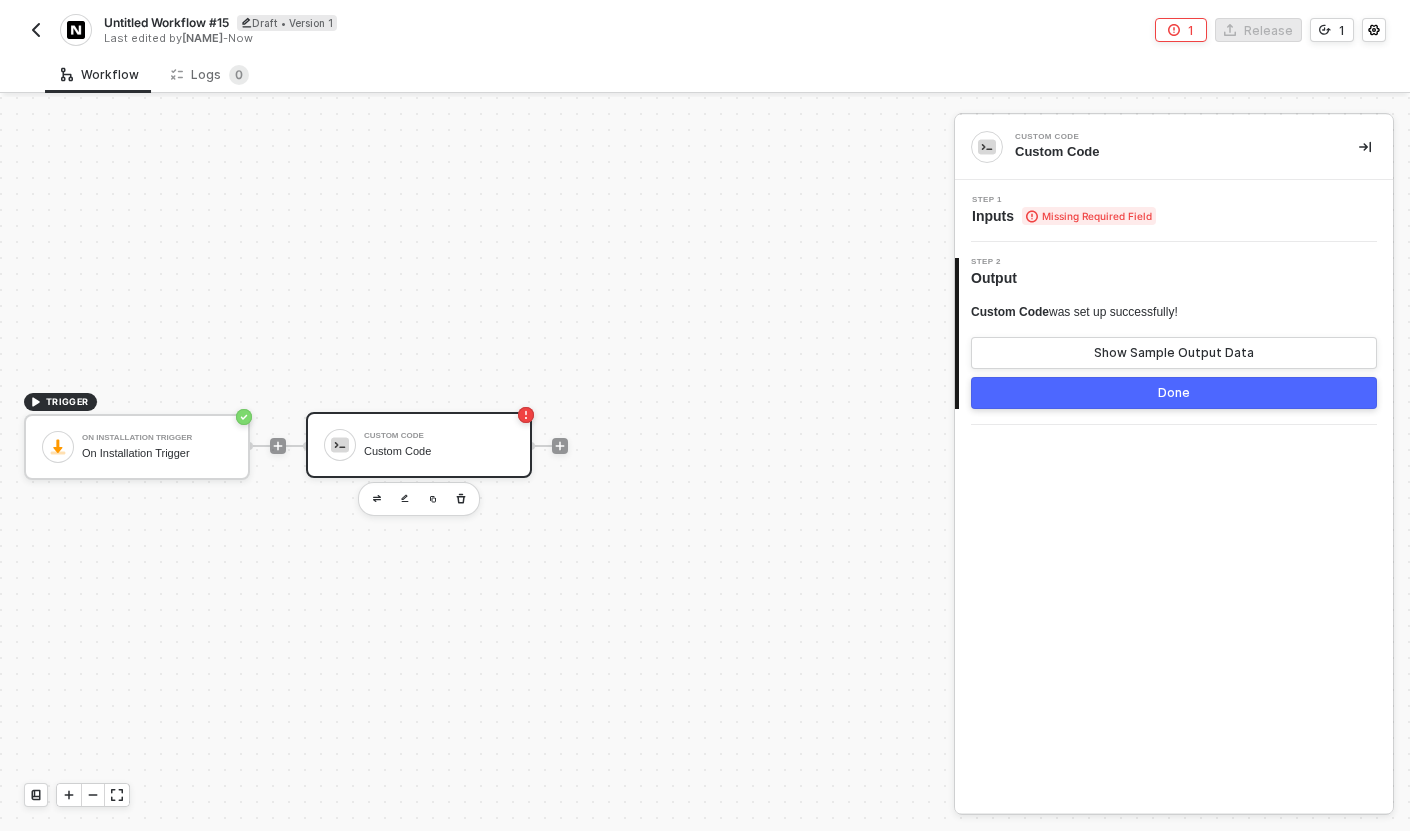 click on "Missing Required Field" at bounding box center (1089, 216) 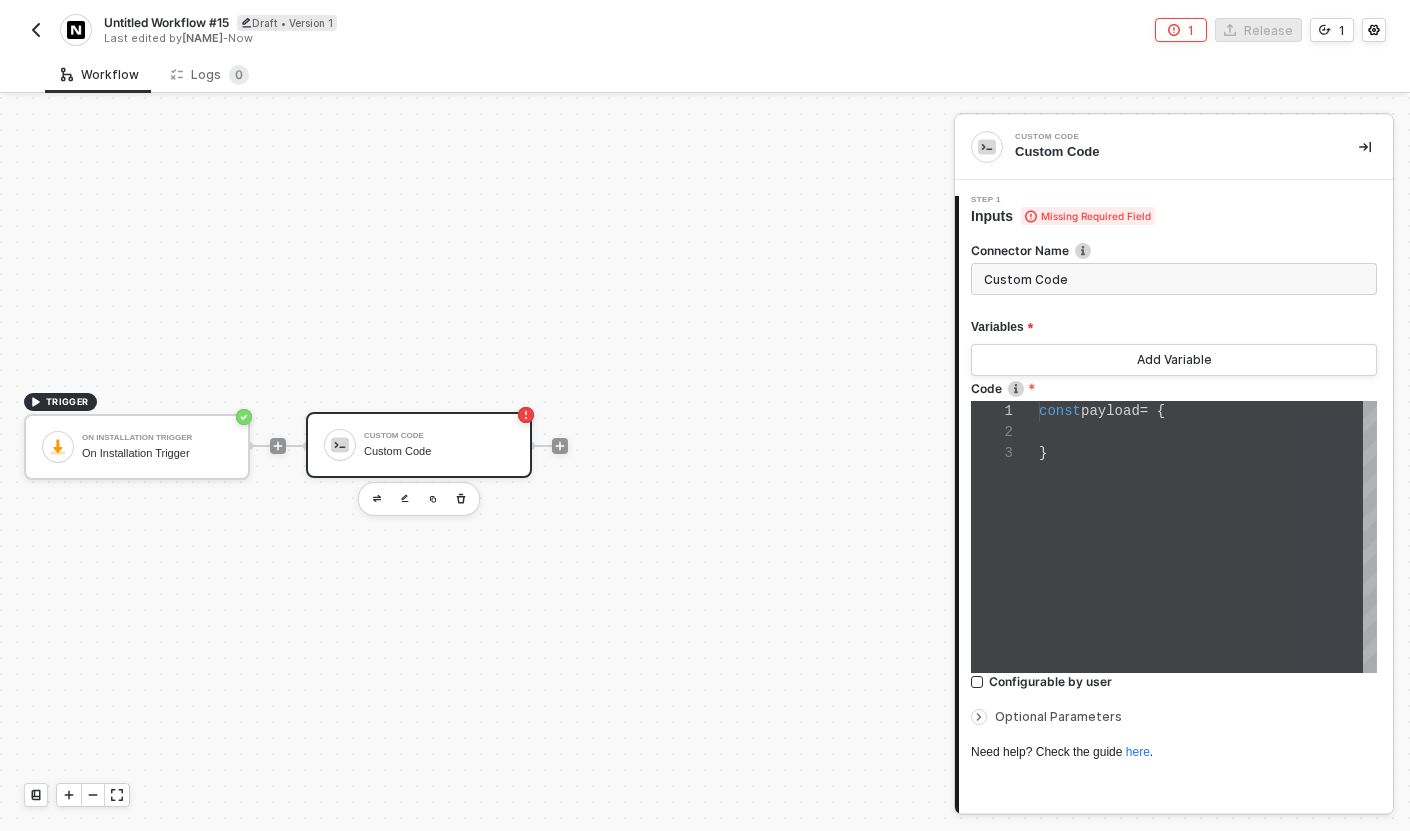 scroll, scrollTop: 42, scrollLeft: 0, axis: vertical 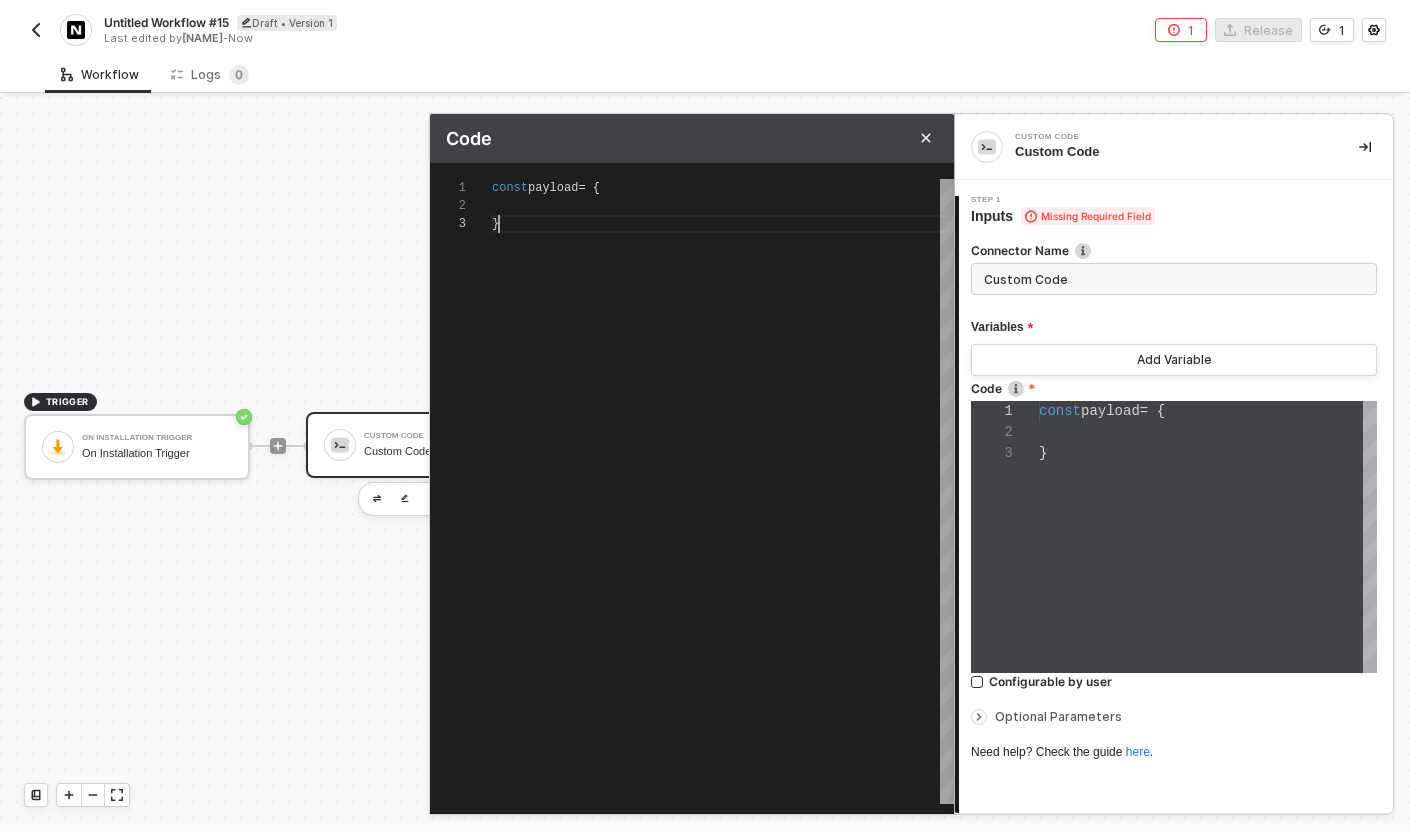 click at bounding box center [723, 206] 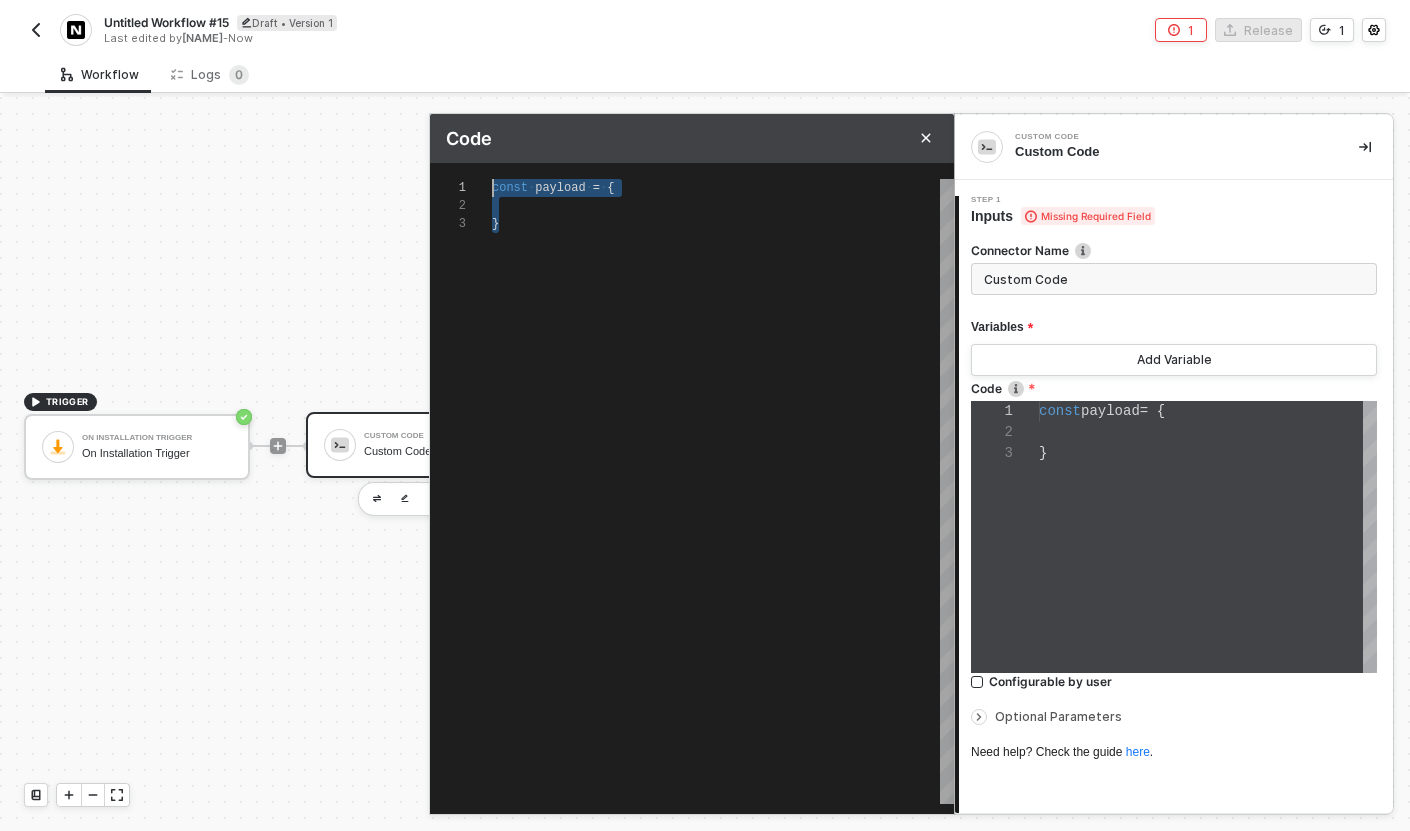 scroll, scrollTop: 0, scrollLeft: 13, axis: horizontal 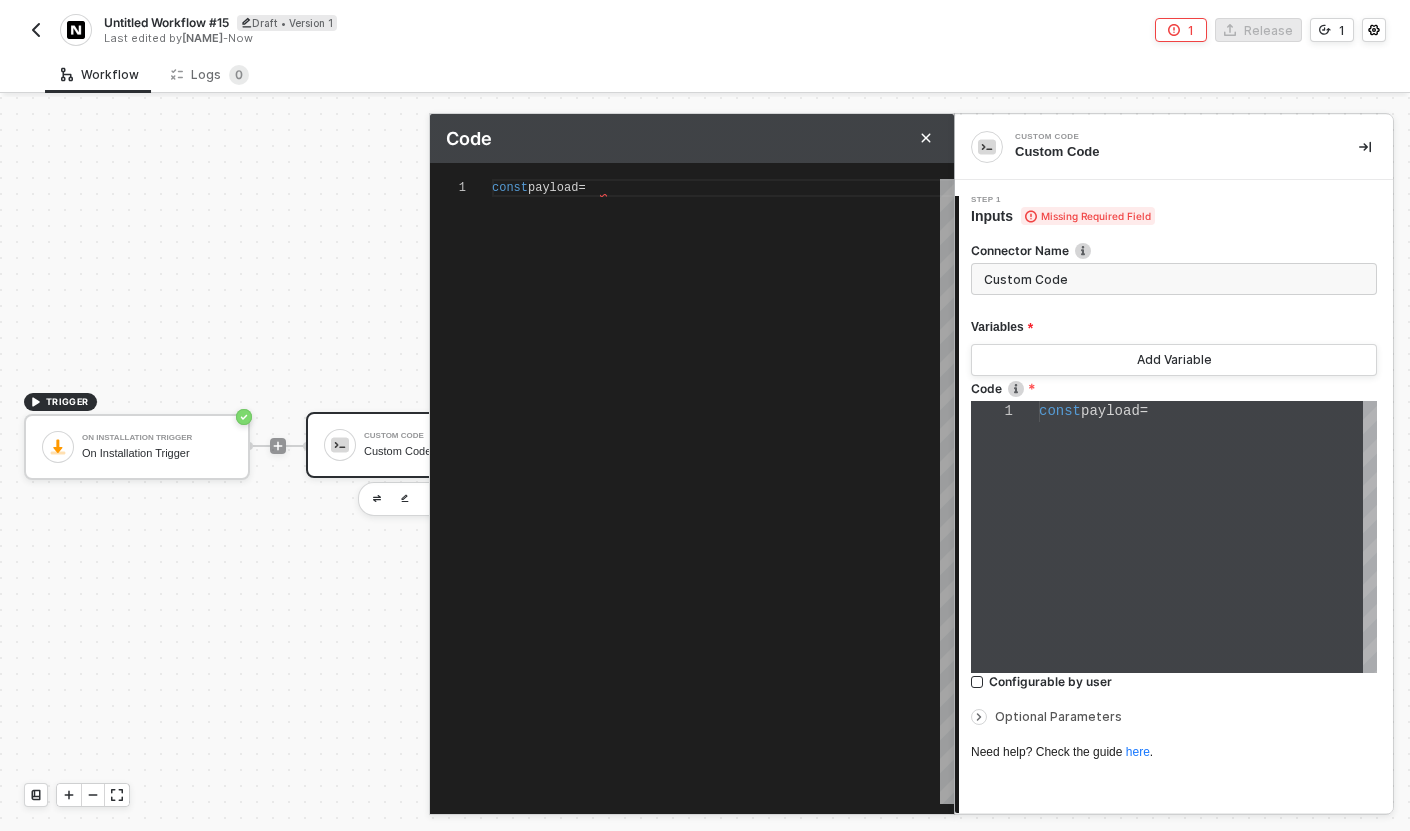 paste on "]
}
]
}
}" 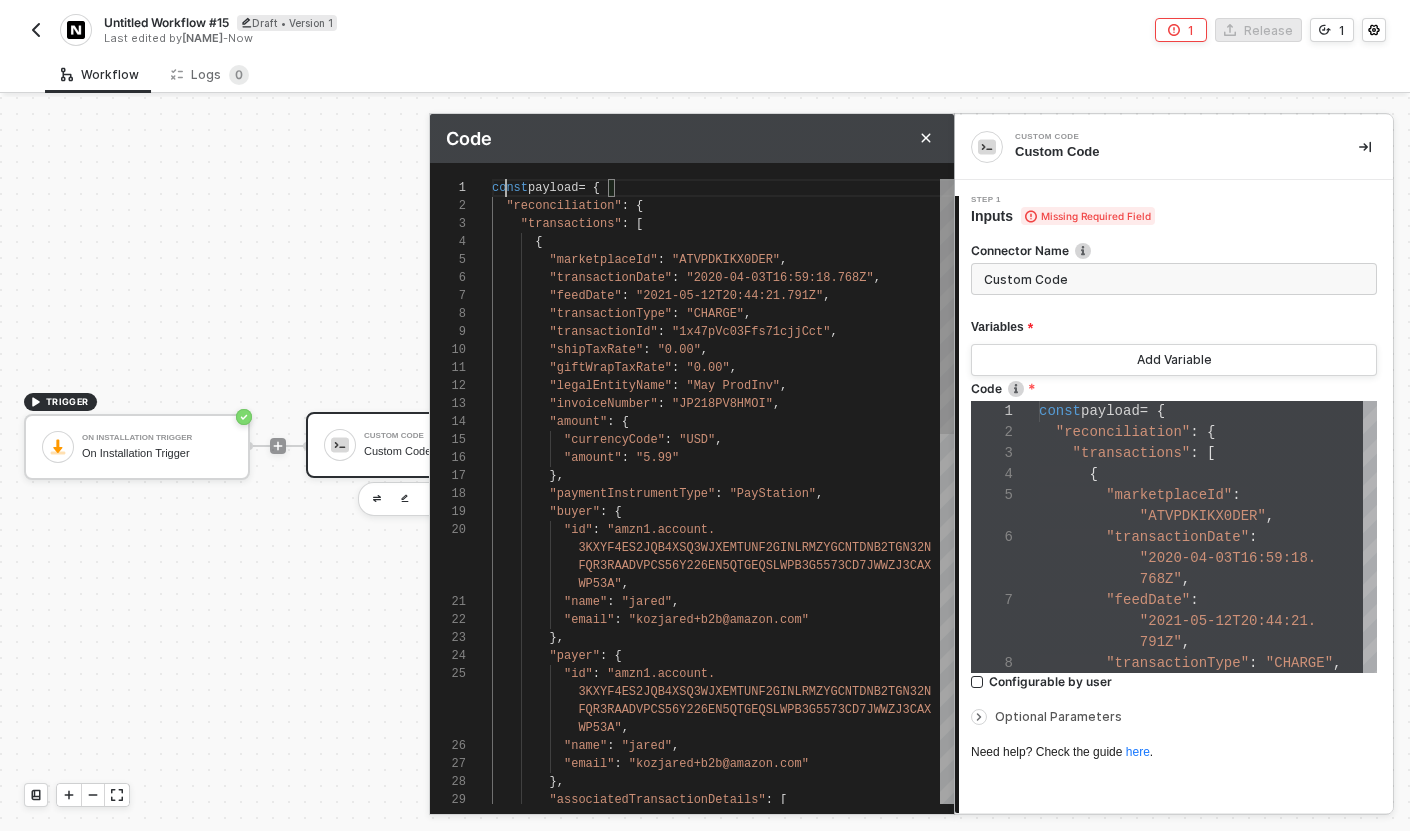 click on ""reconciliation" :   {" at bounding box center (723, 206) 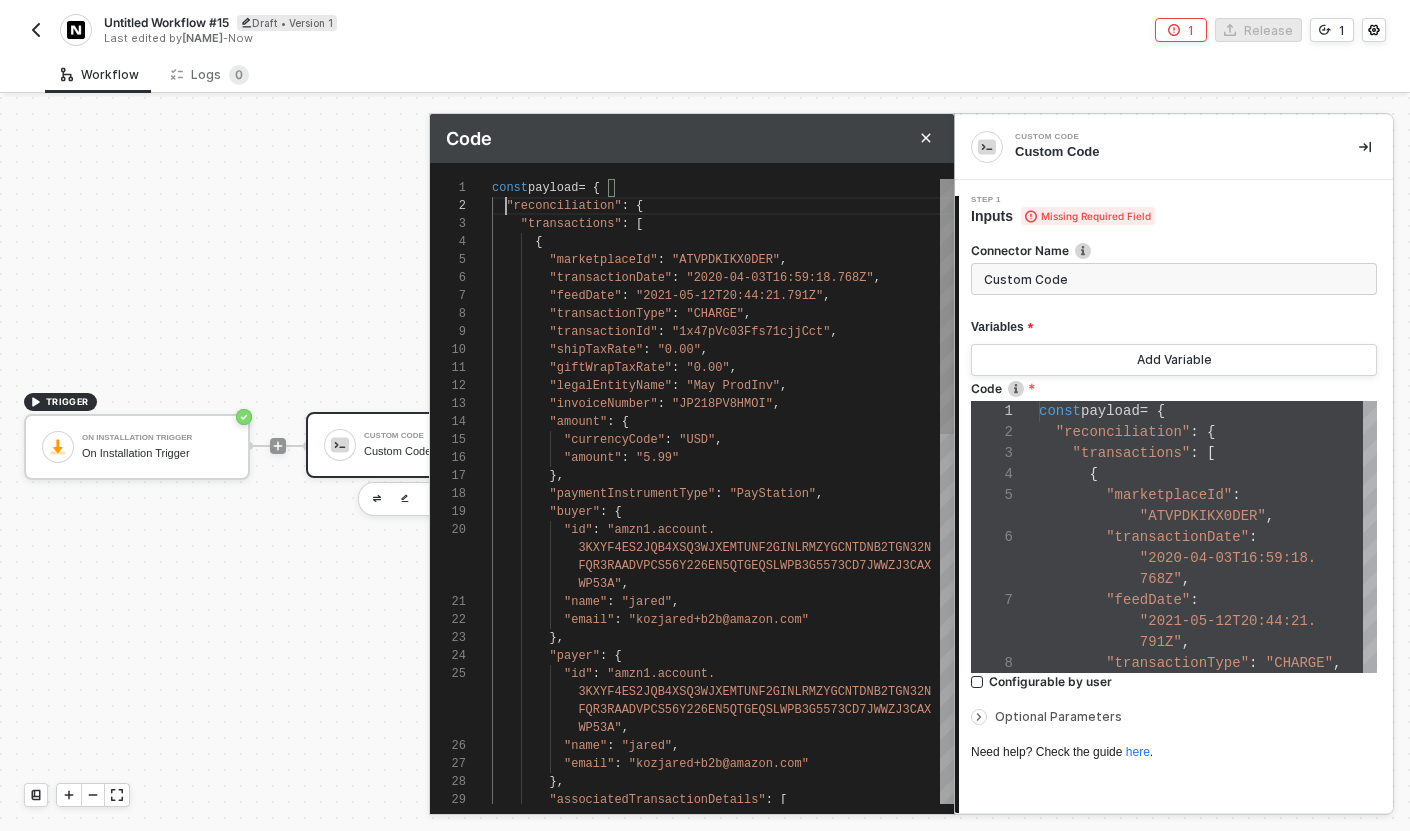 scroll, scrollTop: 18, scrollLeft: 0, axis: vertical 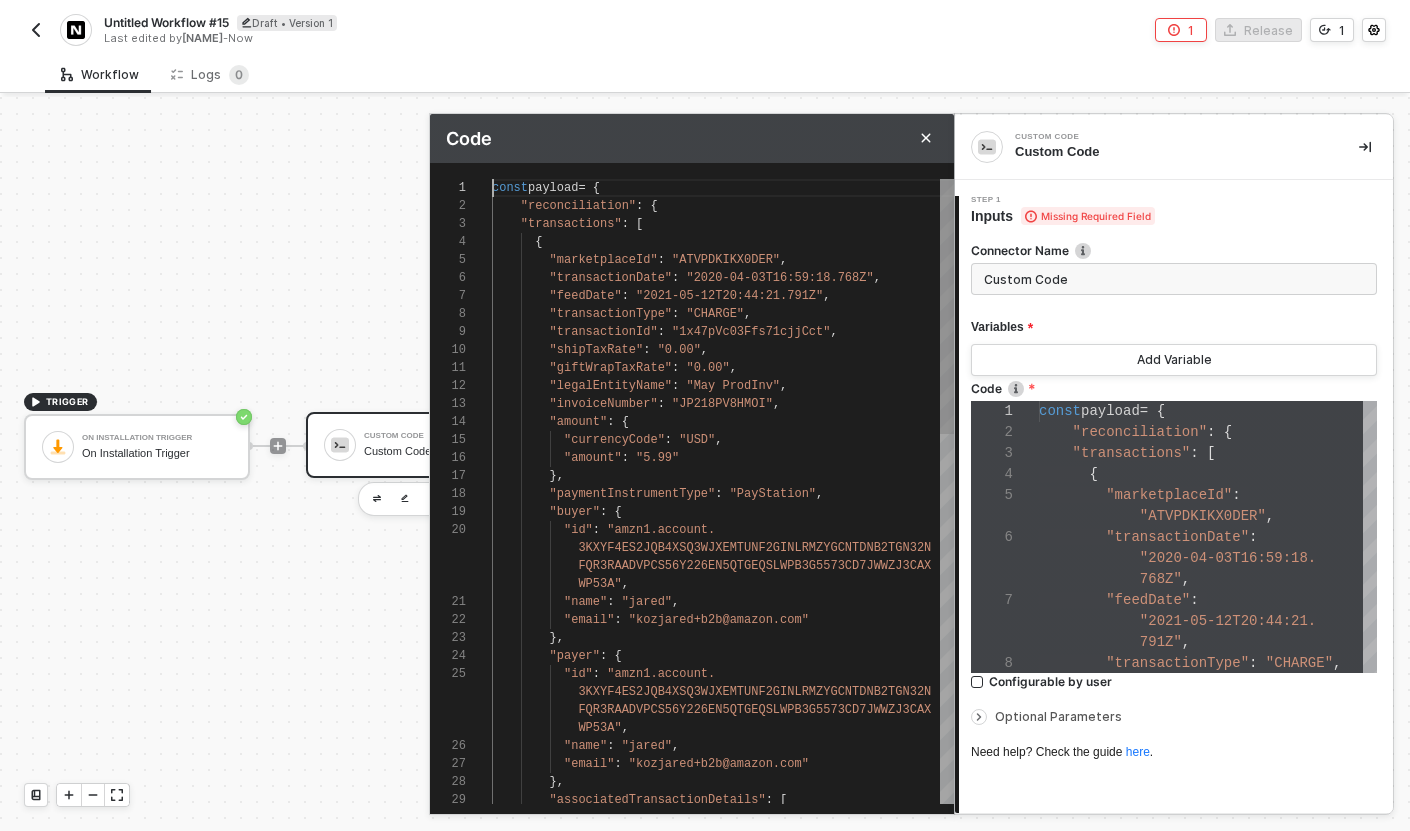 click at bounding box center (506, 206) 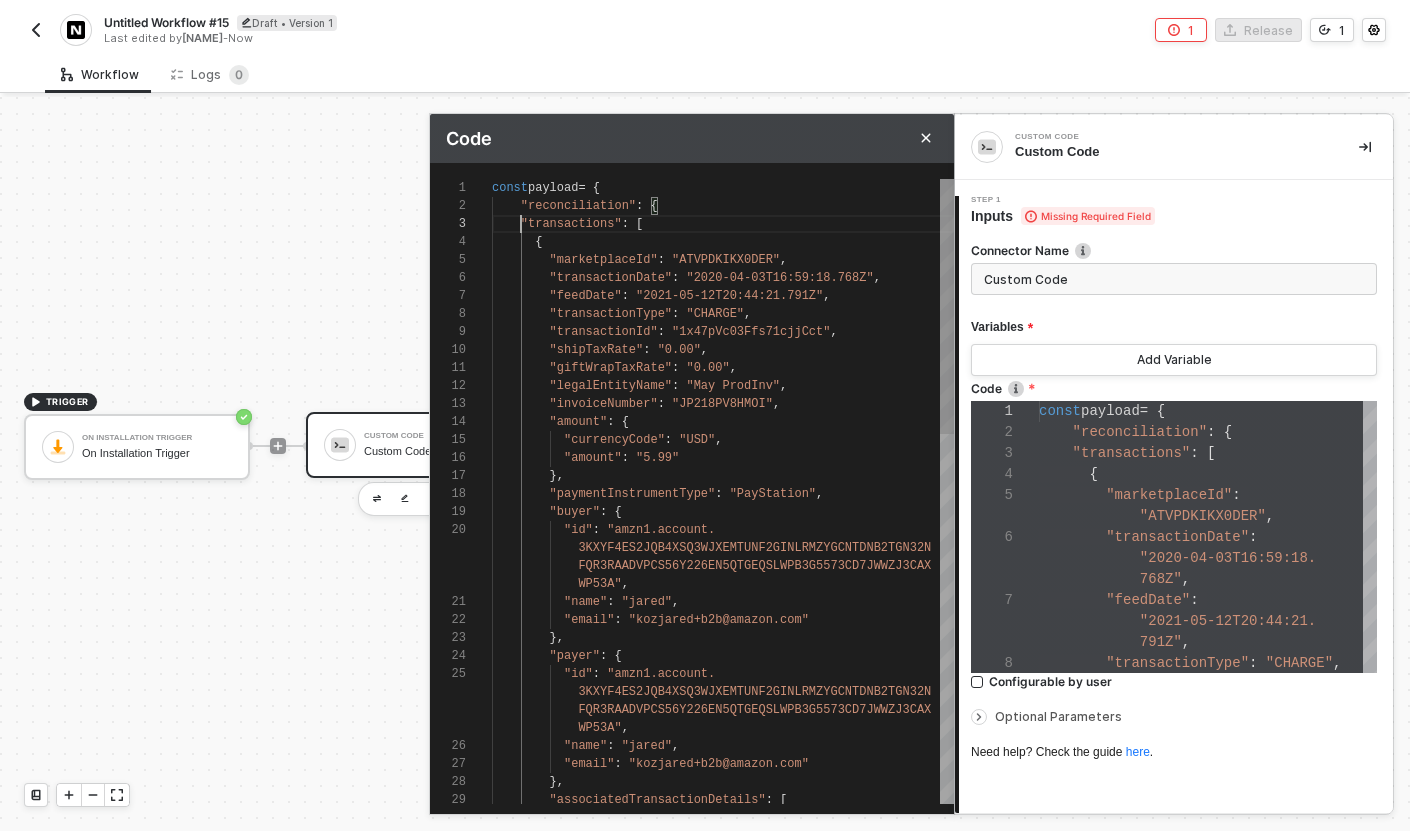 scroll, scrollTop: 36, scrollLeft: 29, axis: both 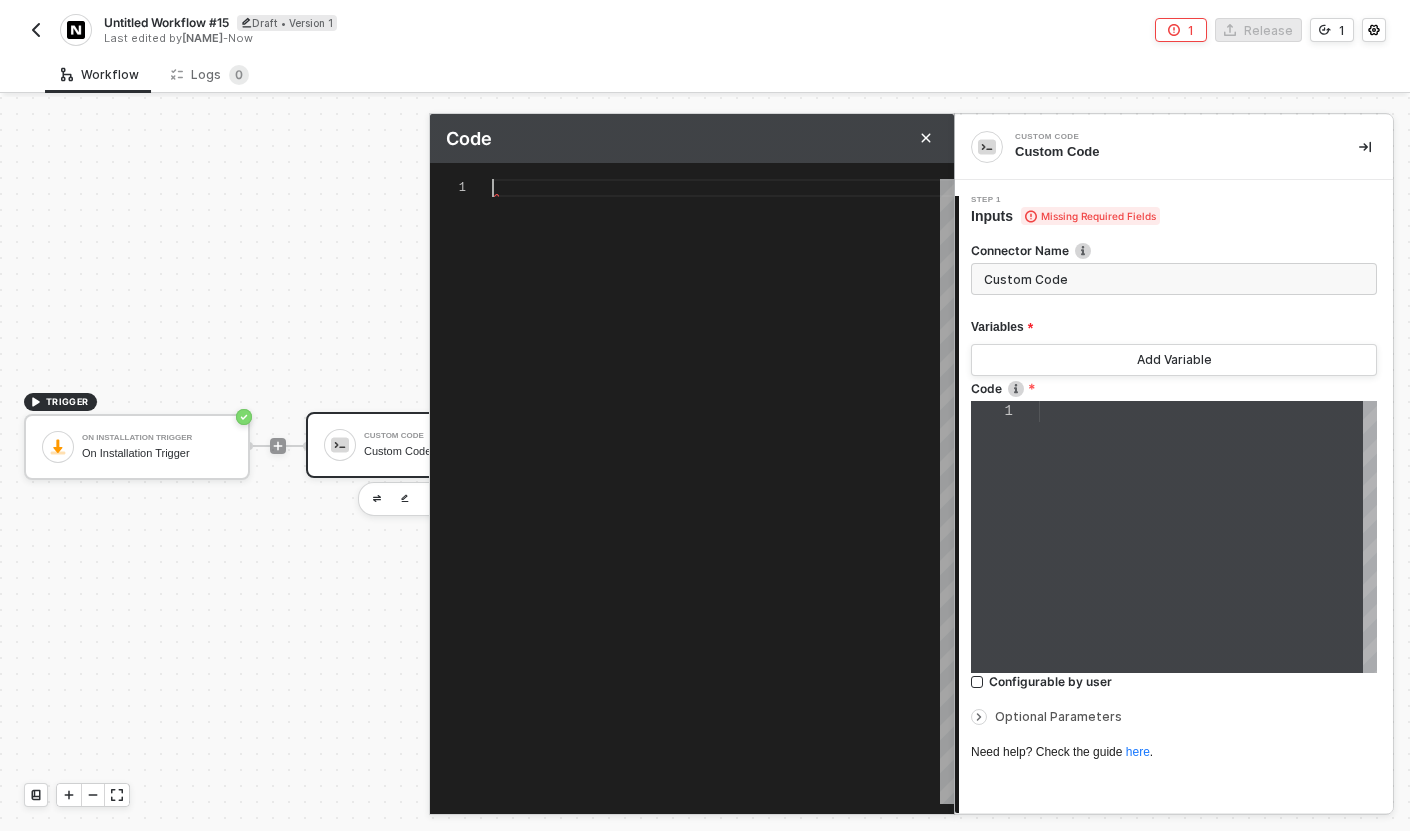 paste on "]
}
]
}
}" 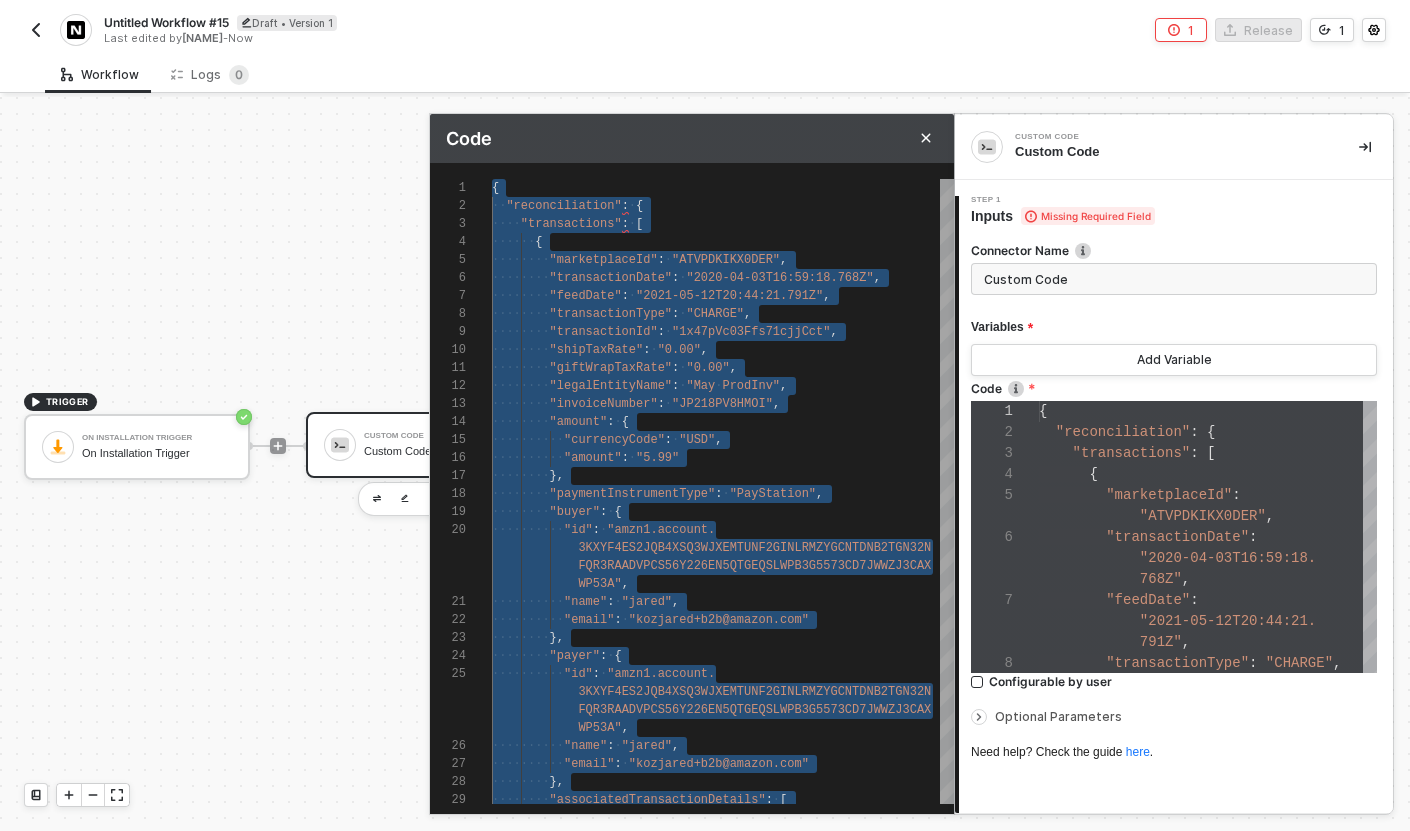 paste on "}
}
]
}
]" 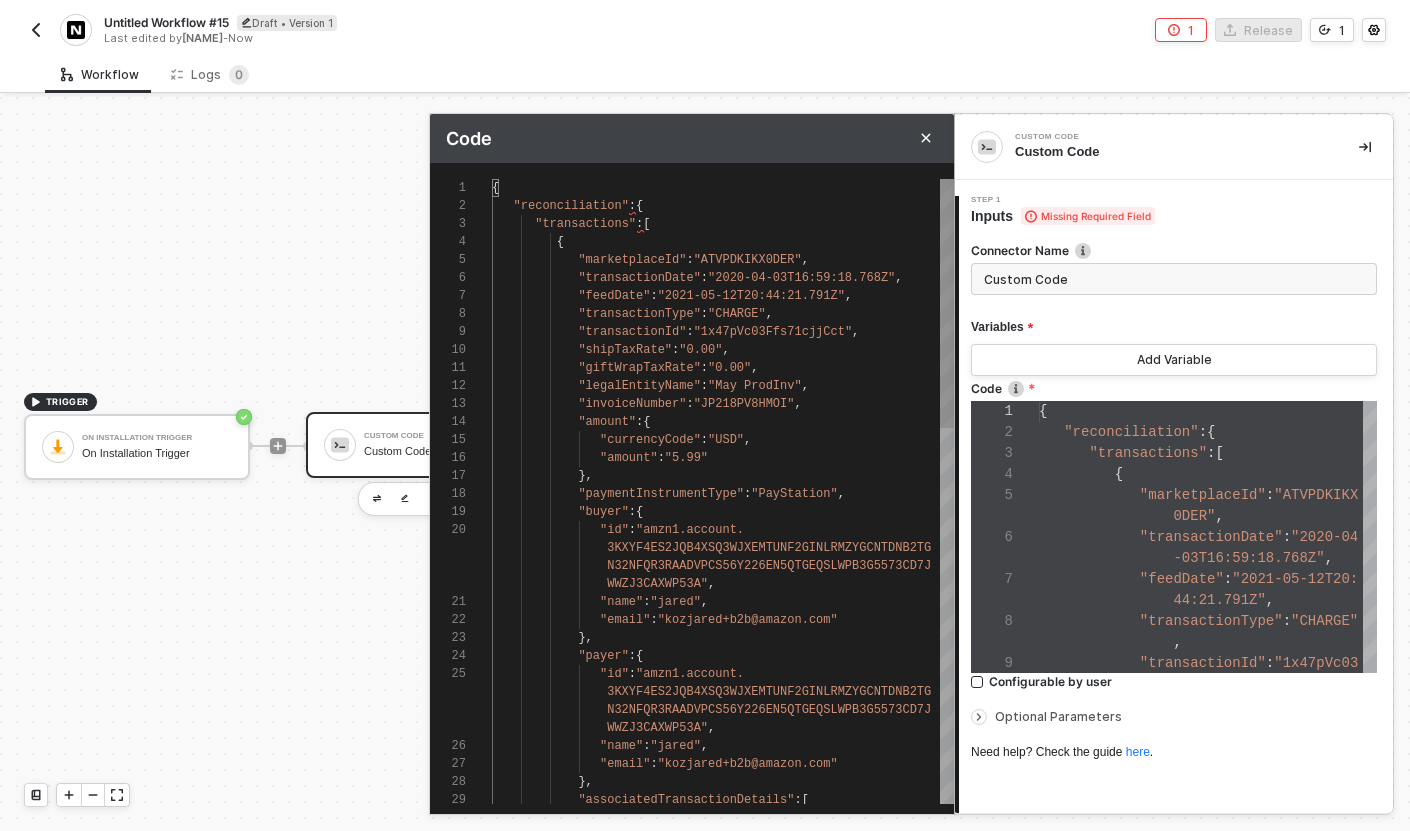 click on ""giftWrapTaxRate"" at bounding box center [625, 764] 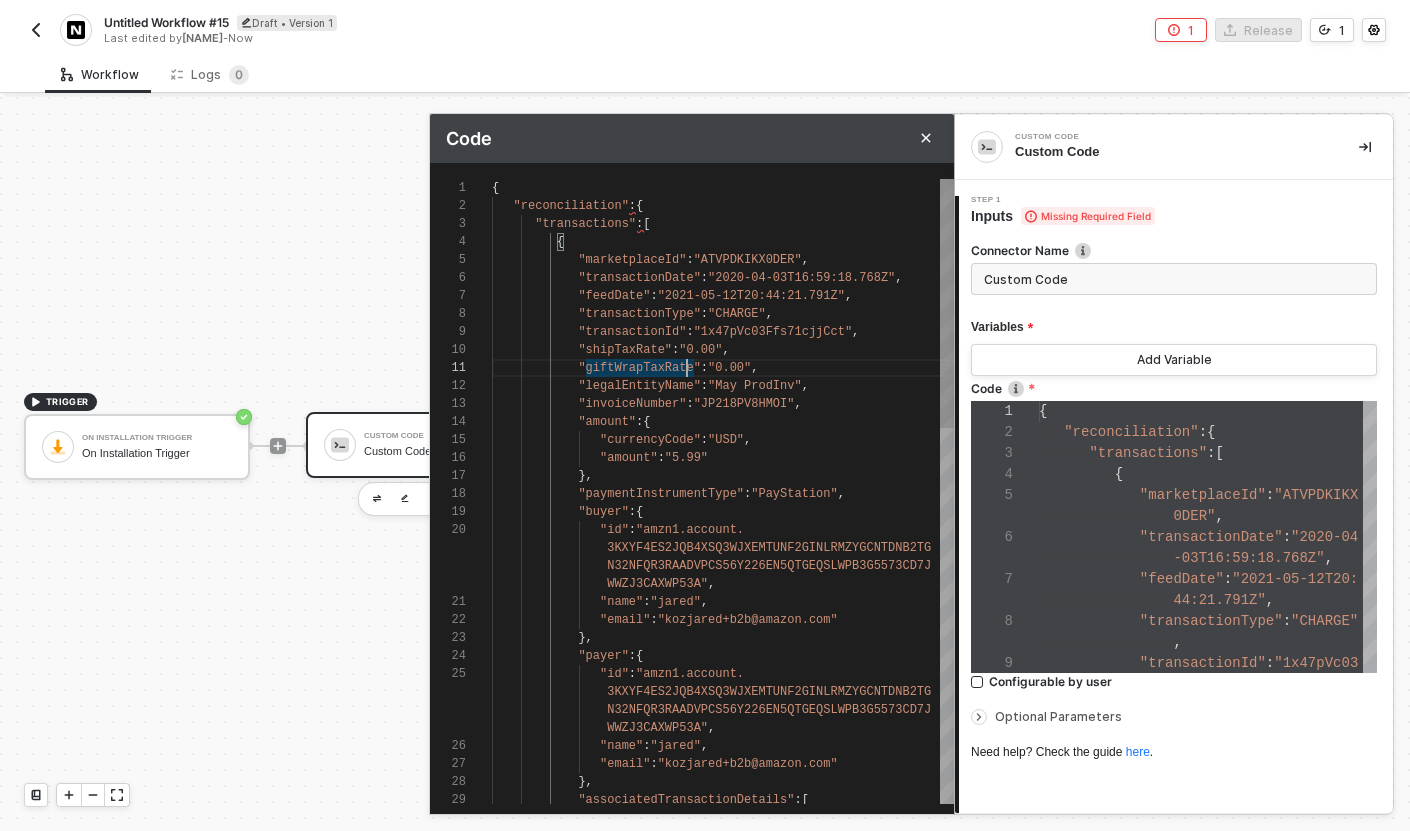 click on ""transactions" :[" at bounding box center (723, 224) 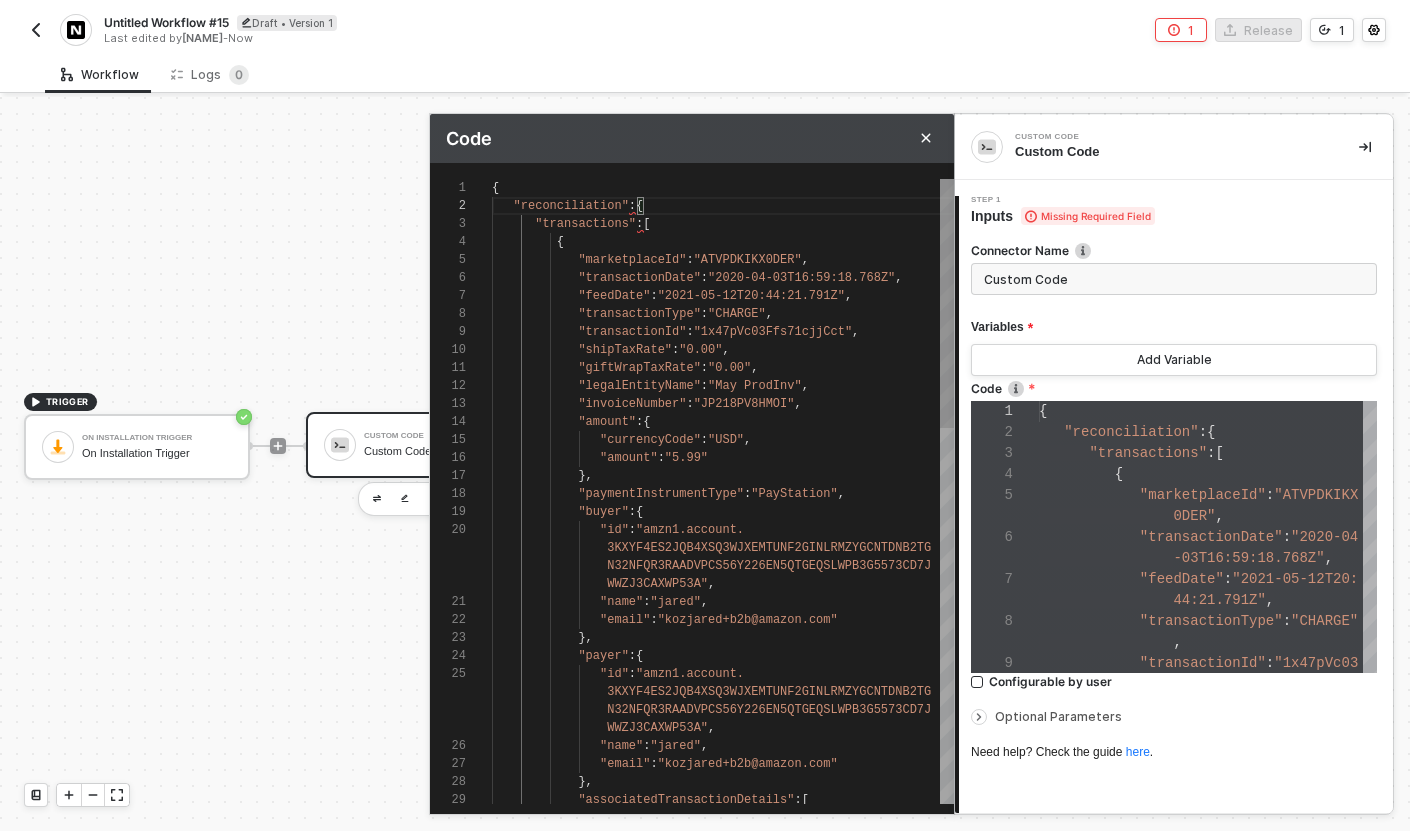 click on ""transactions"" at bounding box center (625, 764) 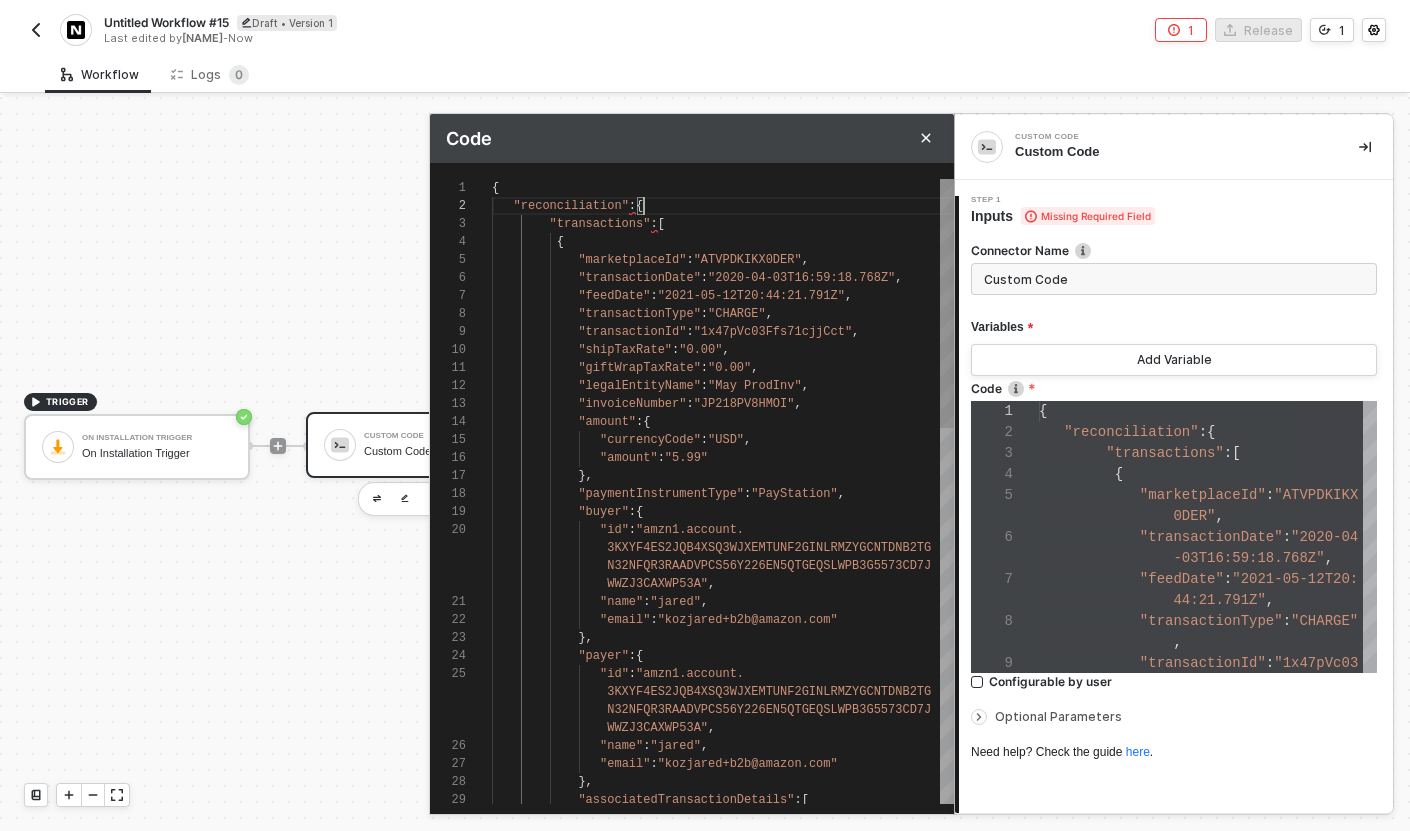 click on ""reconciliation" :{" at bounding box center (723, 206) 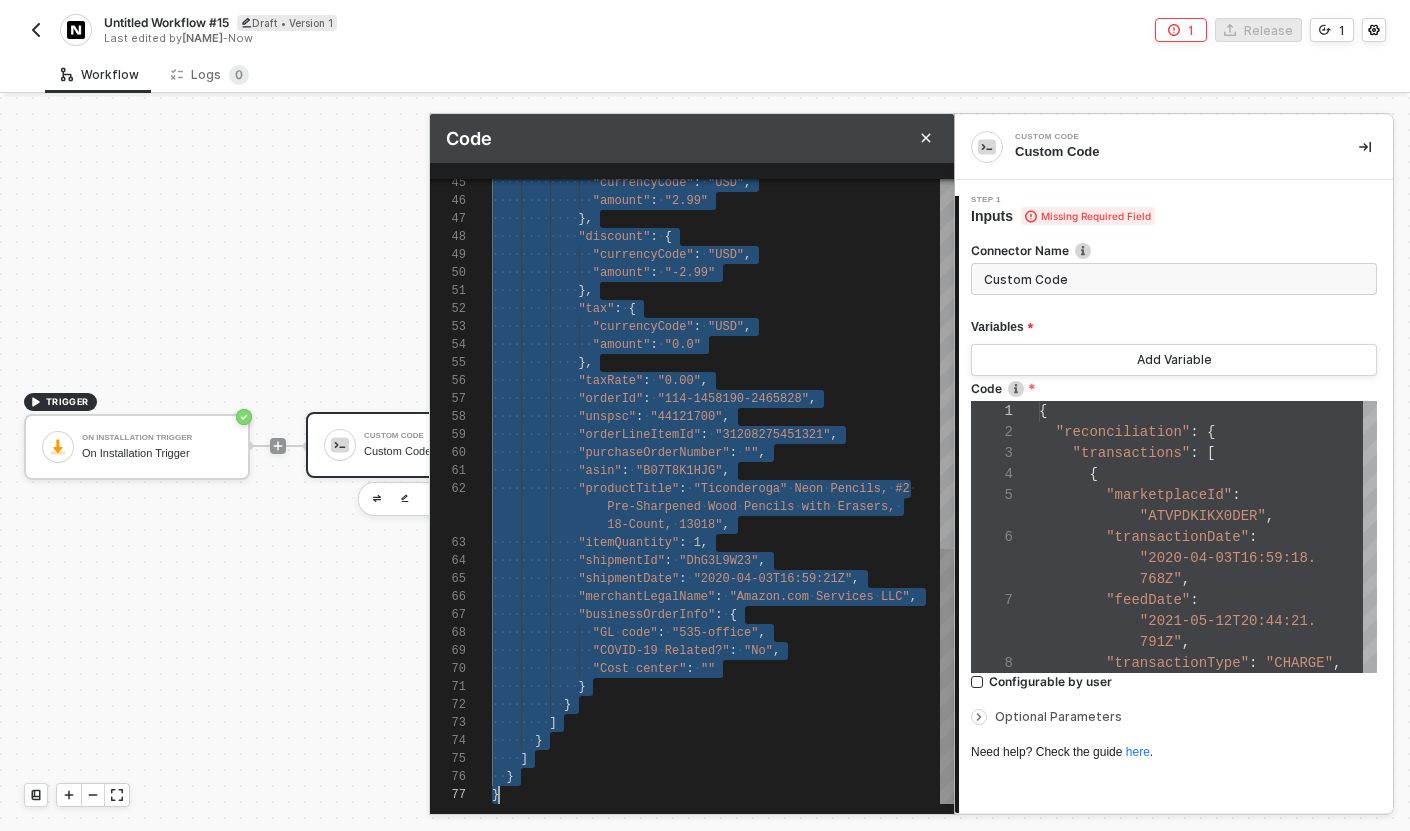 scroll, scrollTop: 0, scrollLeft: 7, axis: horizontal 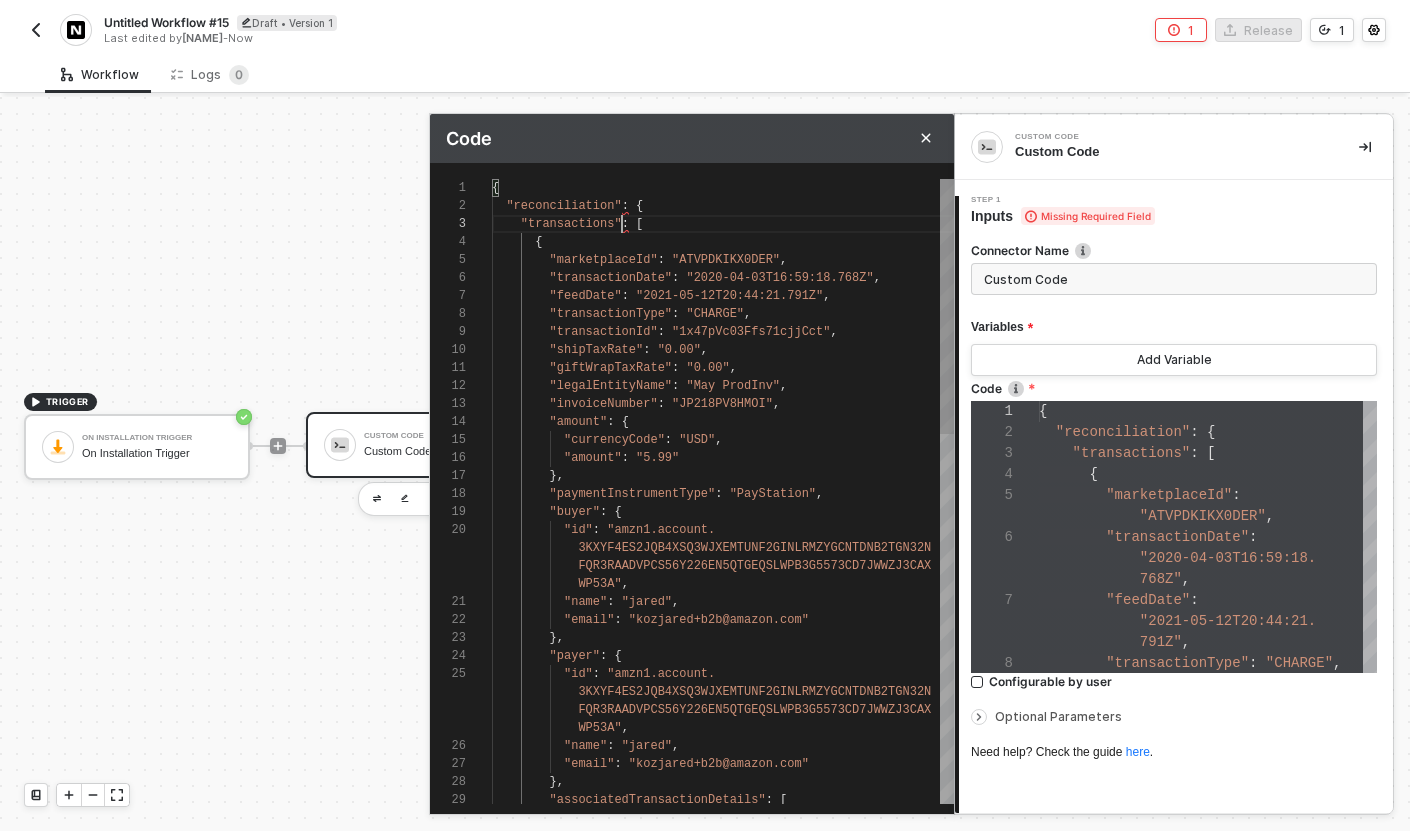 click on ""transactions"" at bounding box center [754, 710] 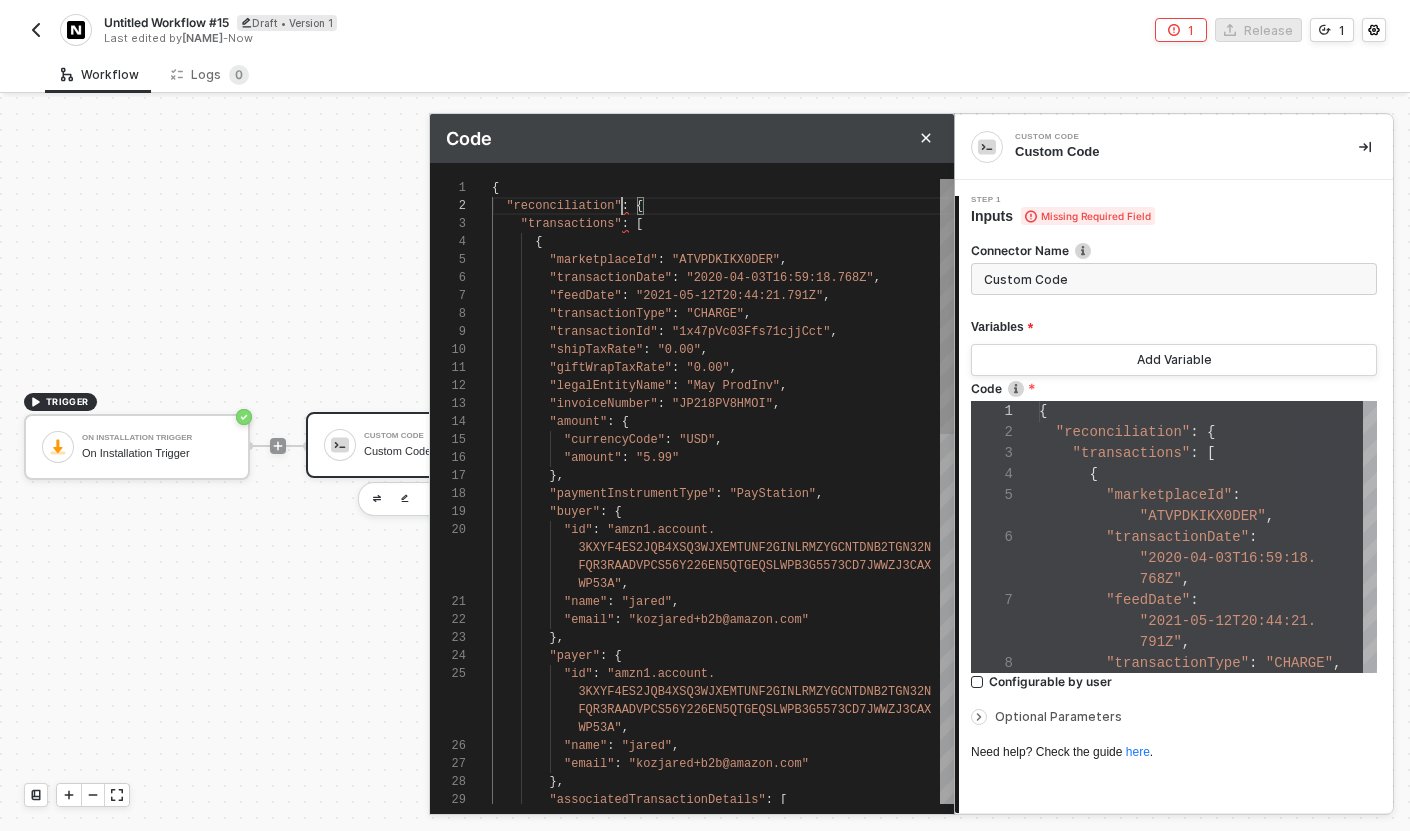 scroll, scrollTop: 0, scrollLeft: 7, axis: horizontal 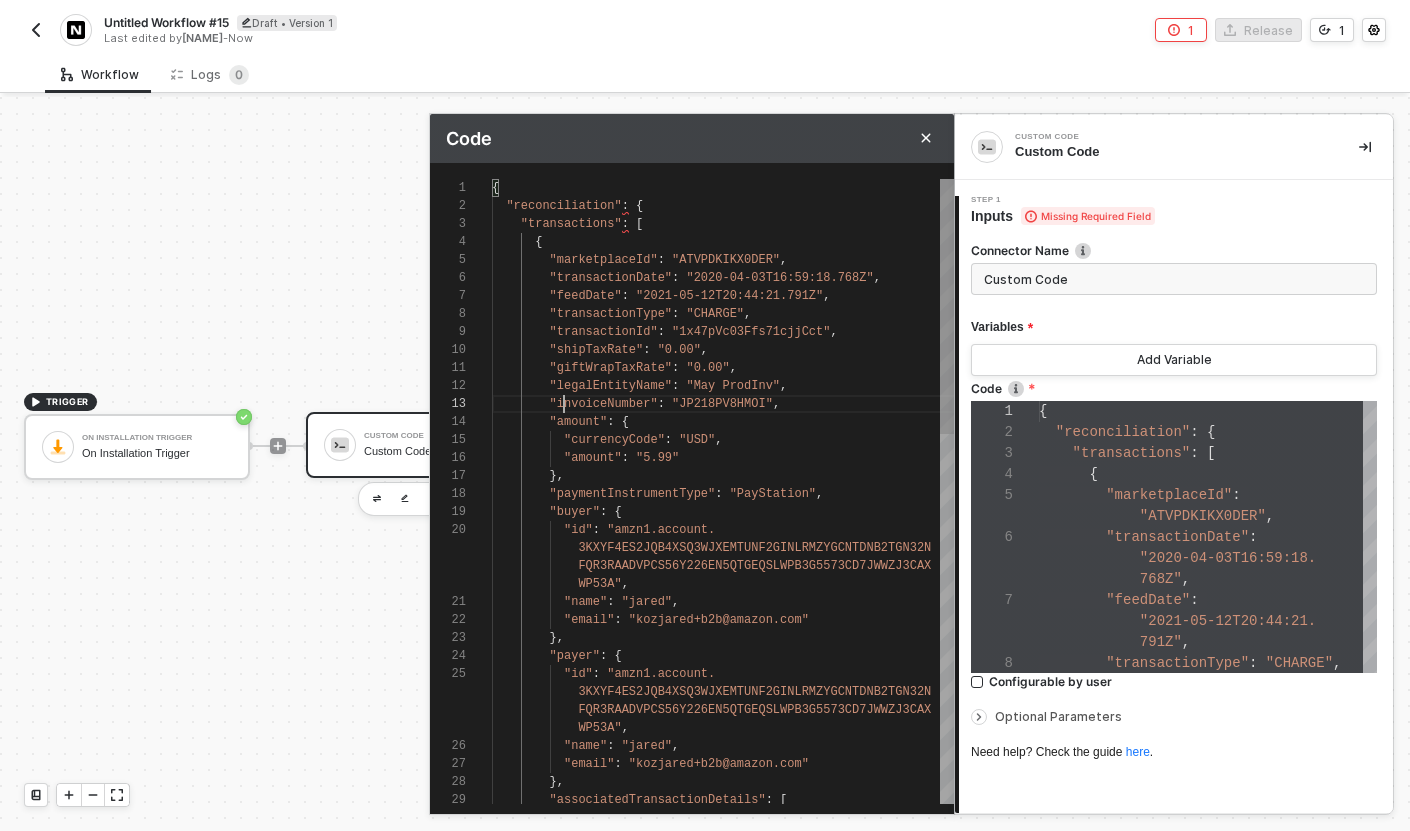 click on ""invoiceNumber"" at bounding box center [754, 710] 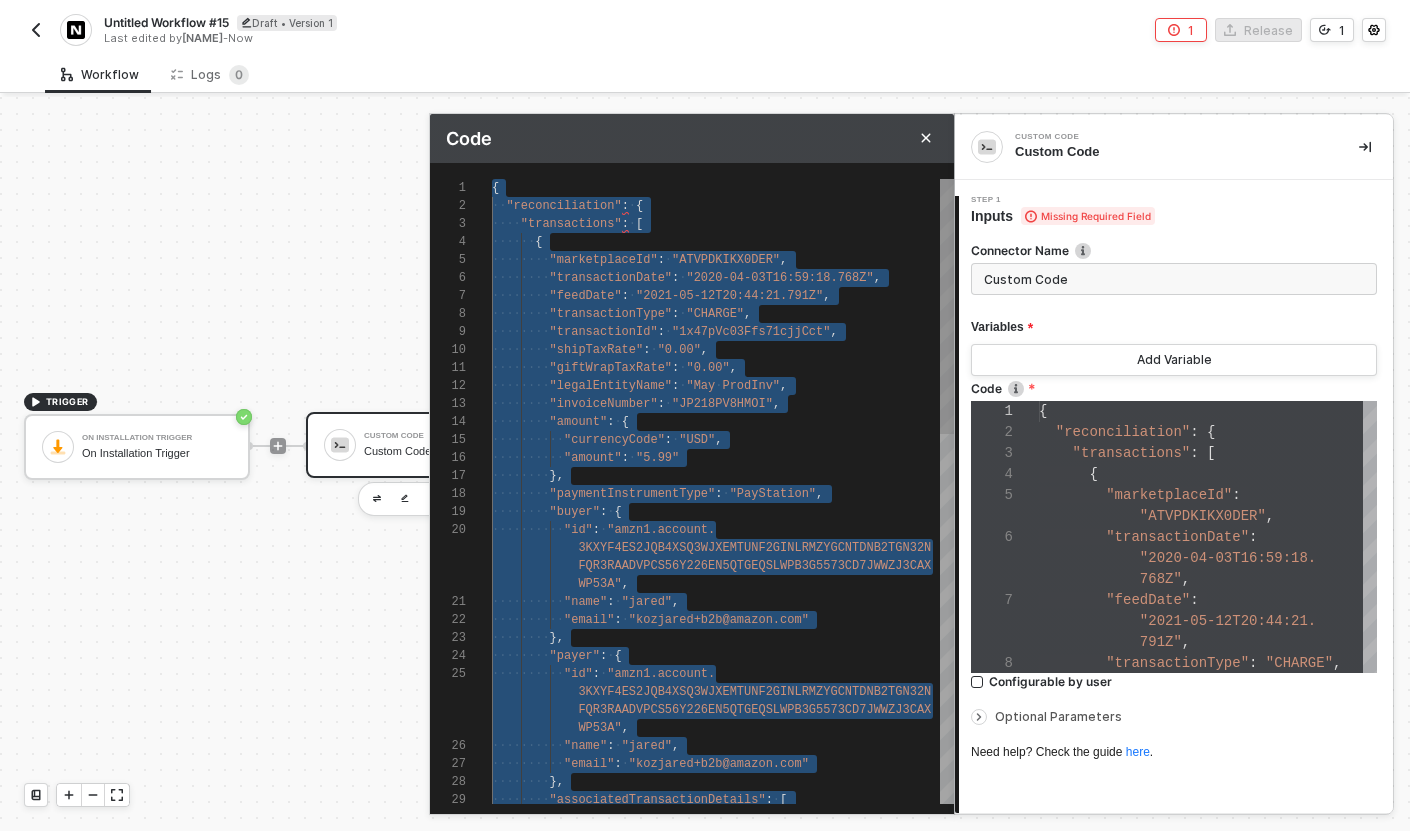 paste on "]
}
]
}
}" 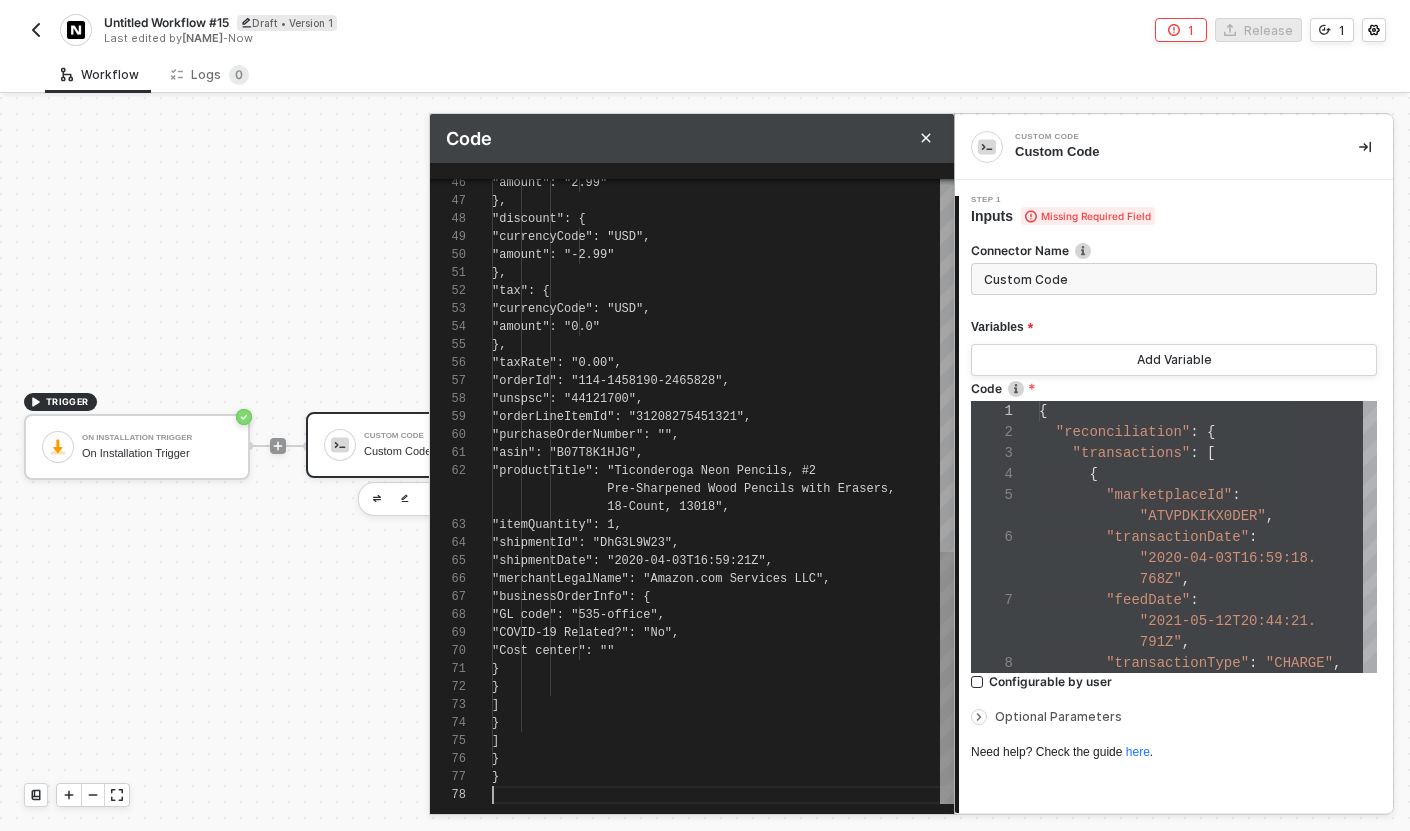 scroll, scrollTop: 90, scrollLeft: 0, axis: vertical 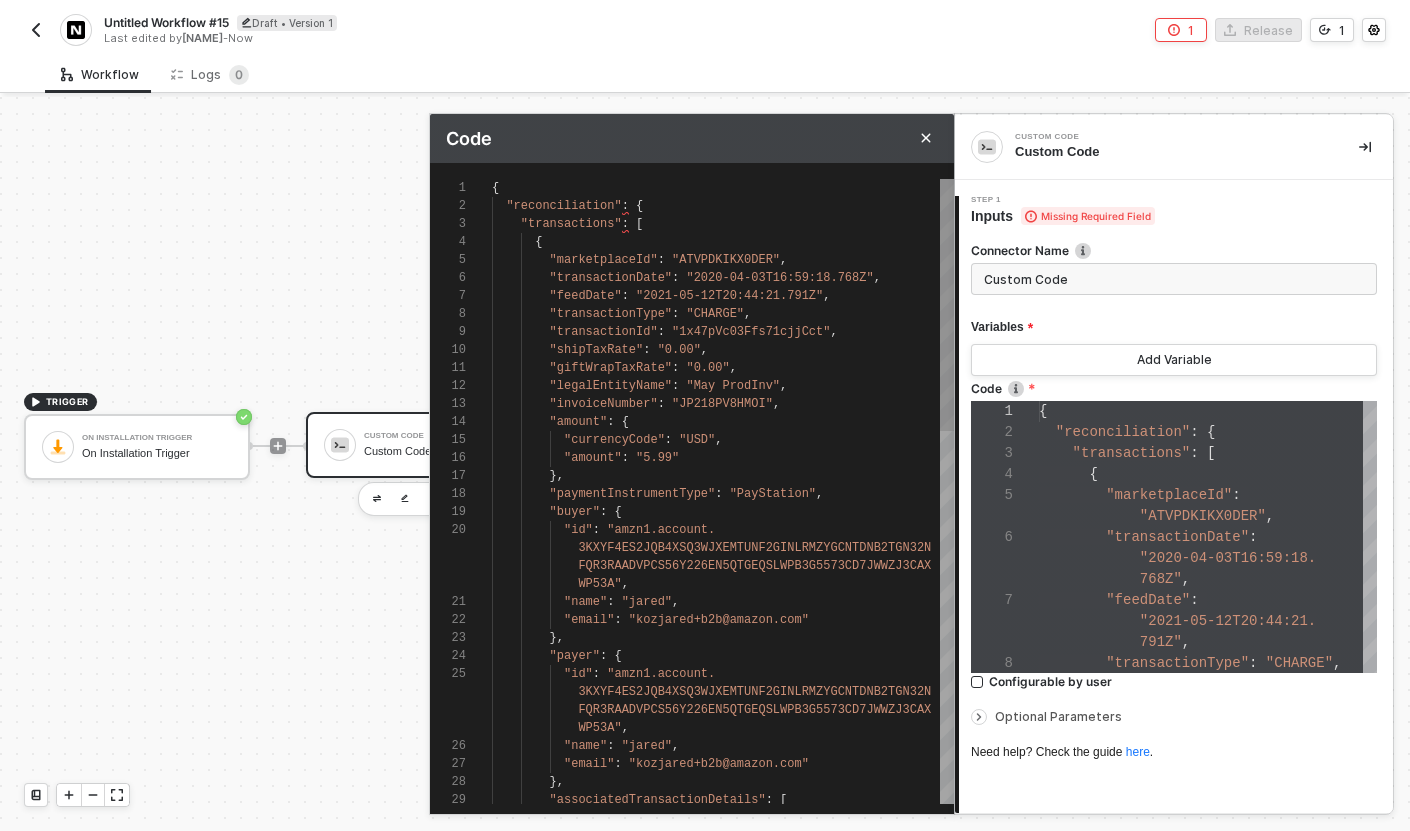 click on ""associatedTransactionDetails" :   [            "id" :   "amzn1.account.              [STATE]              [STATE]              [STATE]" ,            "name" :   "jared" ,            "email" :   "kozjared+b2b@amazon.com"          },              [STATE]              [STATE]              [STATE]" ,            "name" :   "jared" ,            "email" :   "kozjared+b2b@amazon.com"          },          "payer" :   {            "currencyCode" :   "USD" ,            "amount" :   "5.99"          },          "paymentInstrumentType" :   "PayStation" ,          "buyer" :   {            "id" :   "amzn1.account.              [STATE]          :   , :"" at bounding box center (500492, 500179) 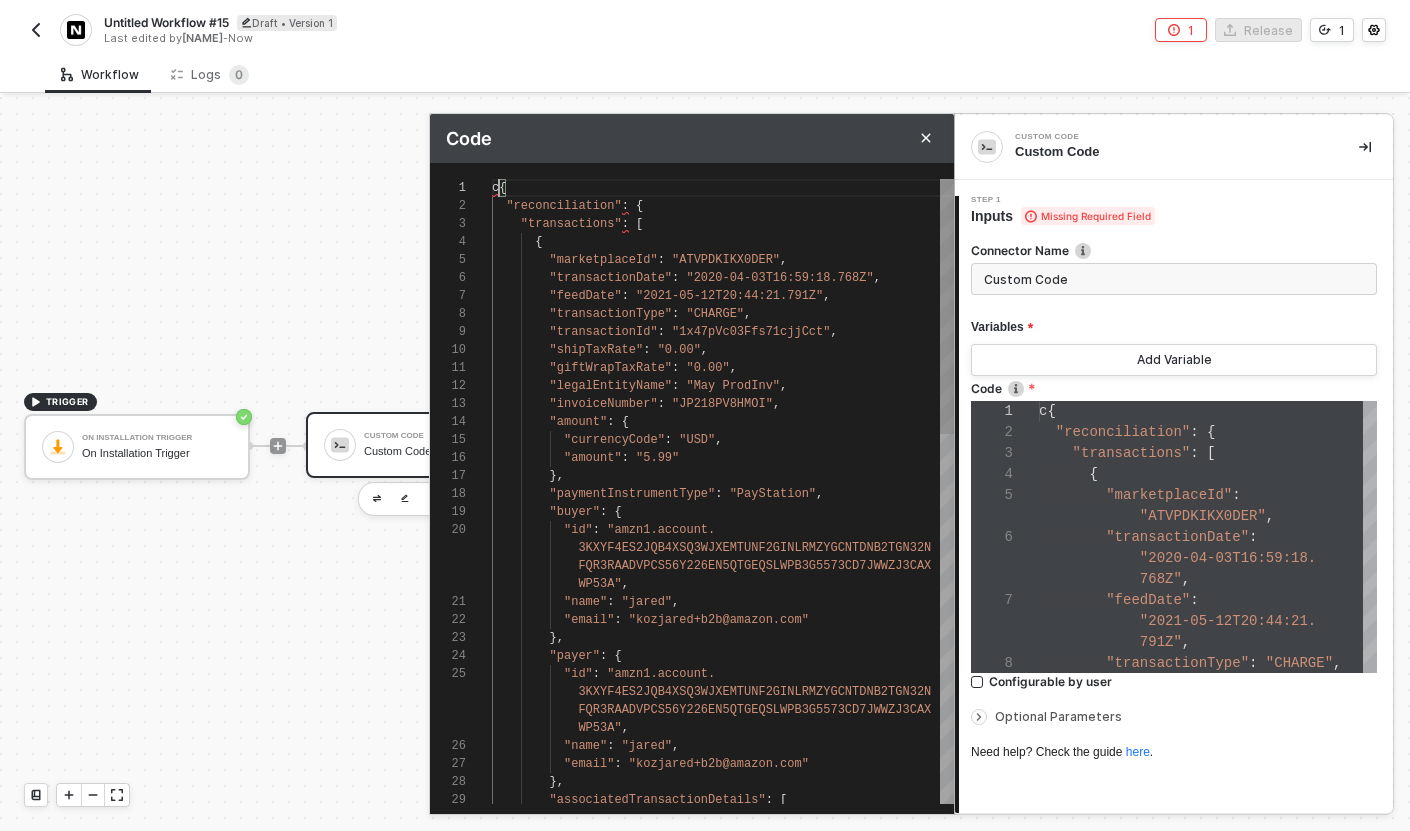 scroll, scrollTop: 0, scrollLeft: 0, axis: both 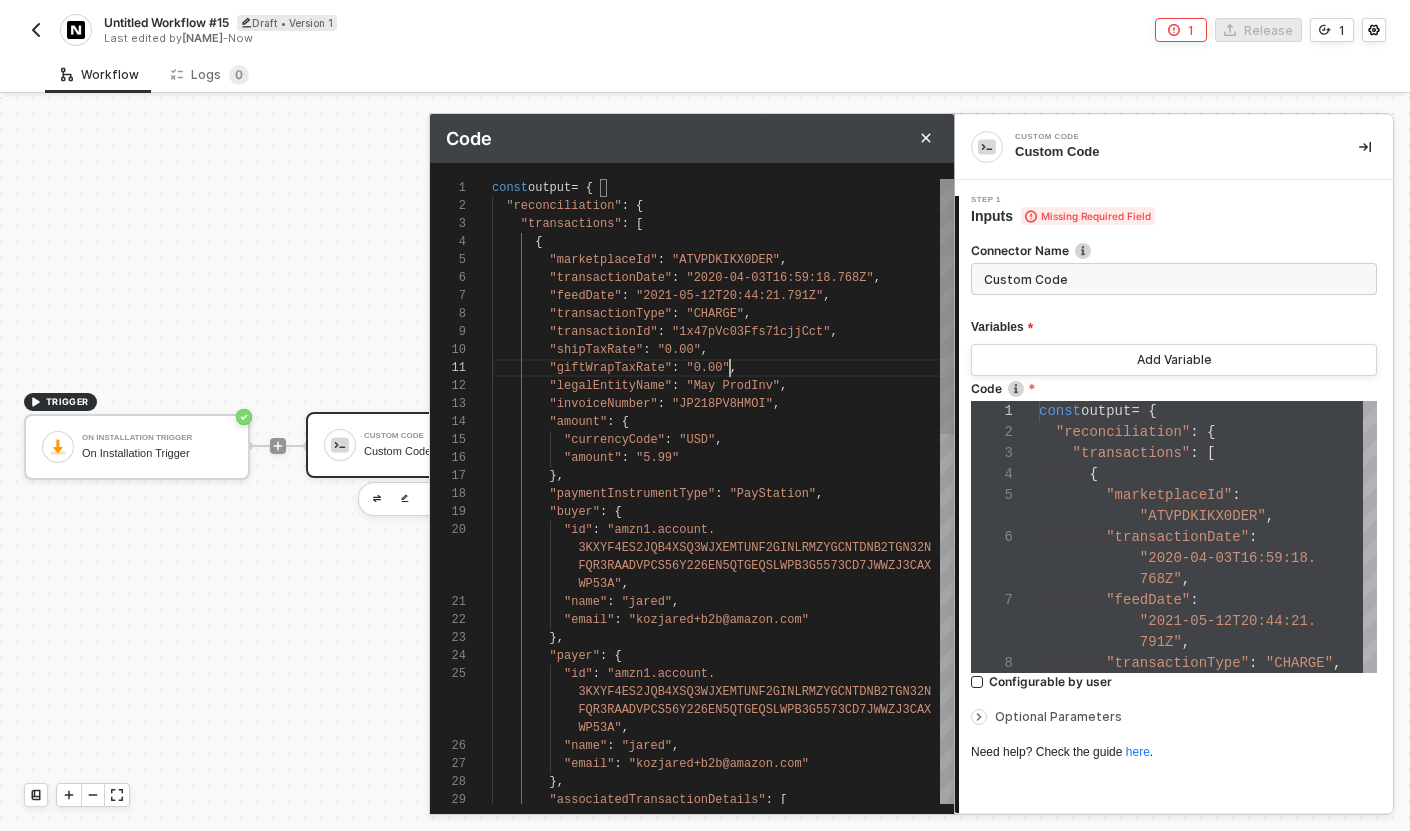 click on ""legalEntityName" :   "May ProdInv" ," at bounding box center [723, 386] 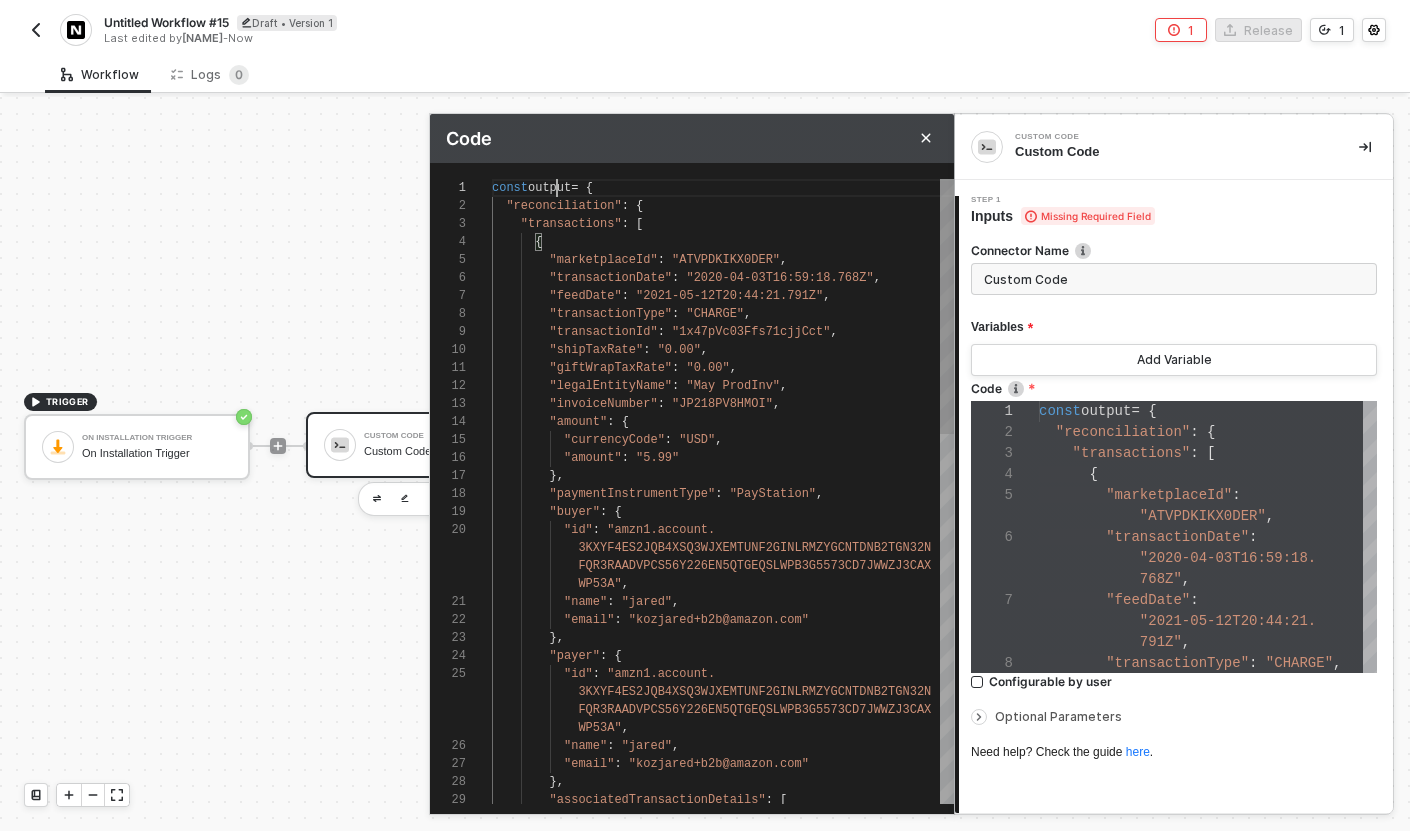 click on "output" at bounding box center (549, 188) 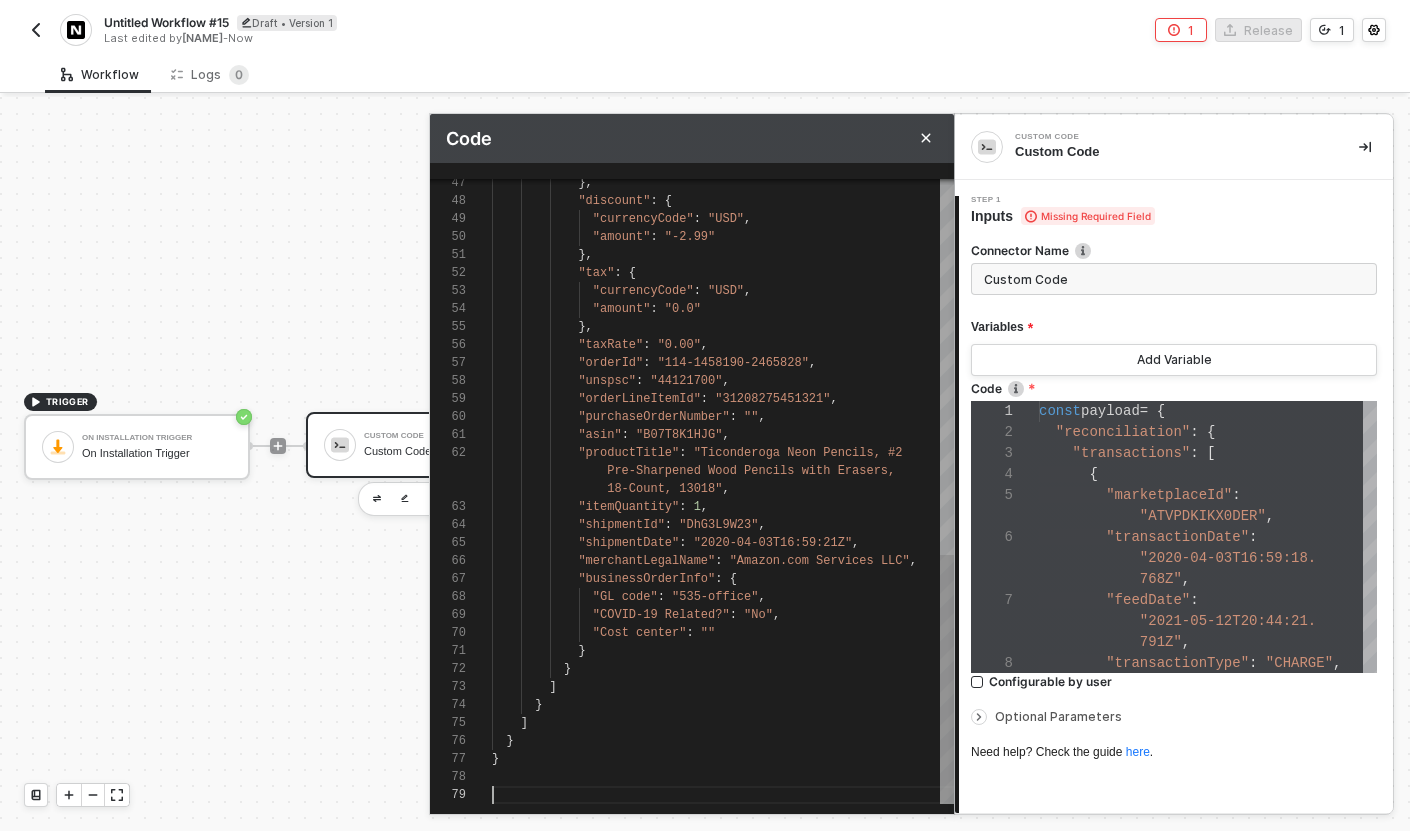 scroll, scrollTop: 108, scrollLeft: 0, axis: vertical 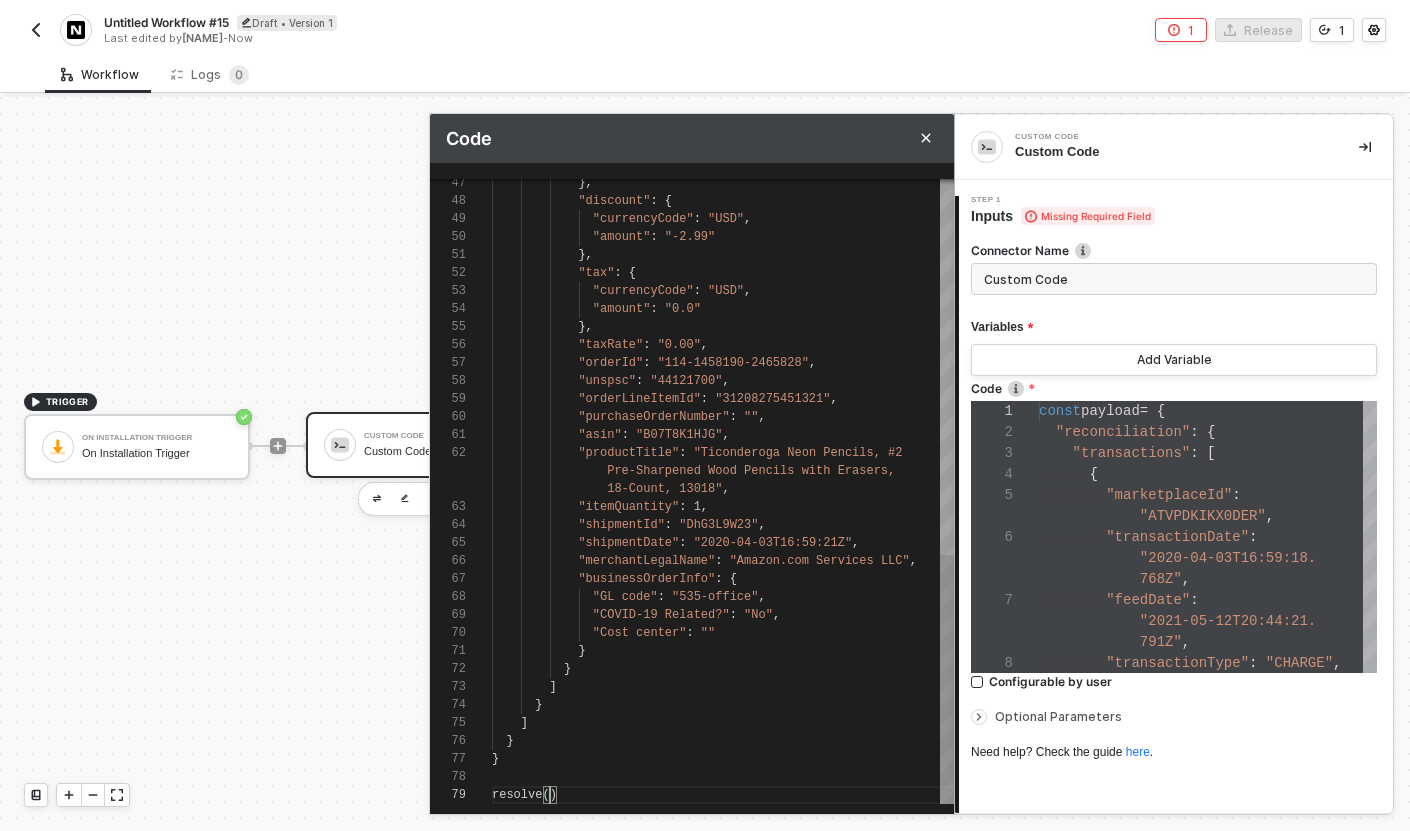 type on "]
}
]
}
}
resolve(pa)" 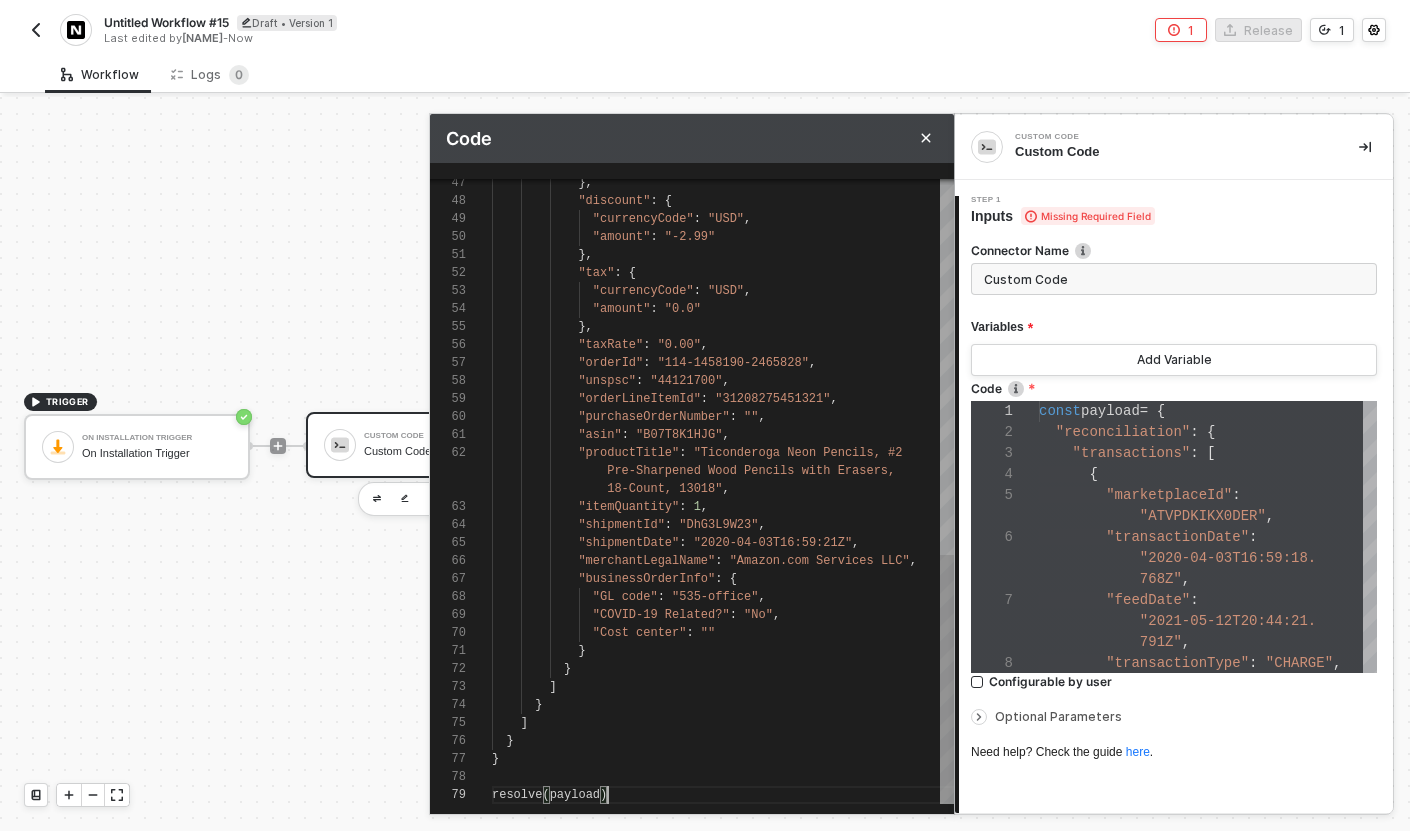 scroll, scrollTop: 108, scrollLeft: 122, axis: both 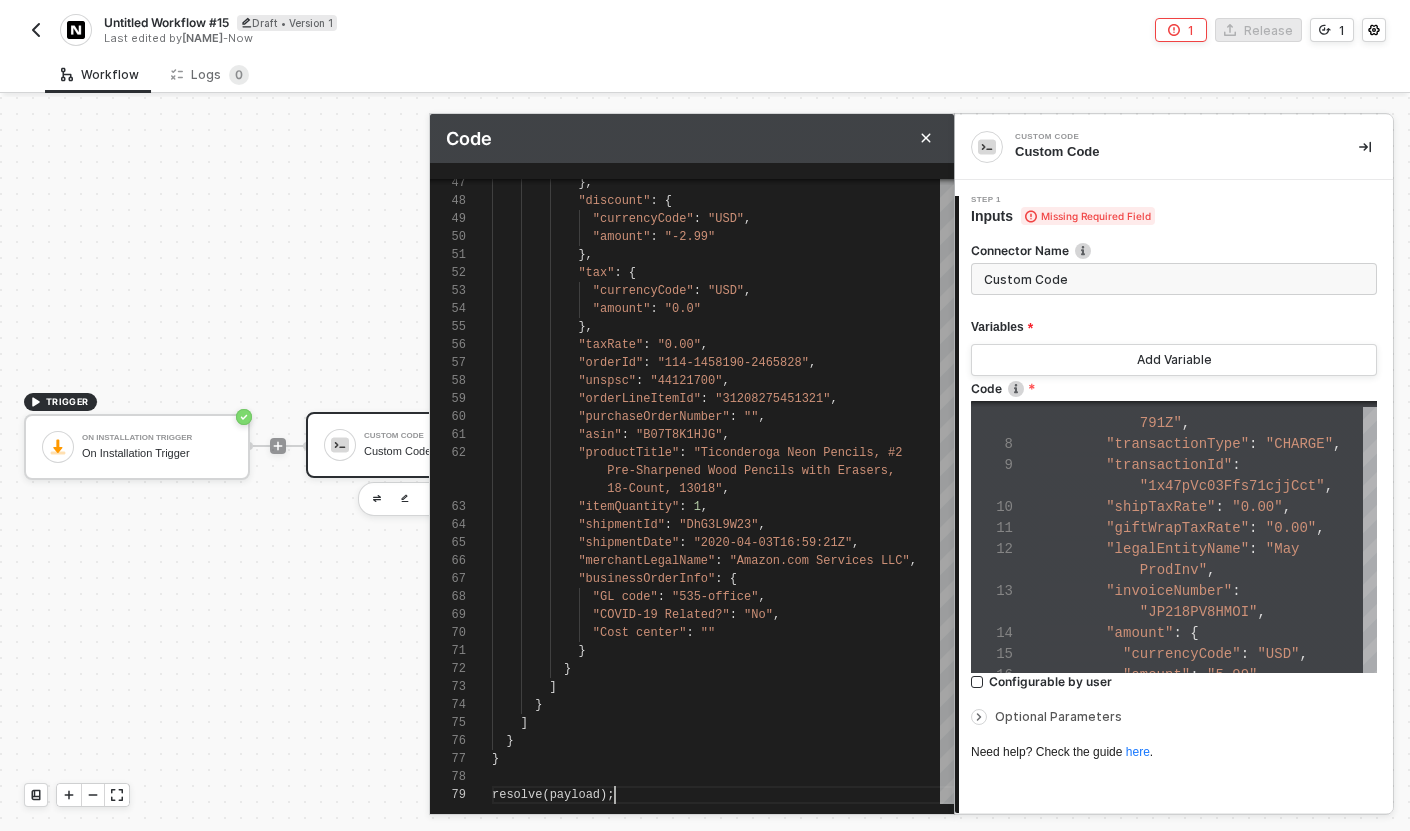 click on "Optional Parameters" at bounding box center [1058, 716] 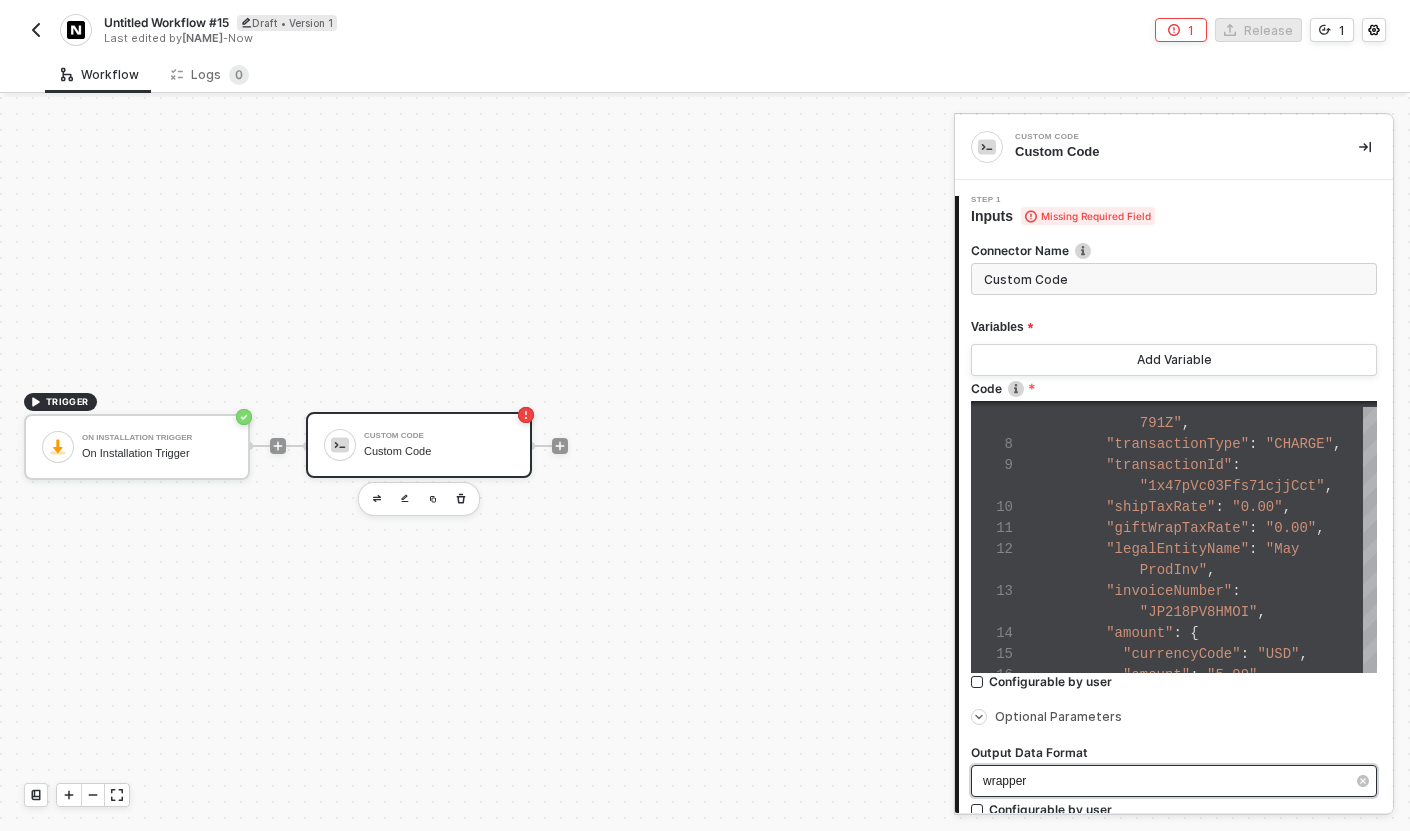 click on "wrapper" at bounding box center [1004, 781] 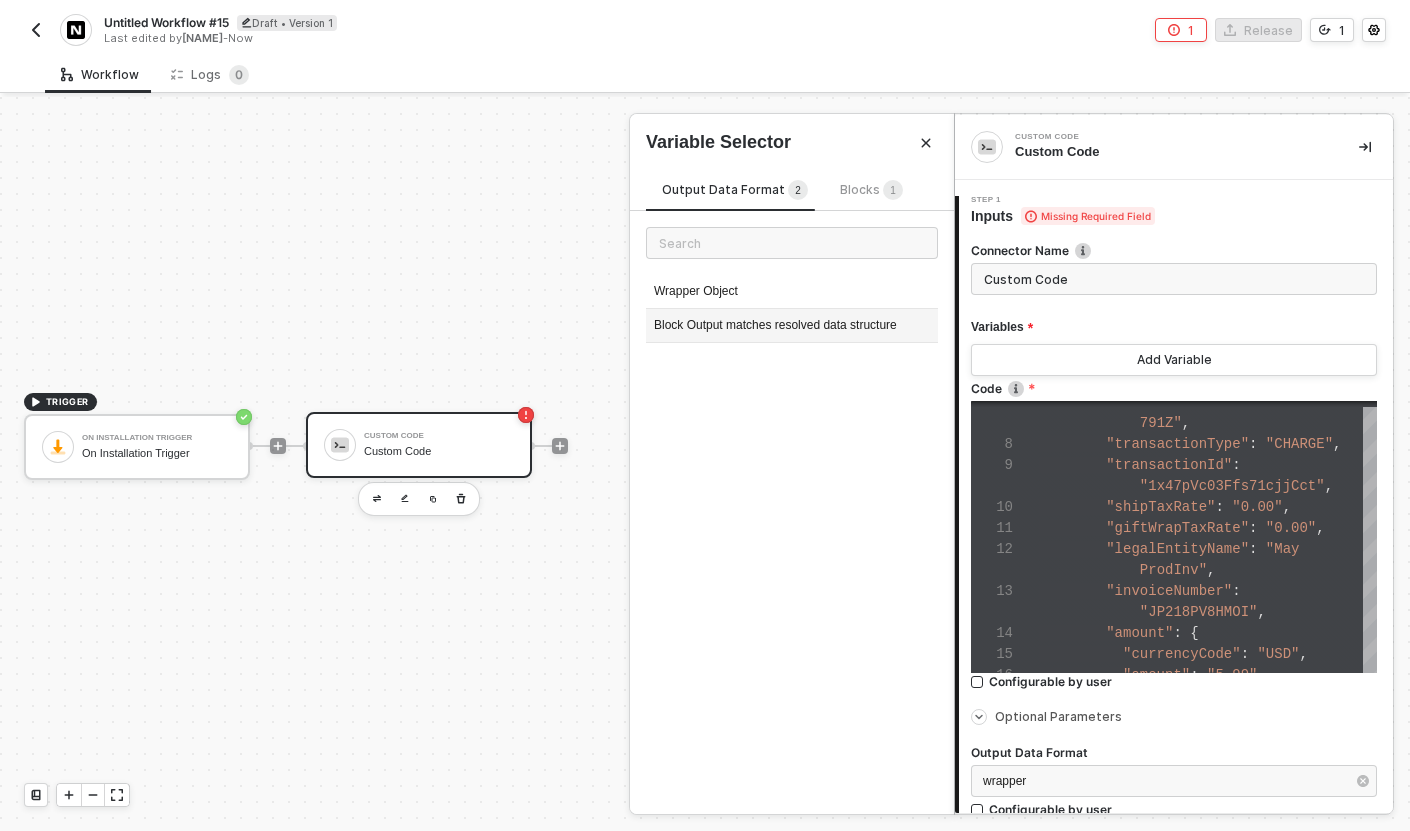click on "Block Output matches resolved data structure" at bounding box center (792, 326) 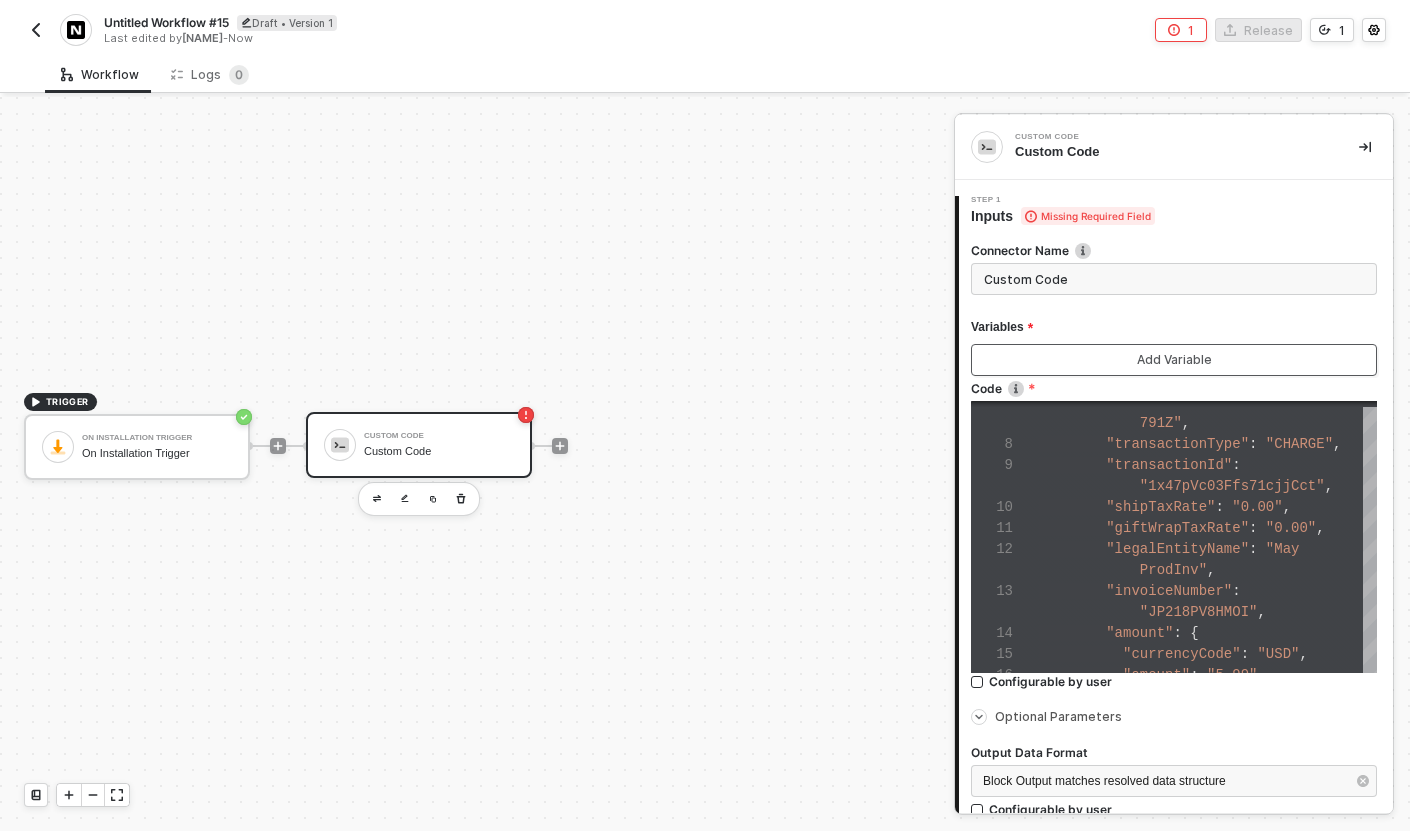 click on "Add Variable" at bounding box center [1174, 360] 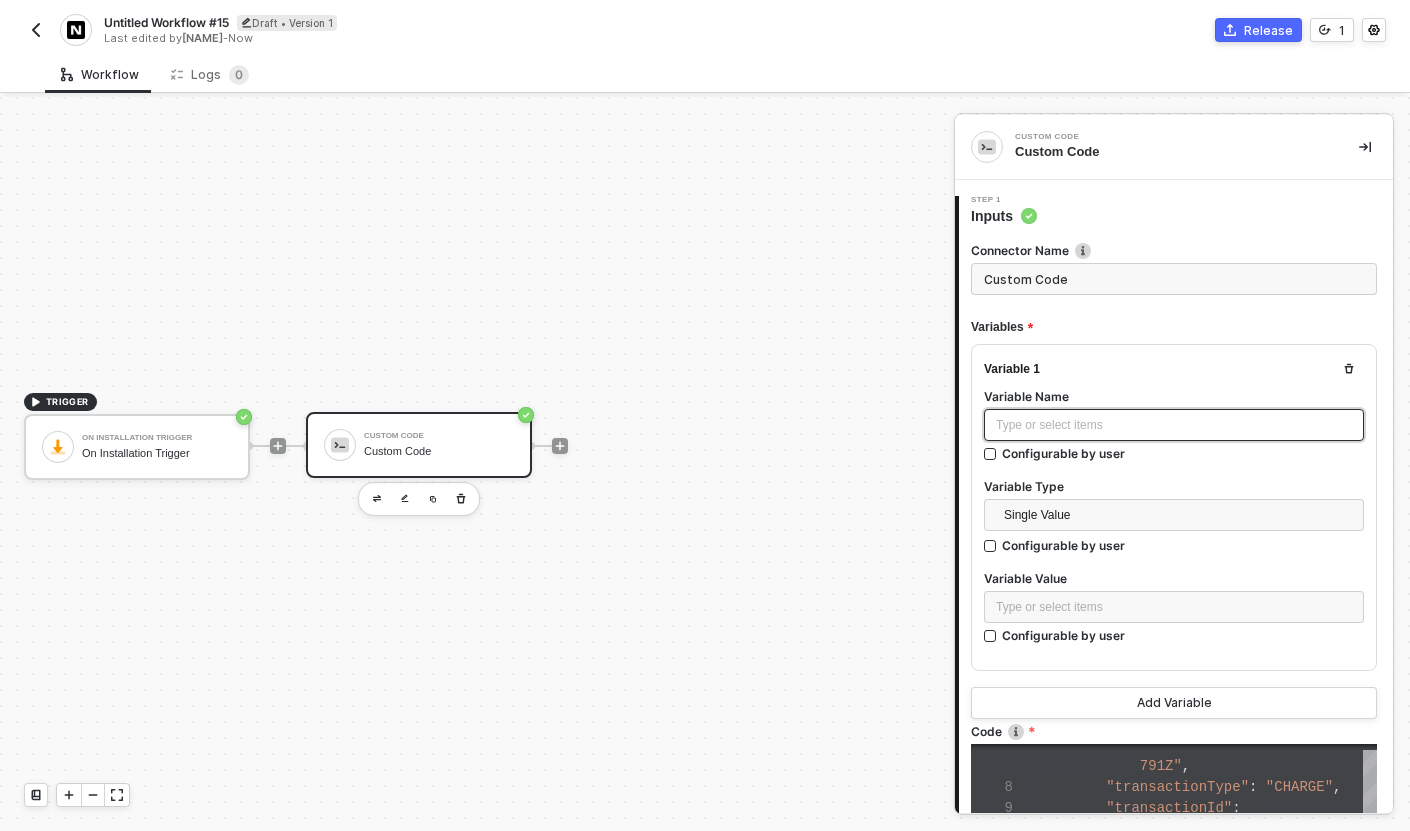 click on "Type or select items ﻿" at bounding box center [1174, 425] 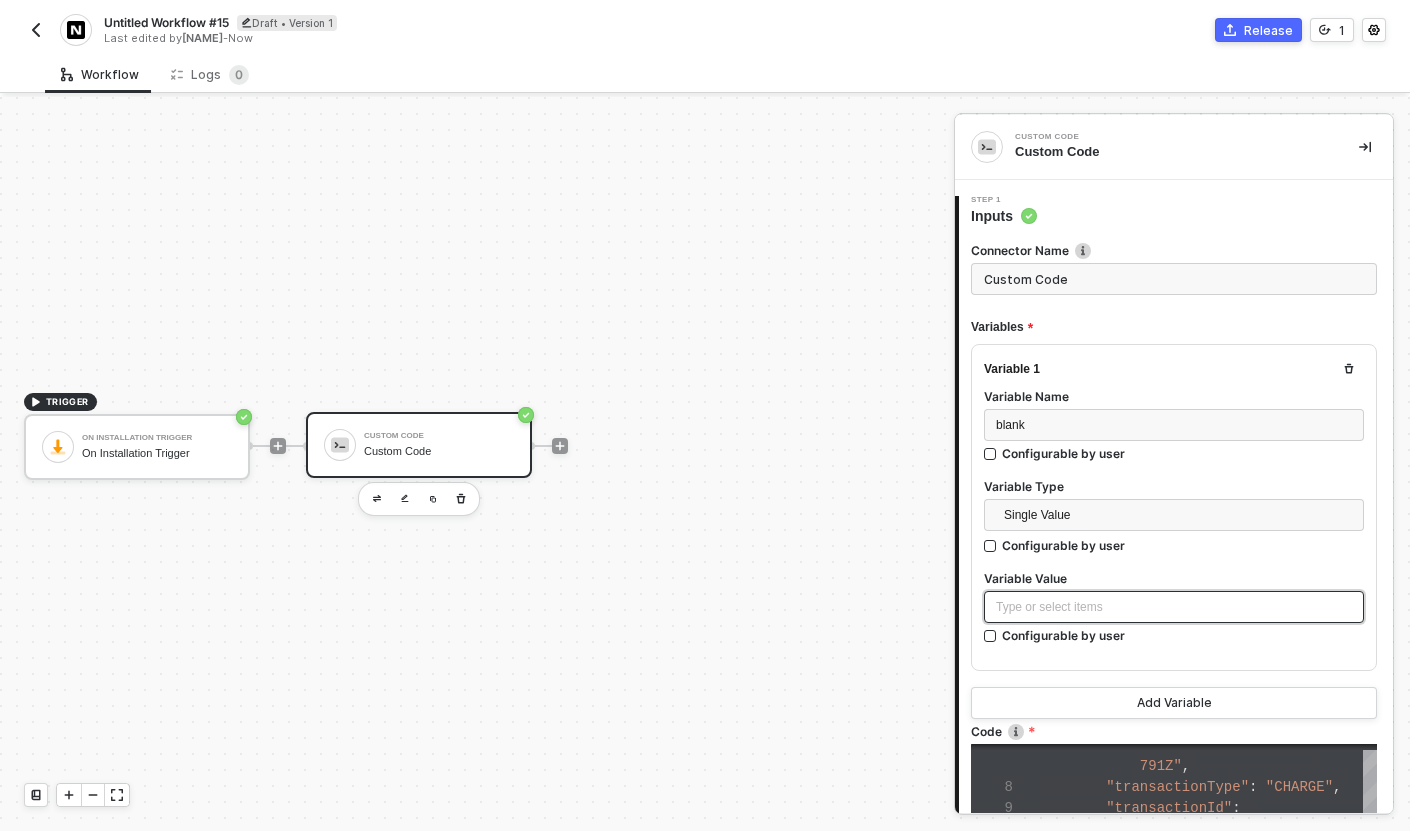 click on "Type or select items ﻿" at bounding box center [1174, 607] 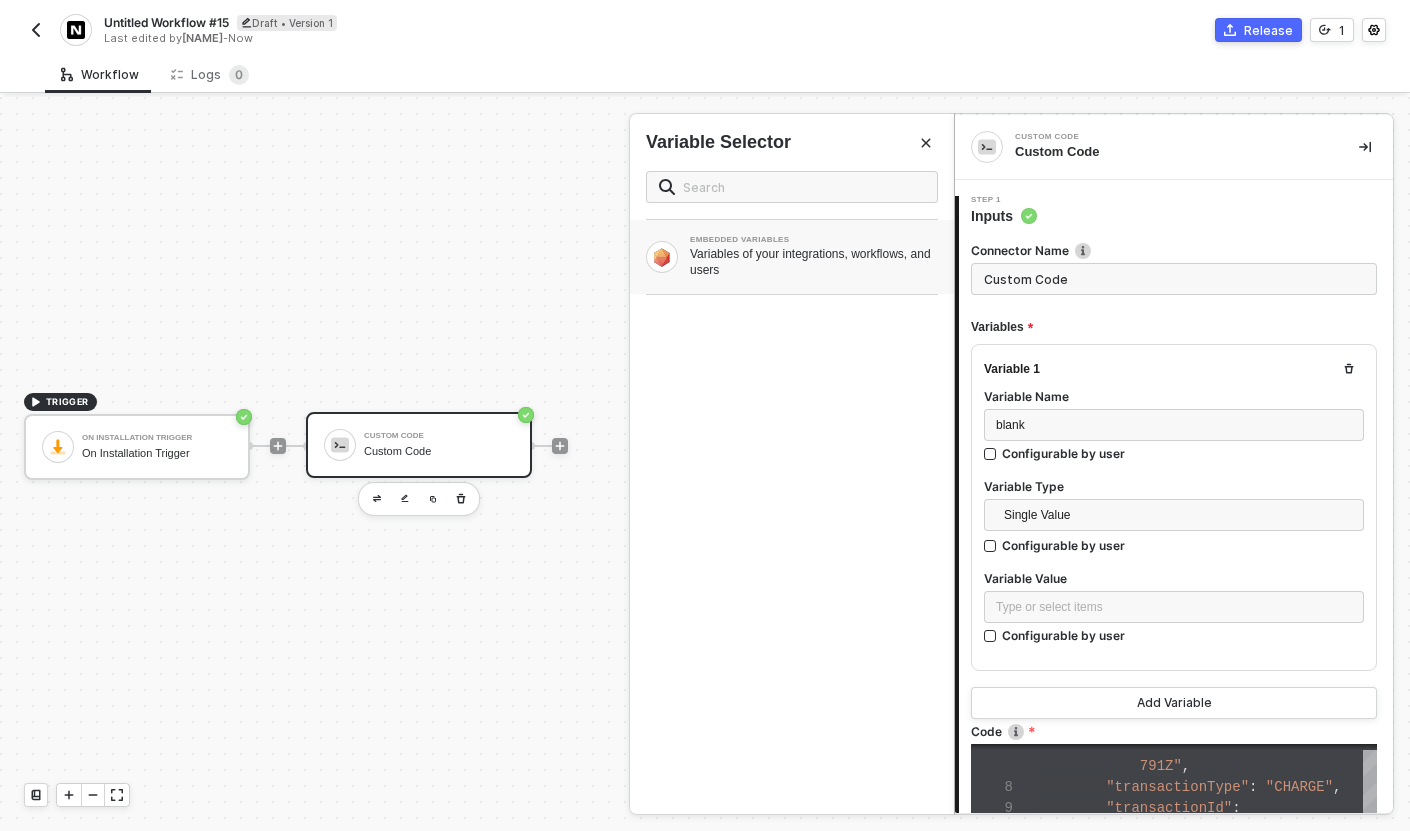 click on "Variables of your integrations, workflows, and users" at bounding box center [814, 262] 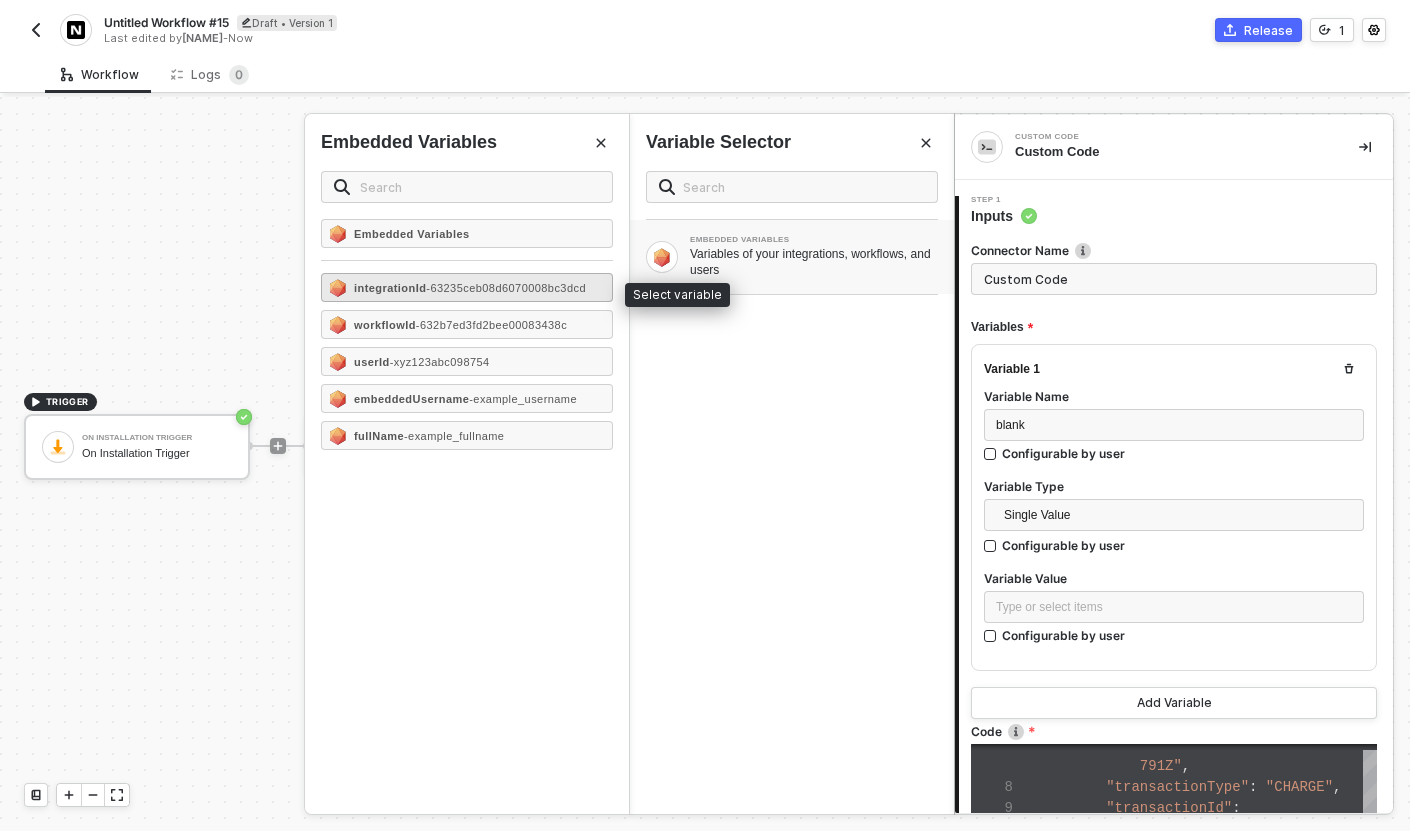 click on "-  63235ceb08d6070008bc3dcd" at bounding box center (506, 288) 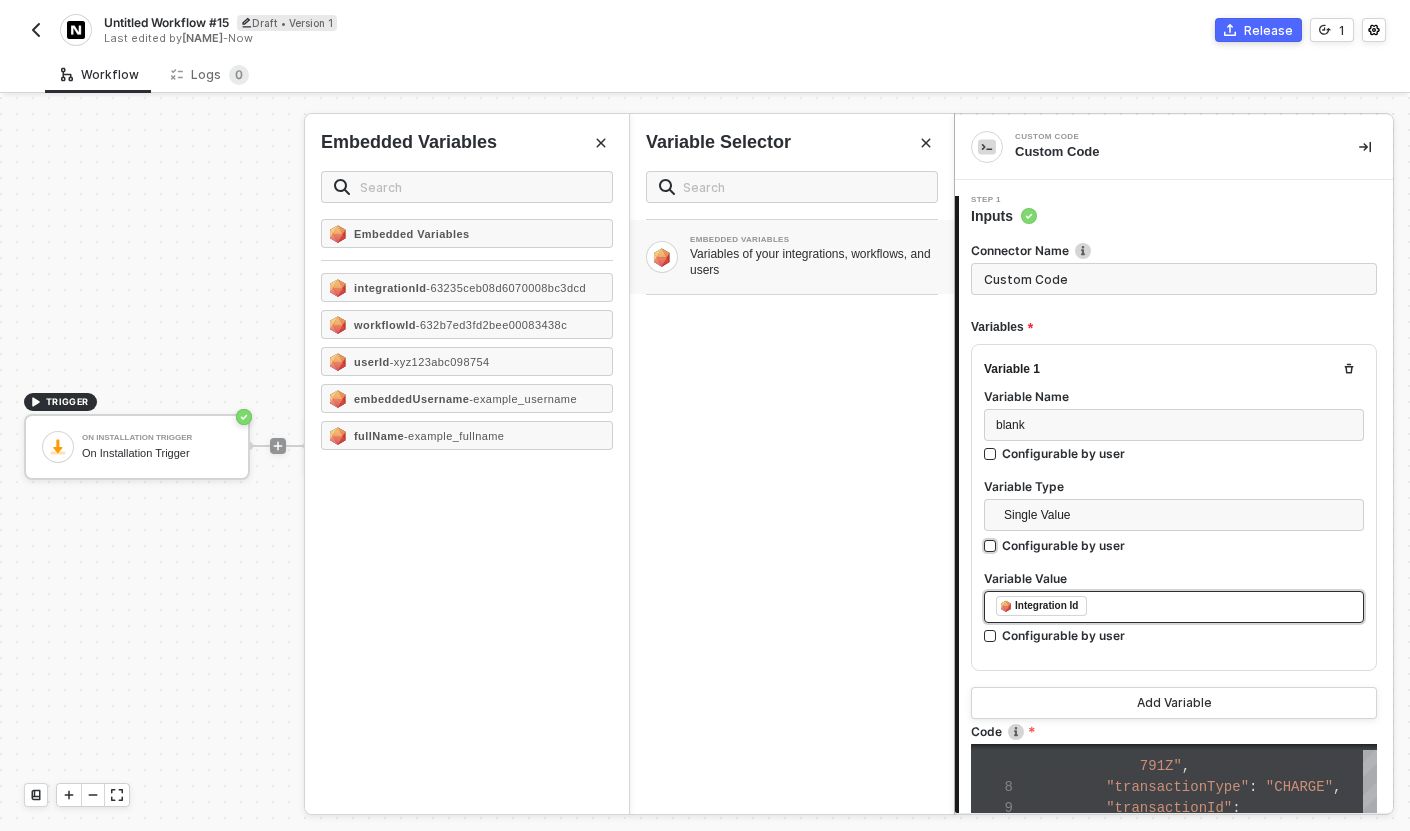 scroll, scrollTop: 552, scrollLeft: 0, axis: vertical 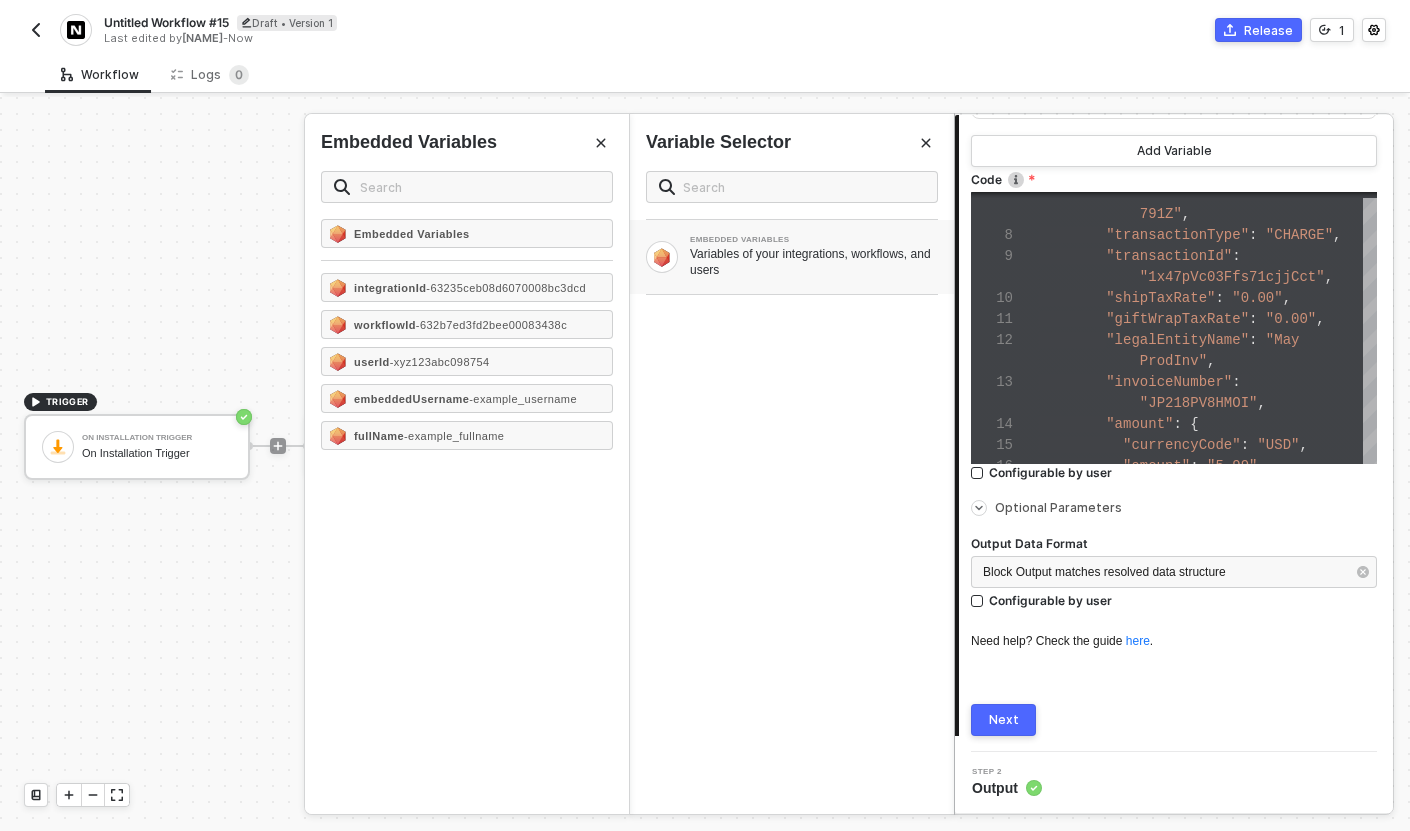 click on "Next" at bounding box center (1003, 720) 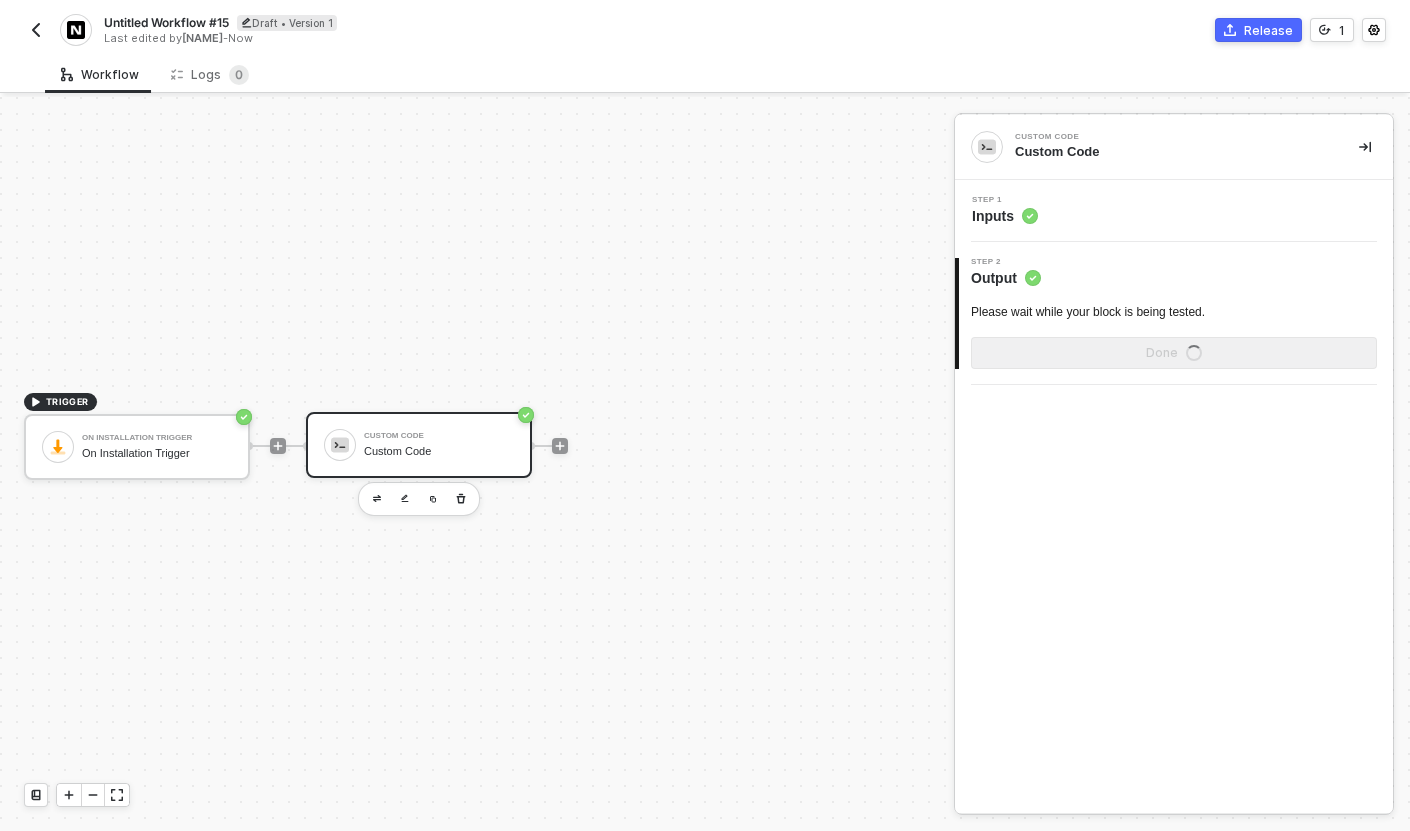 scroll, scrollTop: 0, scrollLeft: 0, axis: both 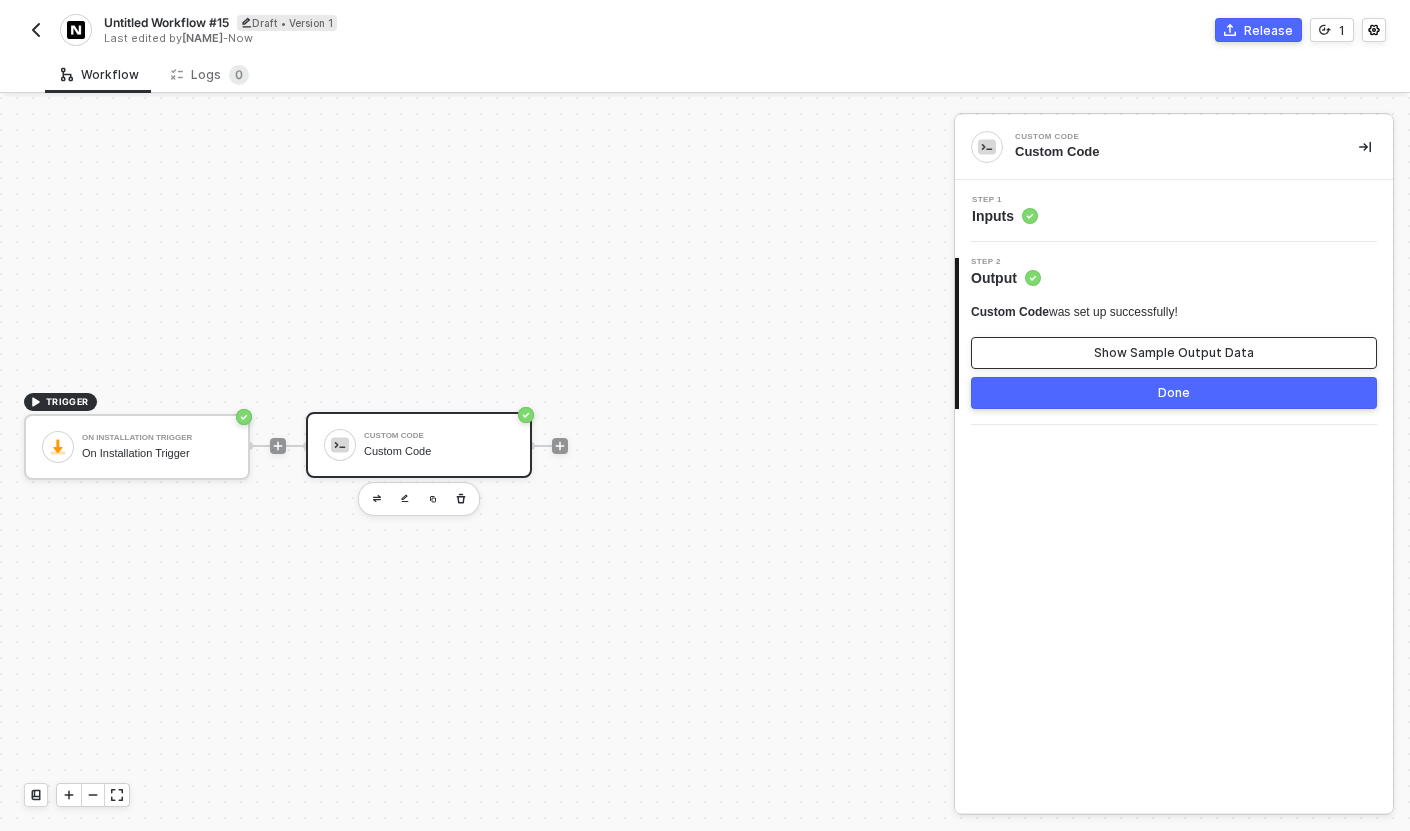 click on "Show Sample Output Data" at bounding box center [1174, 353] 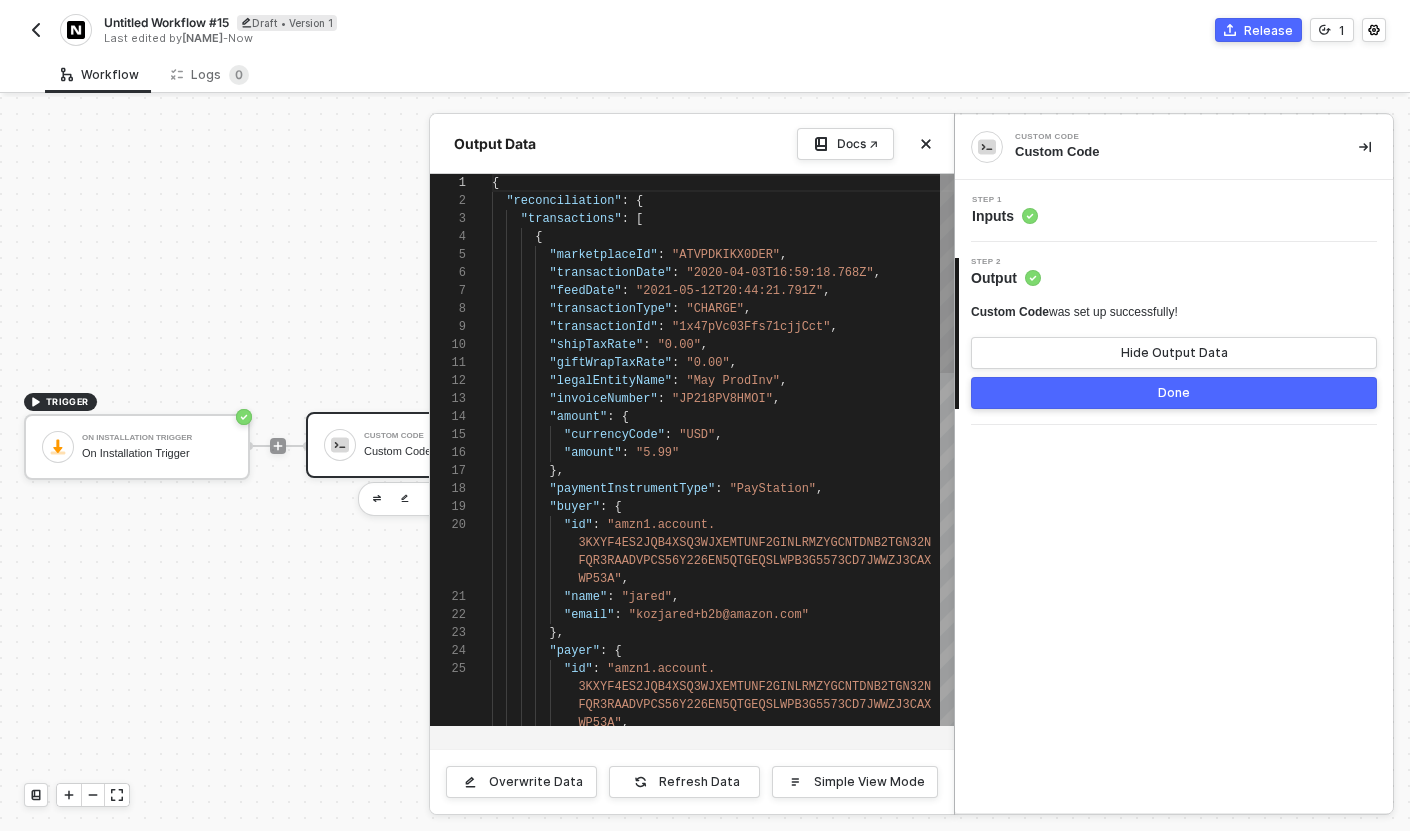 scroll, scrollTop: 180, scrollLeft: 0, axis: vertical 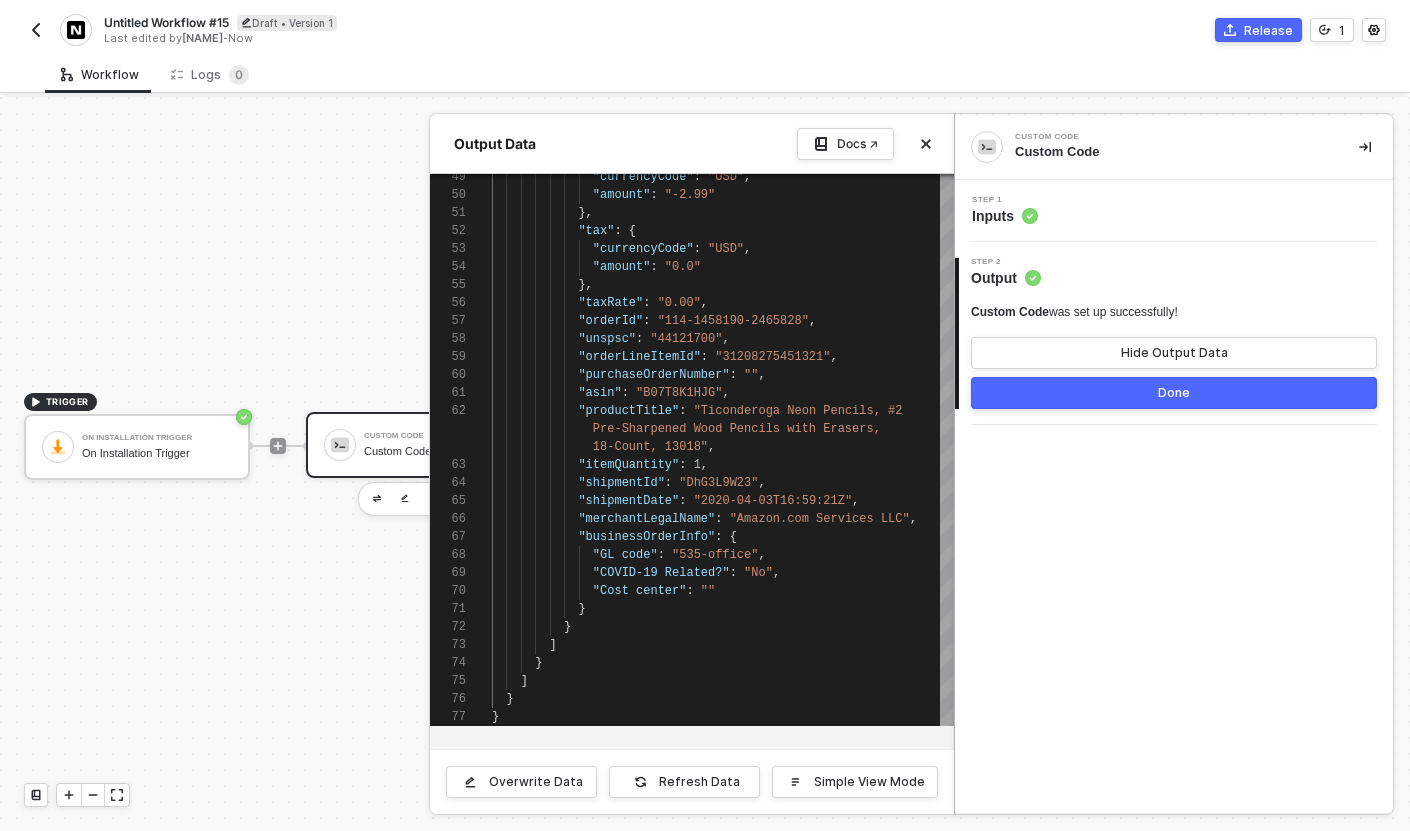 click on "Done" at bounding box center [1174, 393] 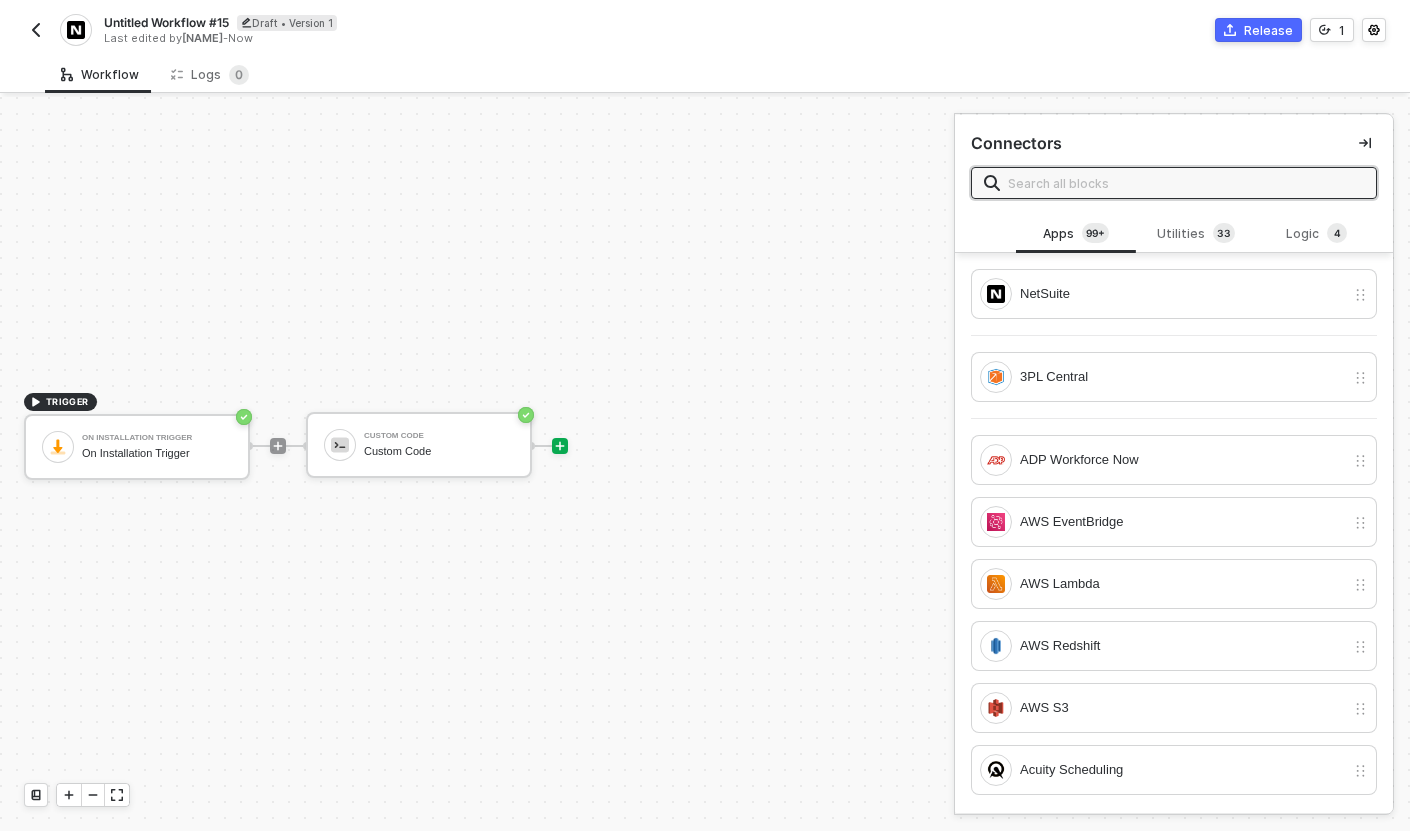 click on "Release" at bounding box center [1268, 30] 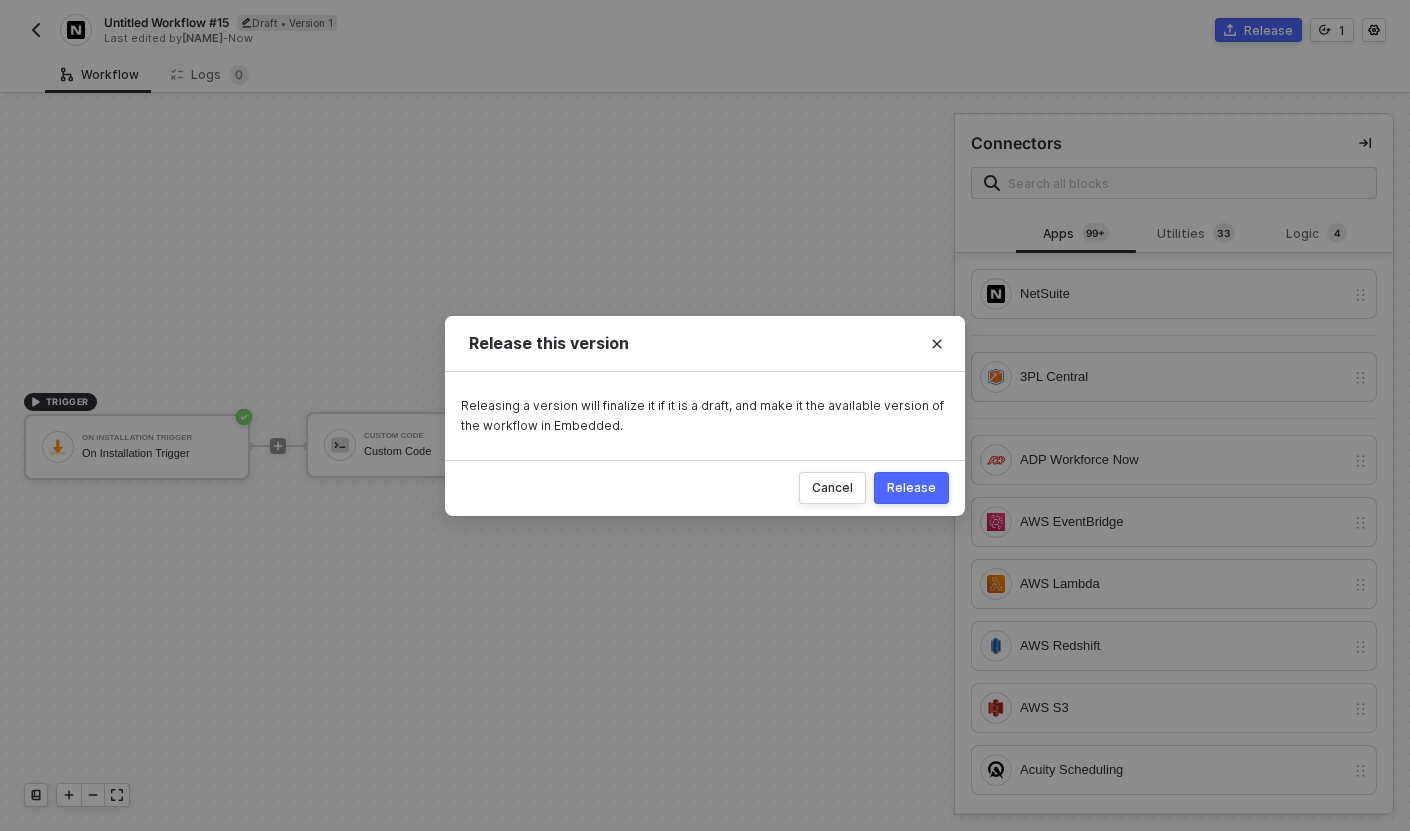 click on "Release" at bounding box center [911, 488] 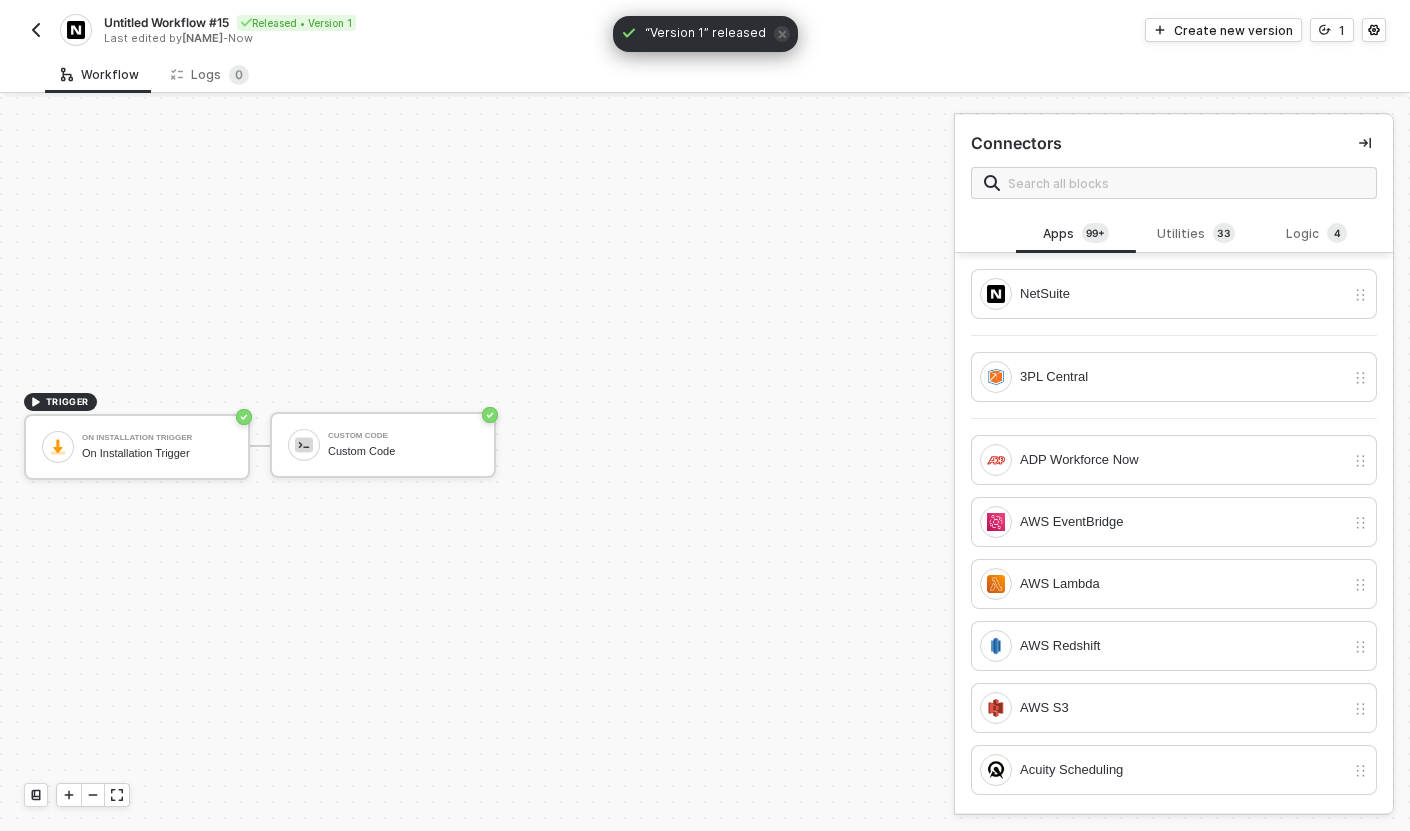 click at bounding box center (36, 30) 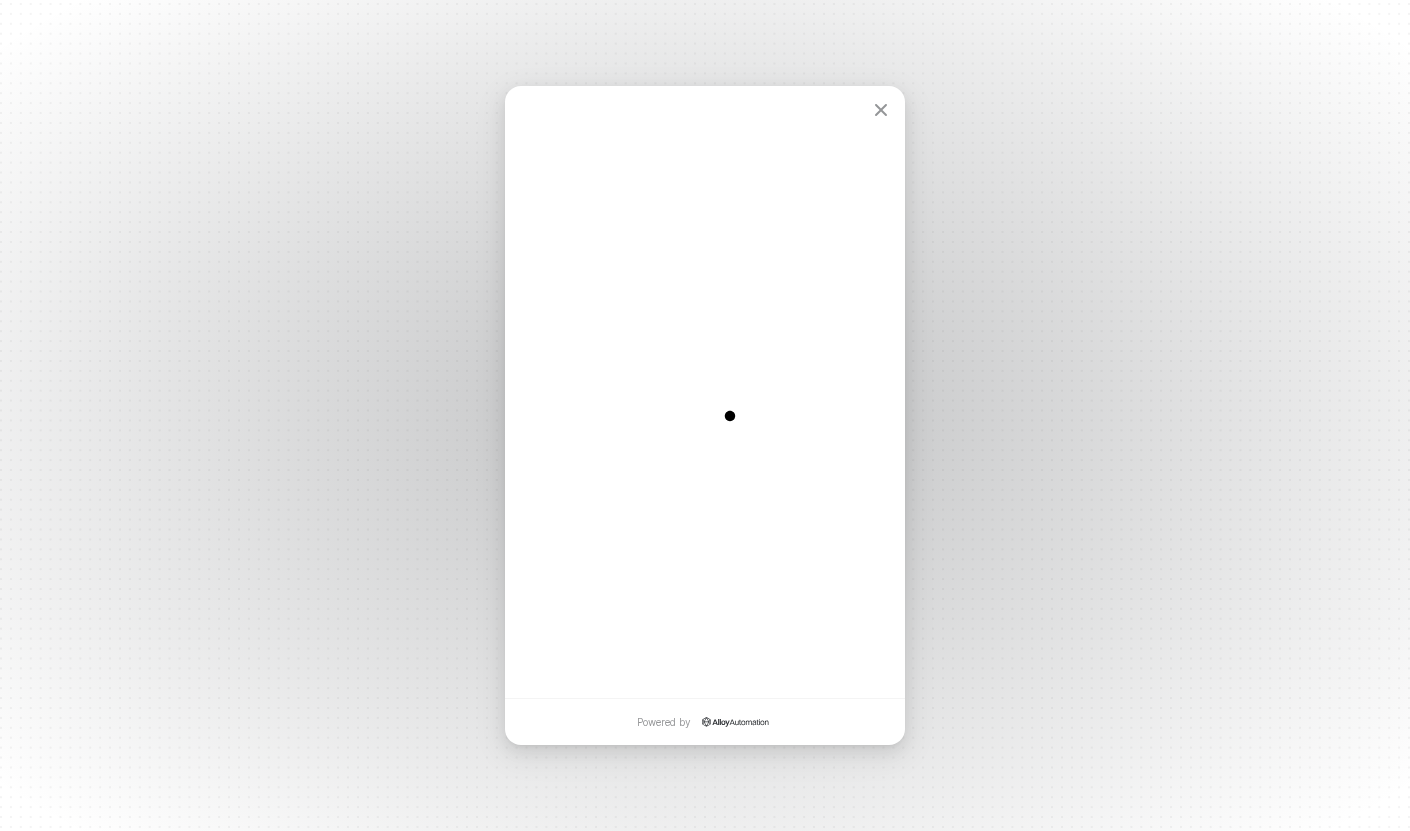 scroll, scrollTop: 0, scrollLeft: 0, axis: both 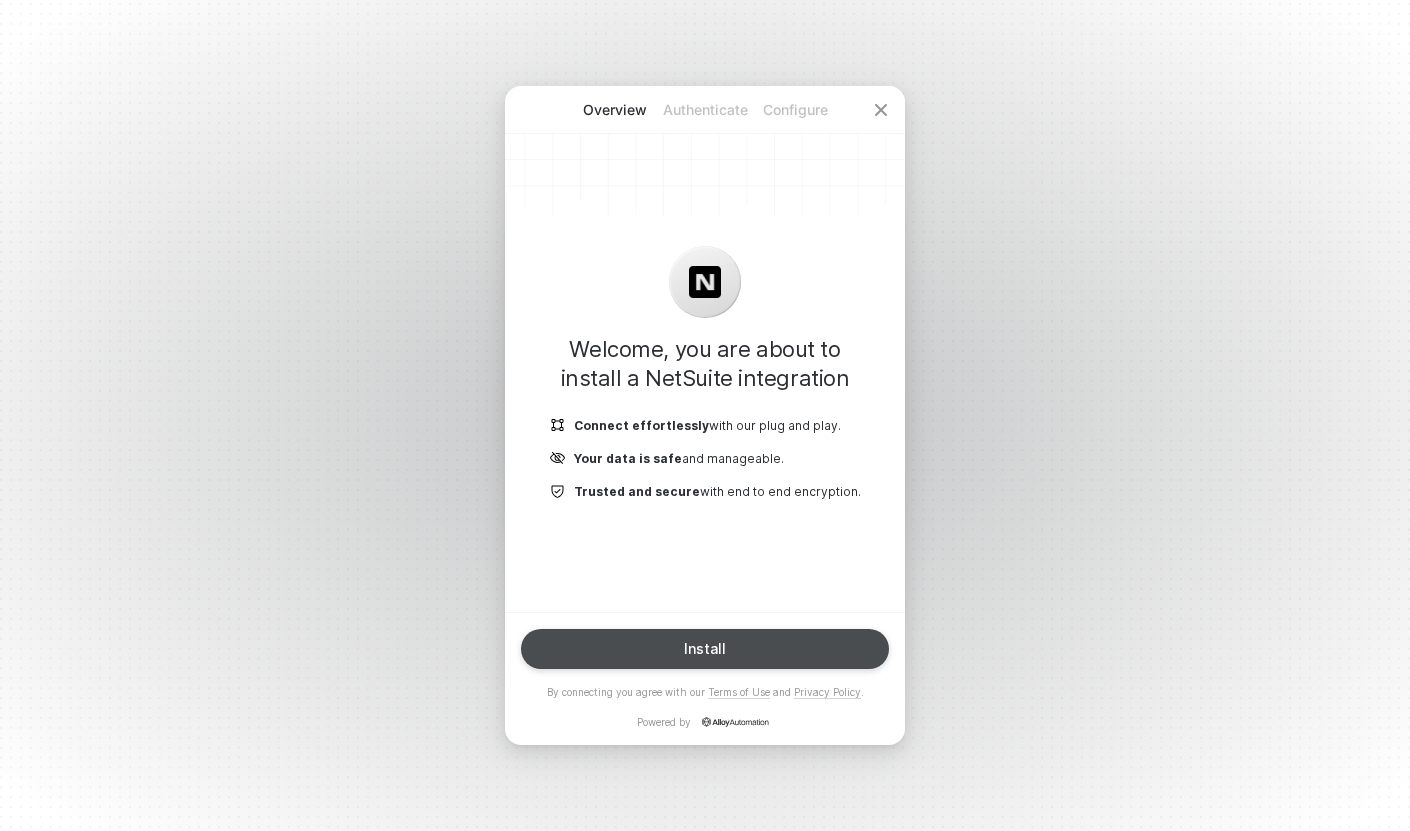 click on "Install" at bounding box center (705, 649) 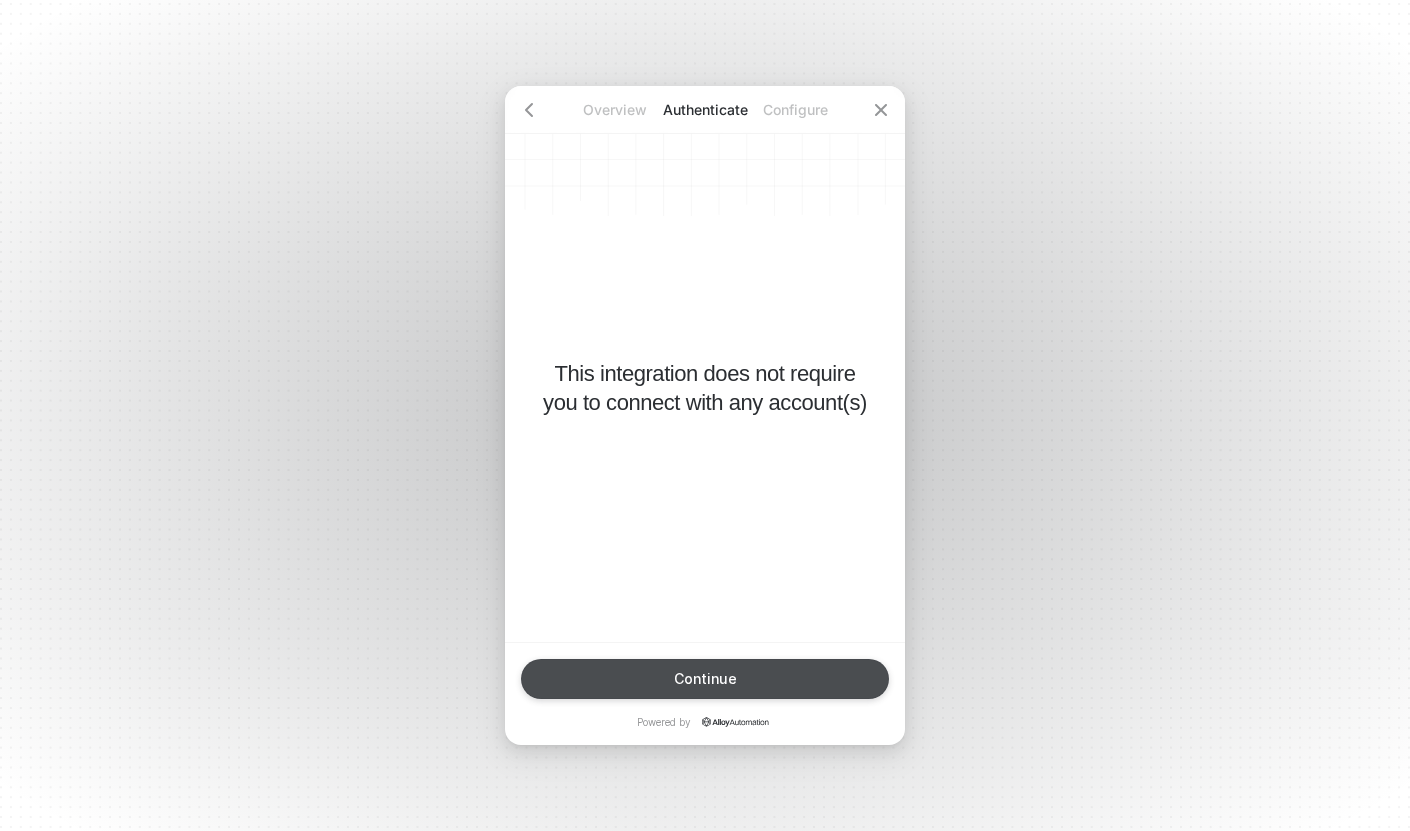 click on "Continue" at bounding box center (705, 679) 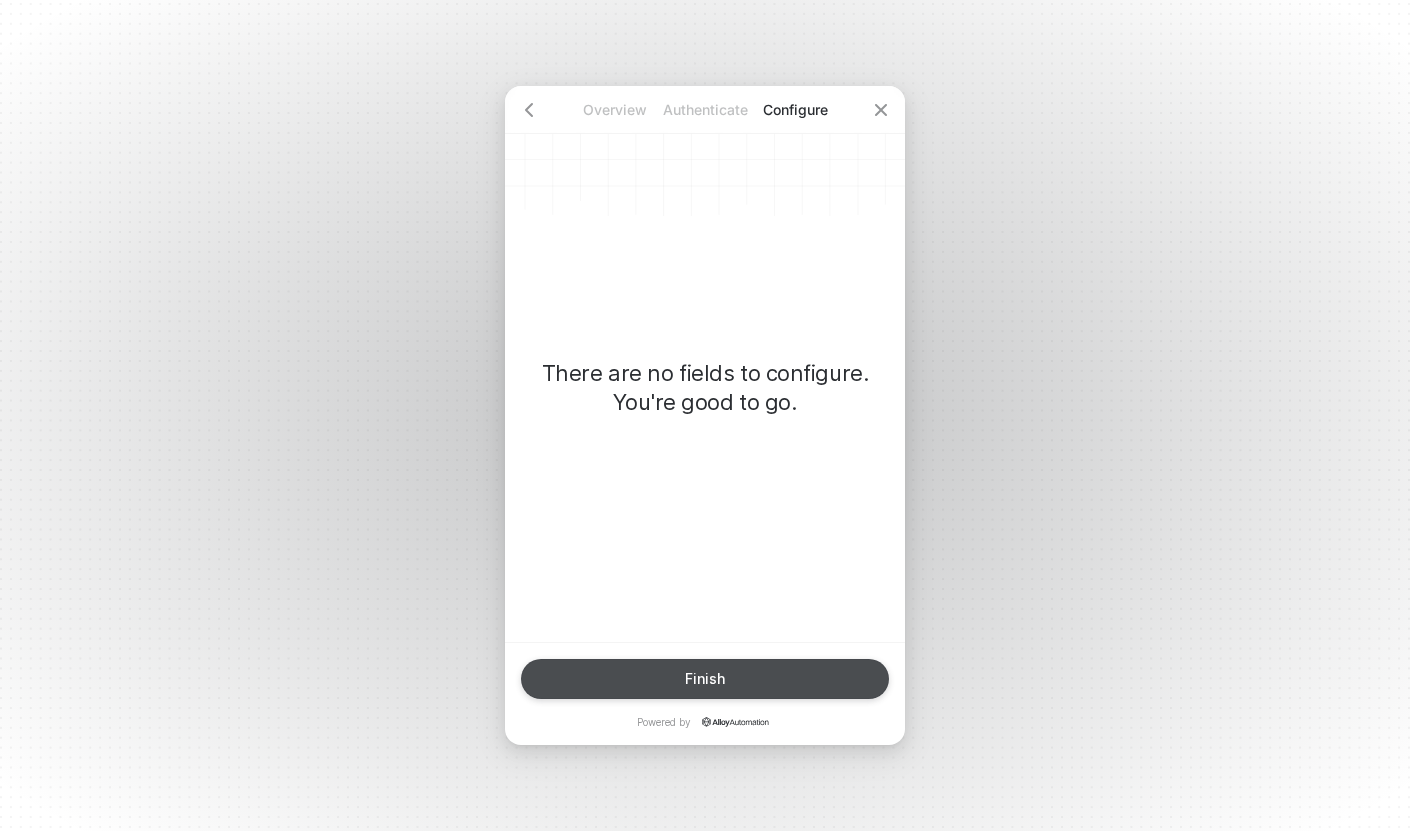 click on "Finish" at bounding box center [705, 679] 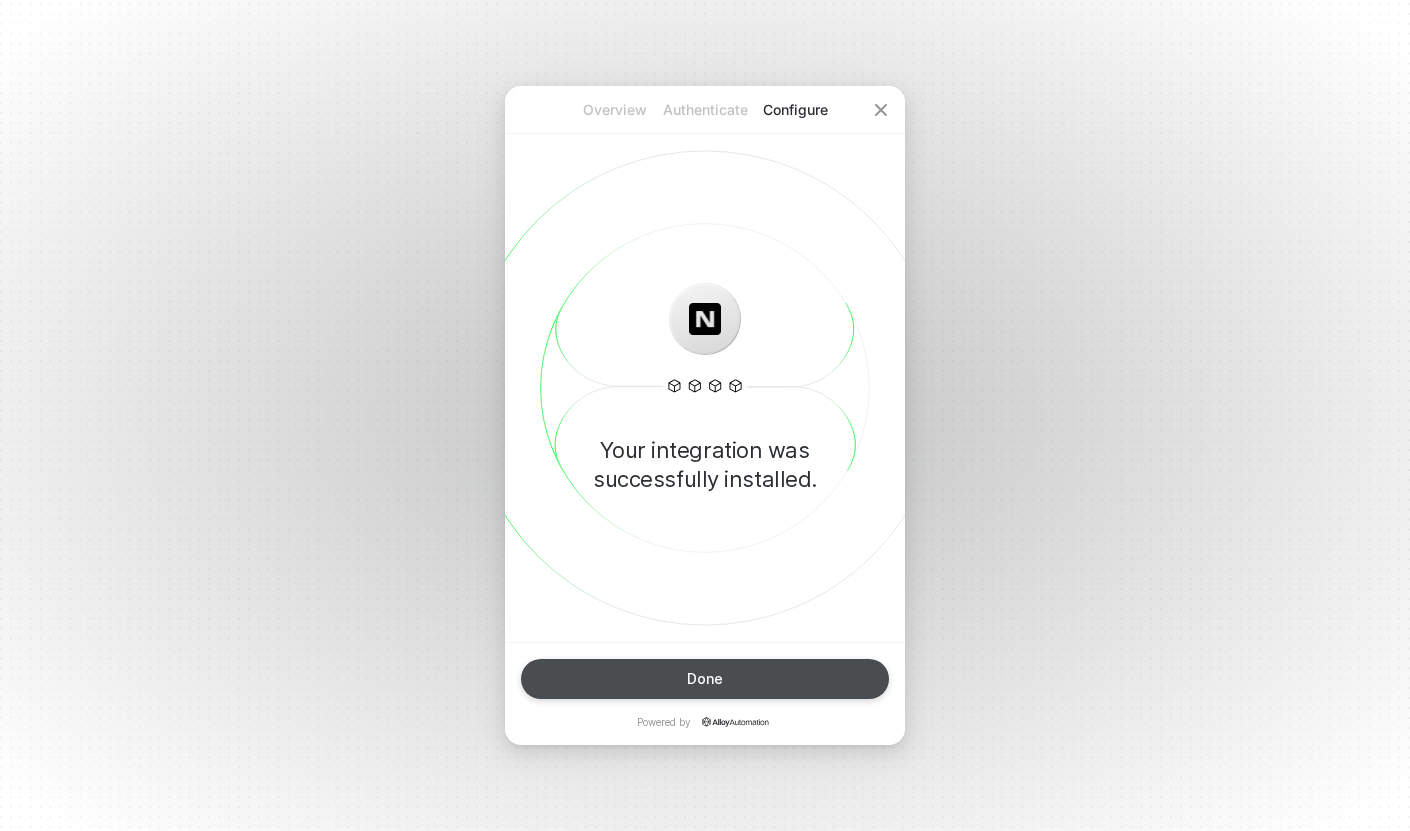 click on "Done" at bounding box center (705, 679) 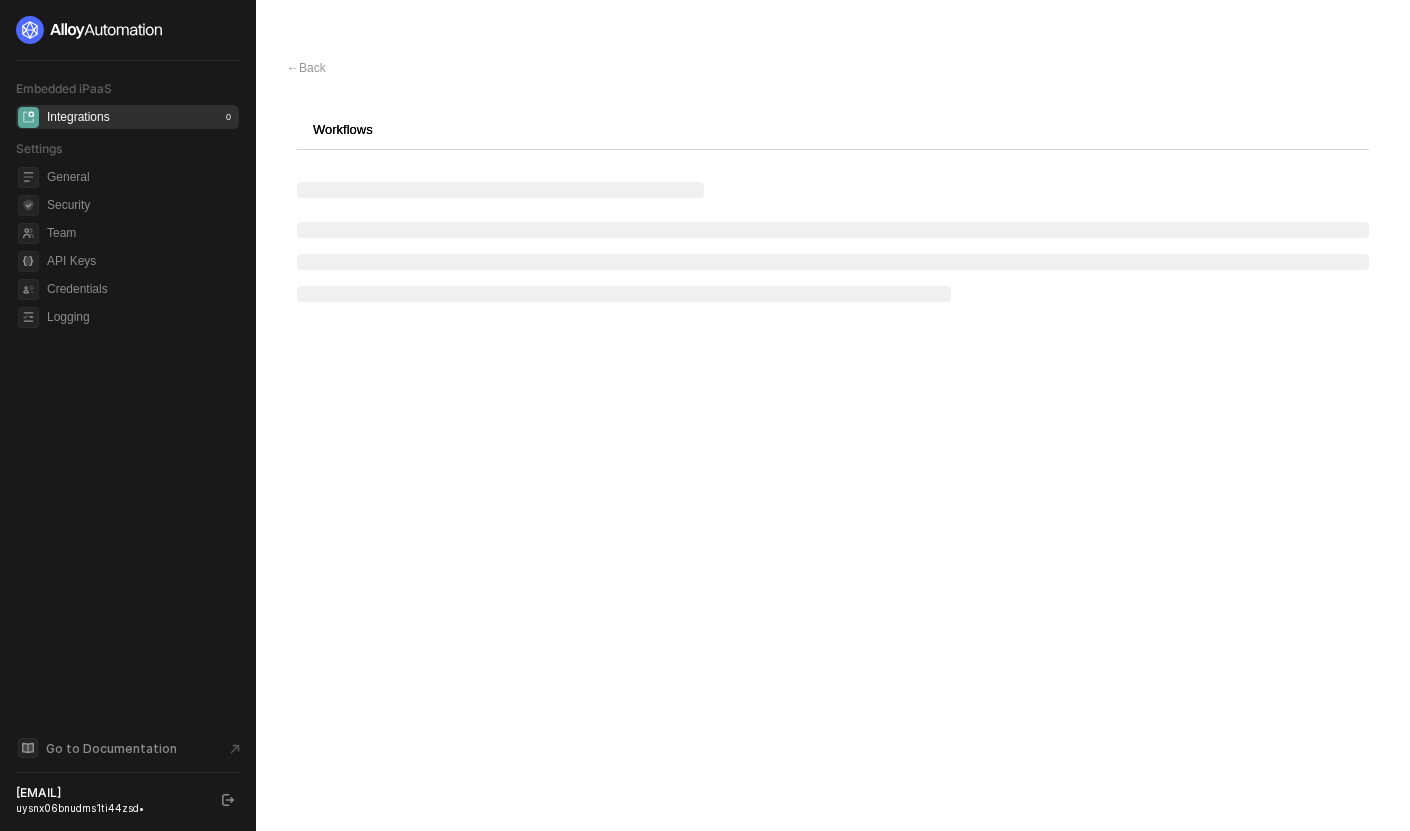 scroll, scrollTop: 0, scrollLeft: 0, axis: both 